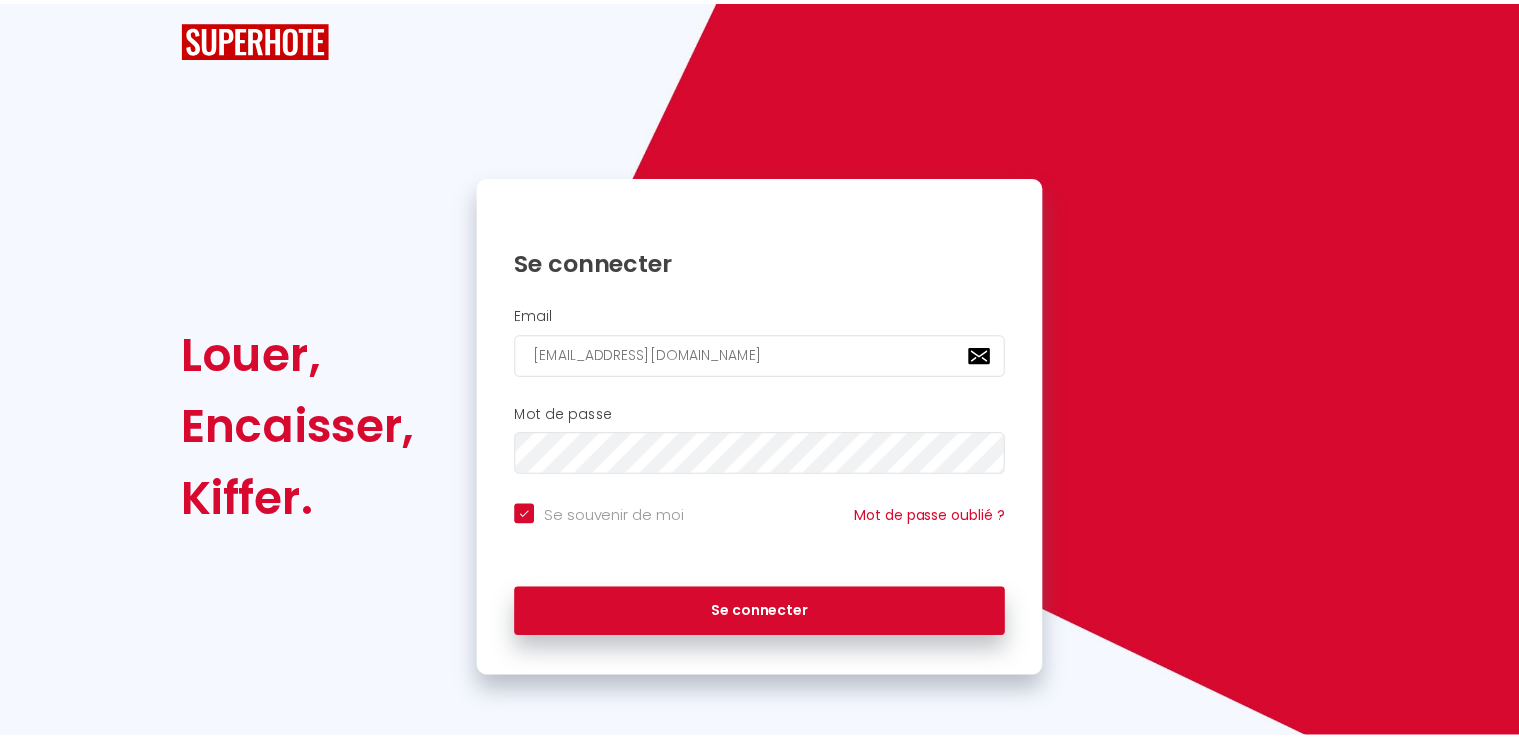 scroll, scrollTop: 0, scrollLeft: 0, axis: both 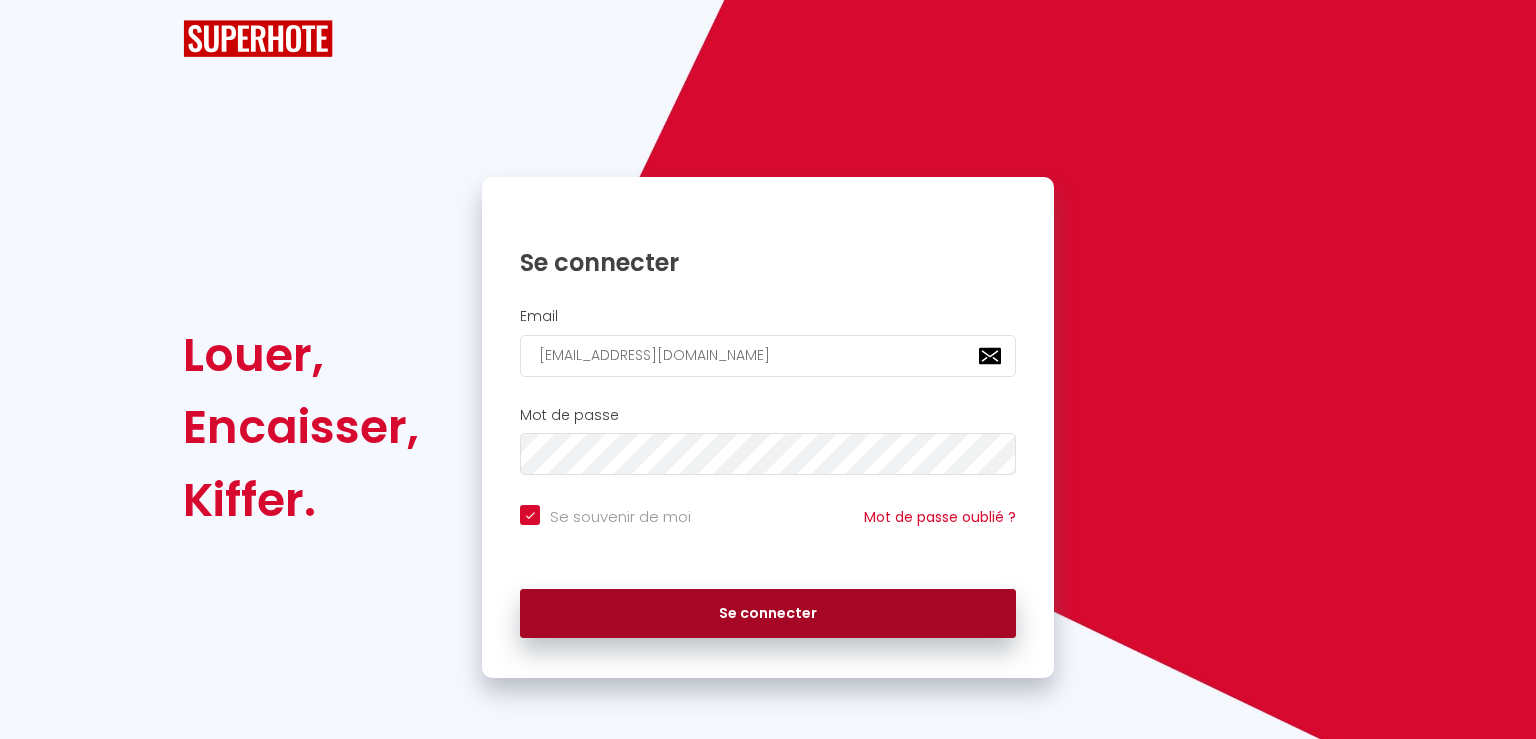 click on "Se connecter" at bounding box center [768, 614] 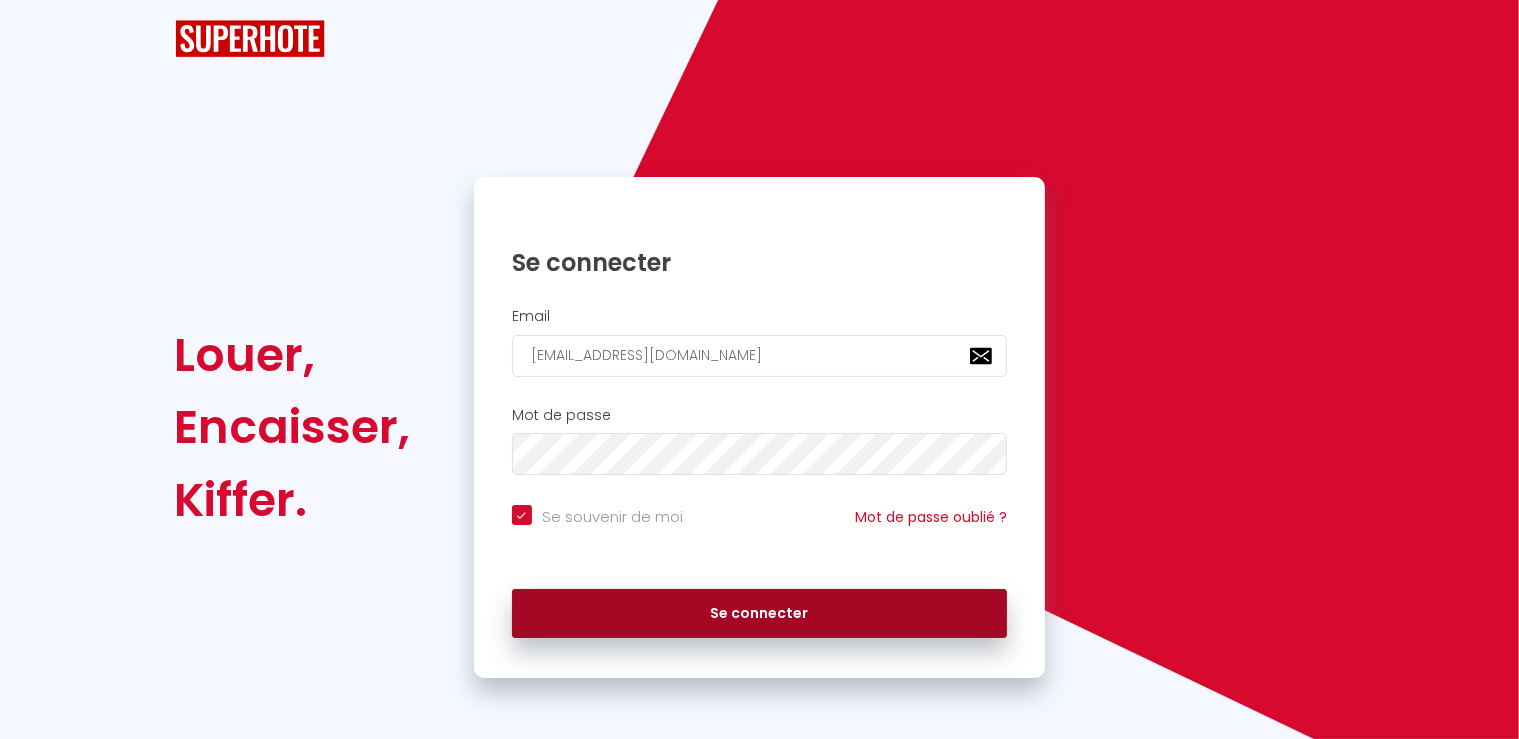 checkbox on "true" 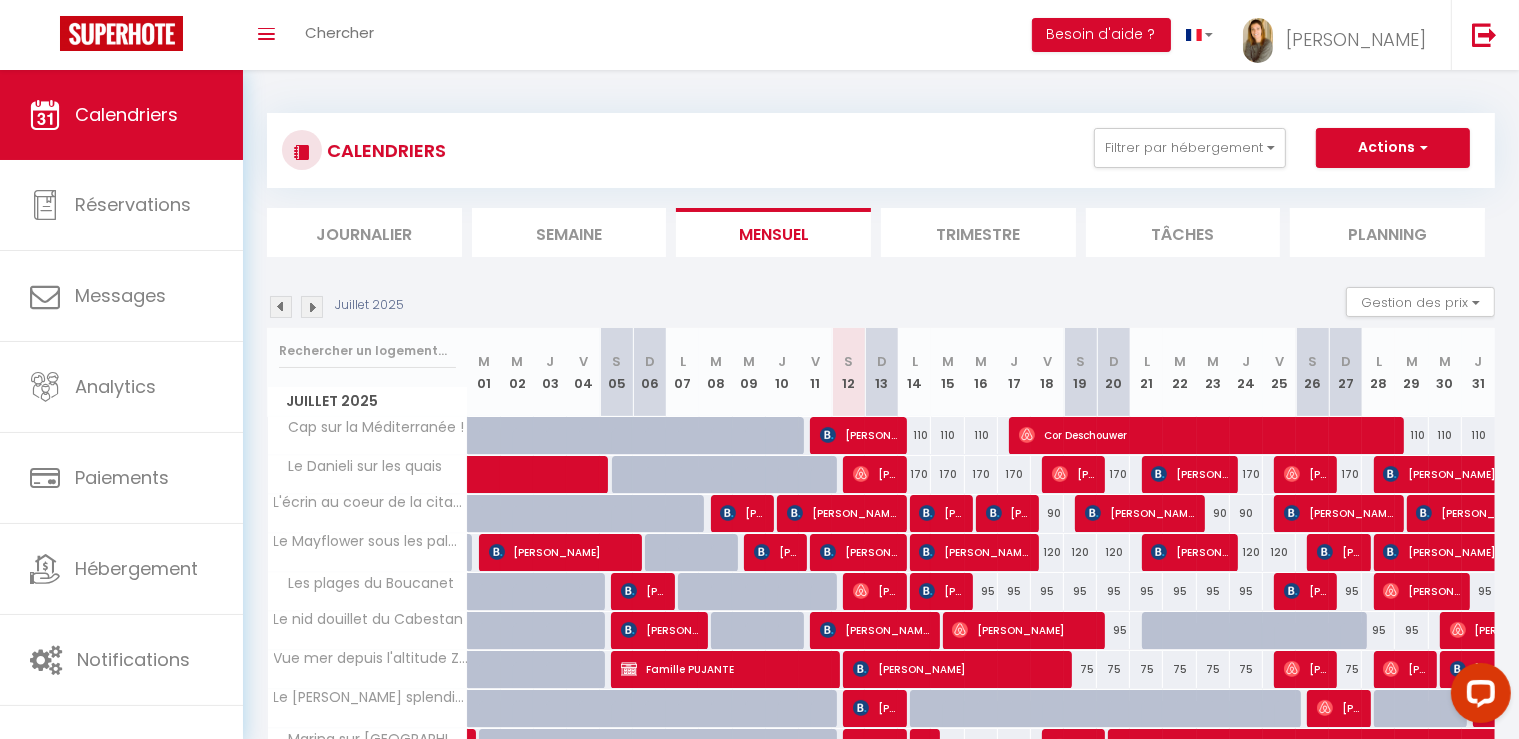 scroll, scrollTop: 195, scrollLeft: 0, axis: vertical 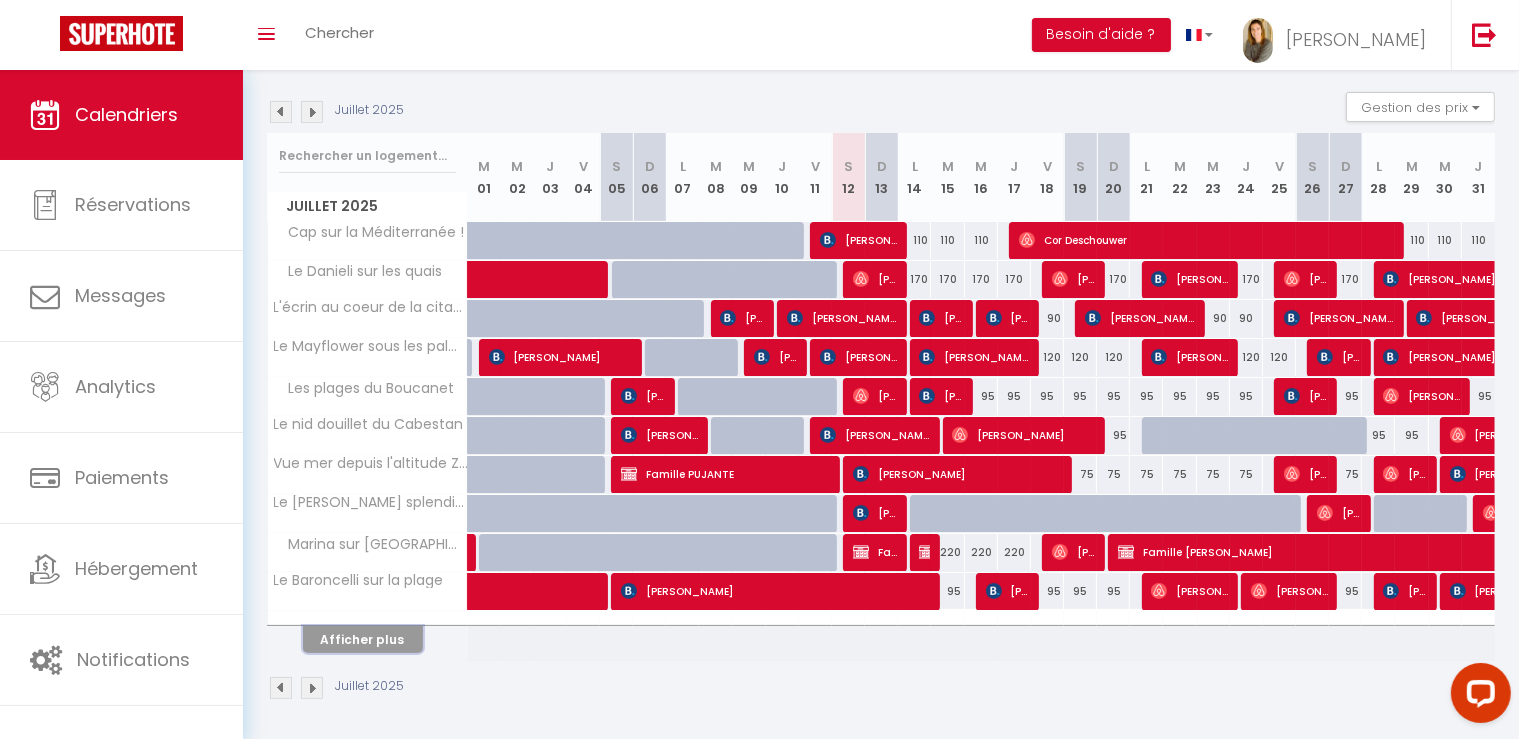 click on "Afficher plus" at bounding box center (363, 639) 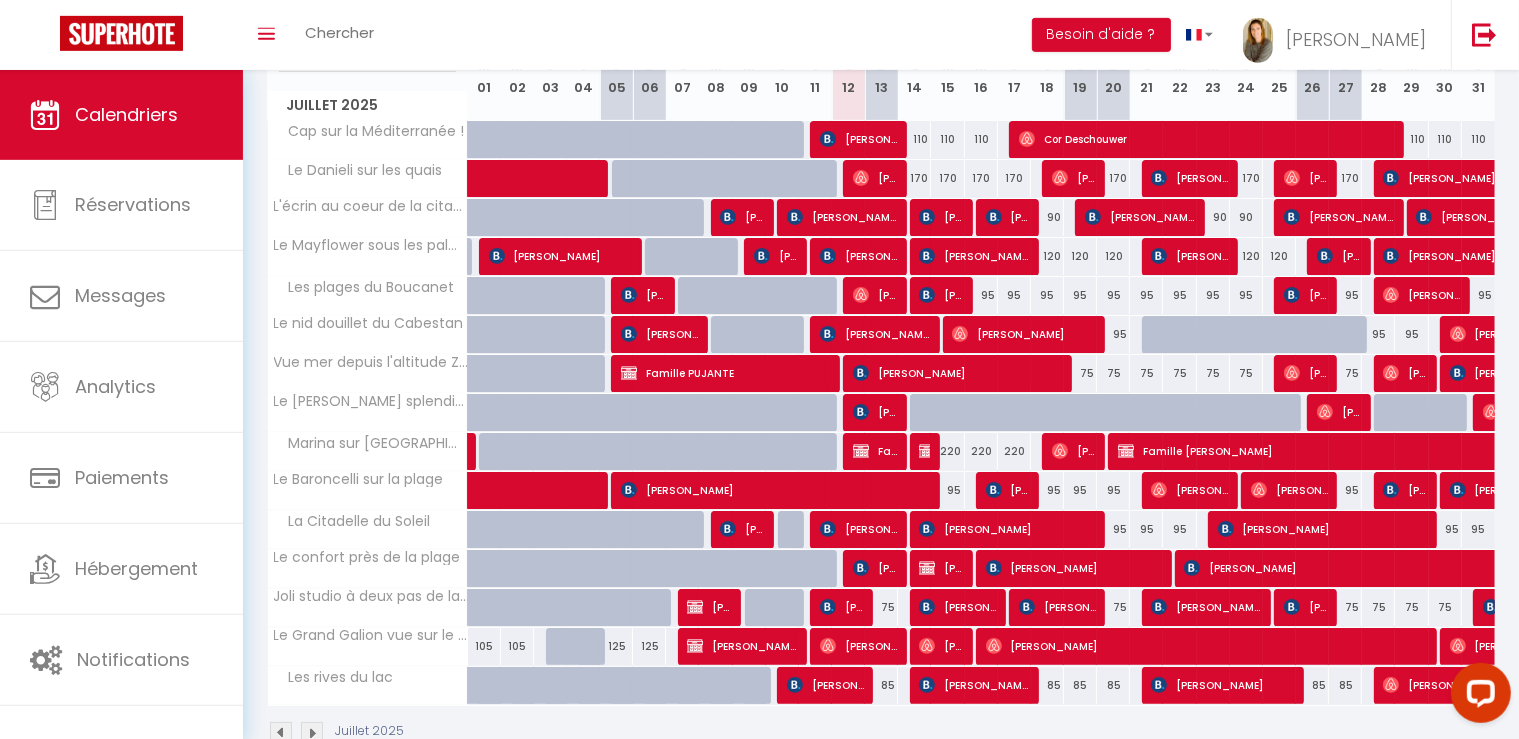 scroll, scrollTop: 340, scrollLeft: 0, axis: vertical 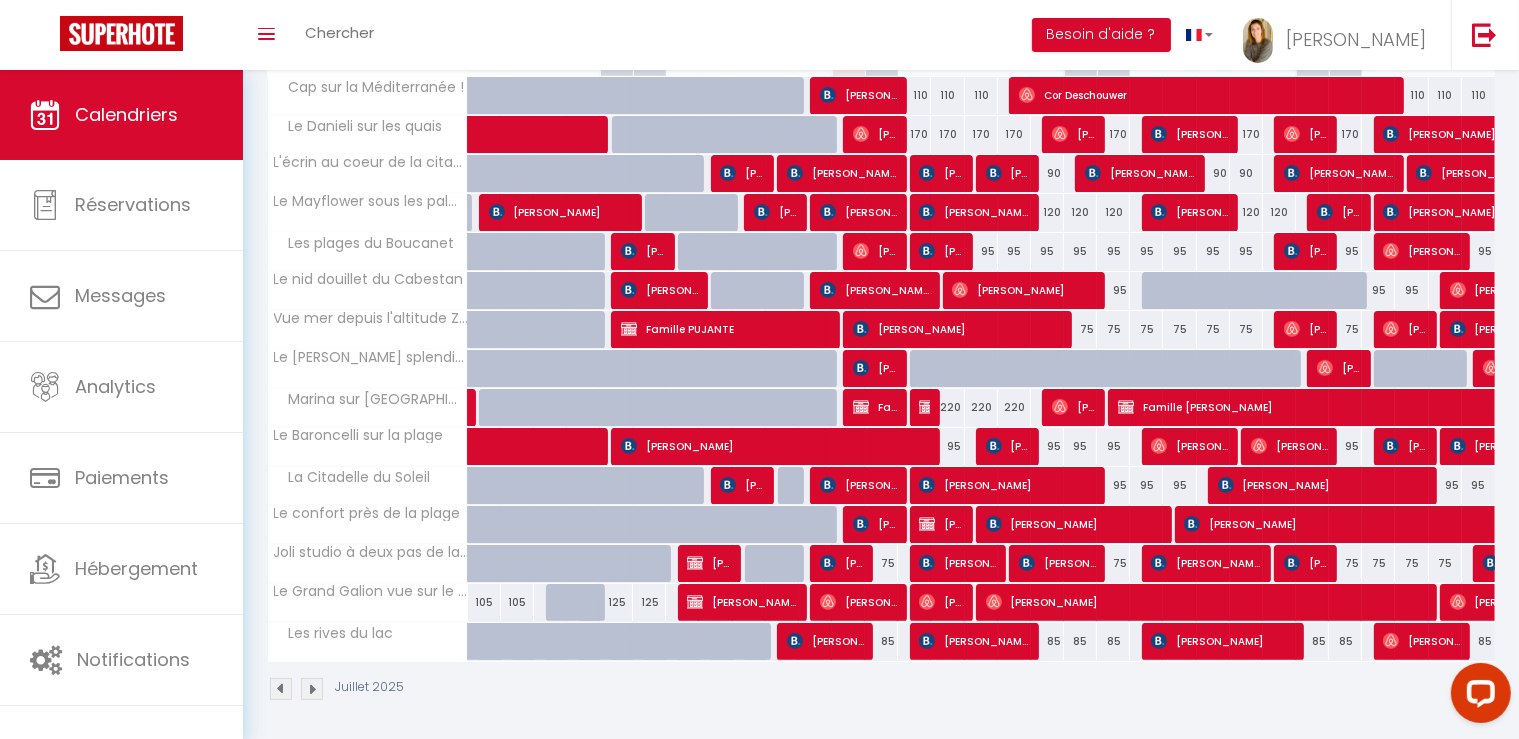 click at bounding box center (281, 689) 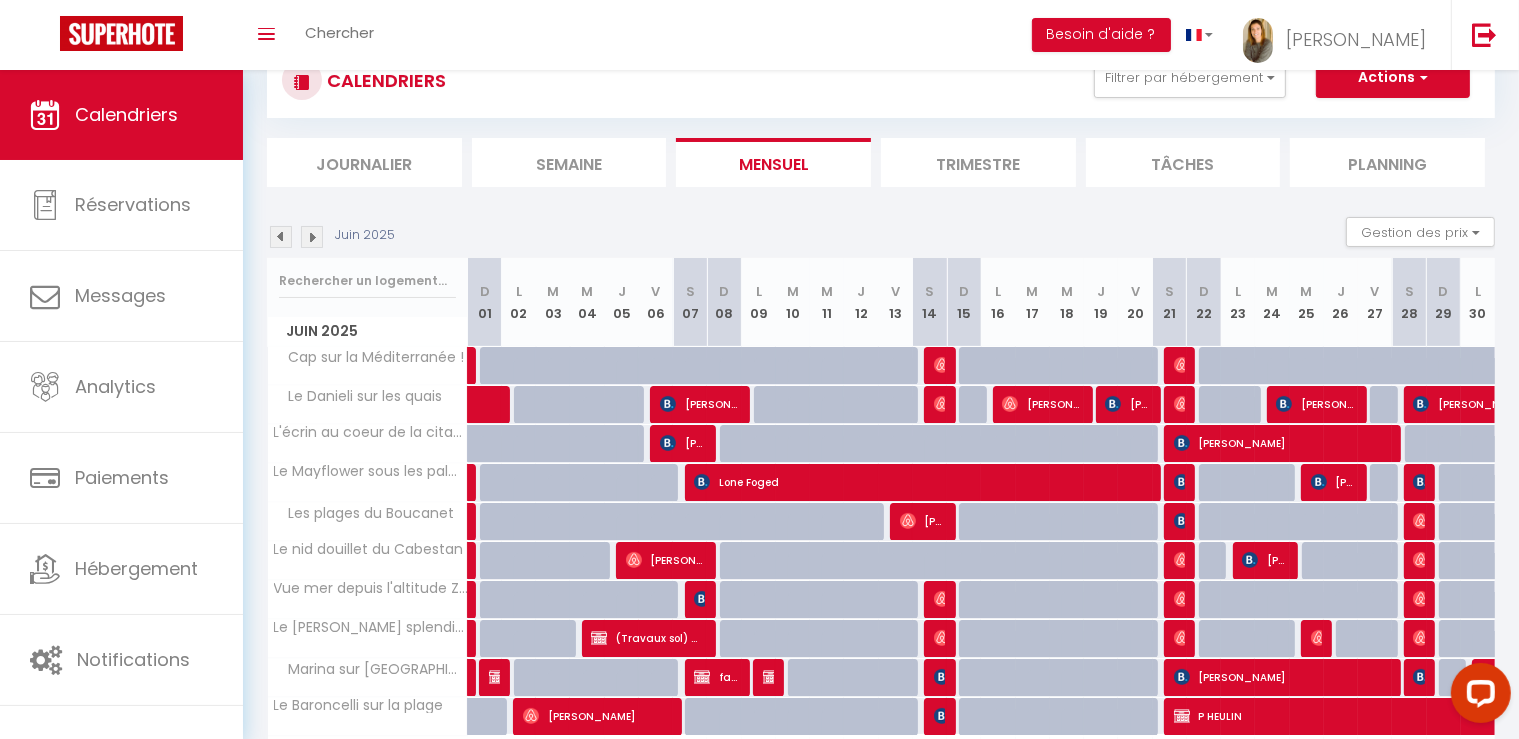 scroll, scrollTop: 195, scrollLeft: 0, axis: vertical 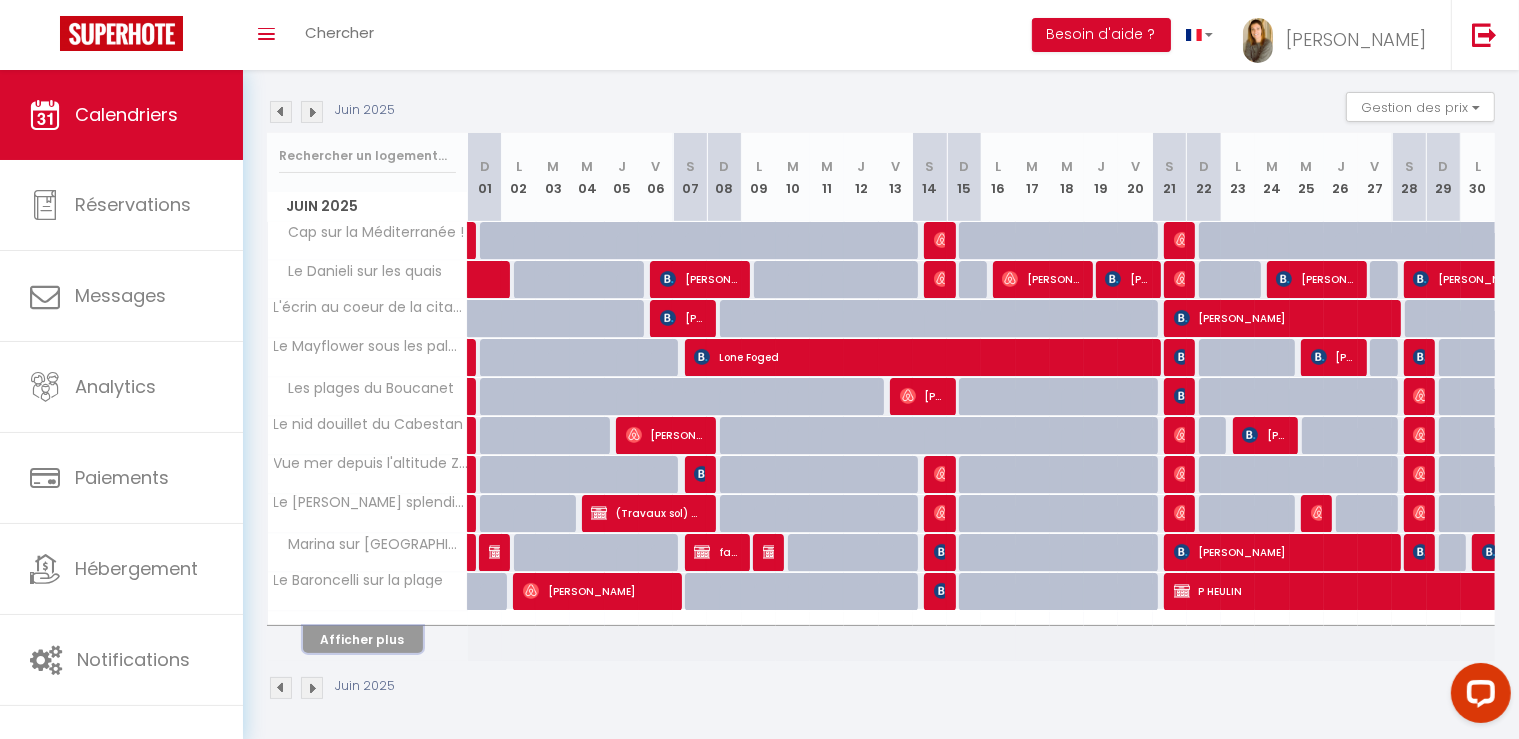 click on "Afficher plus" at bounding box center [363, 639] 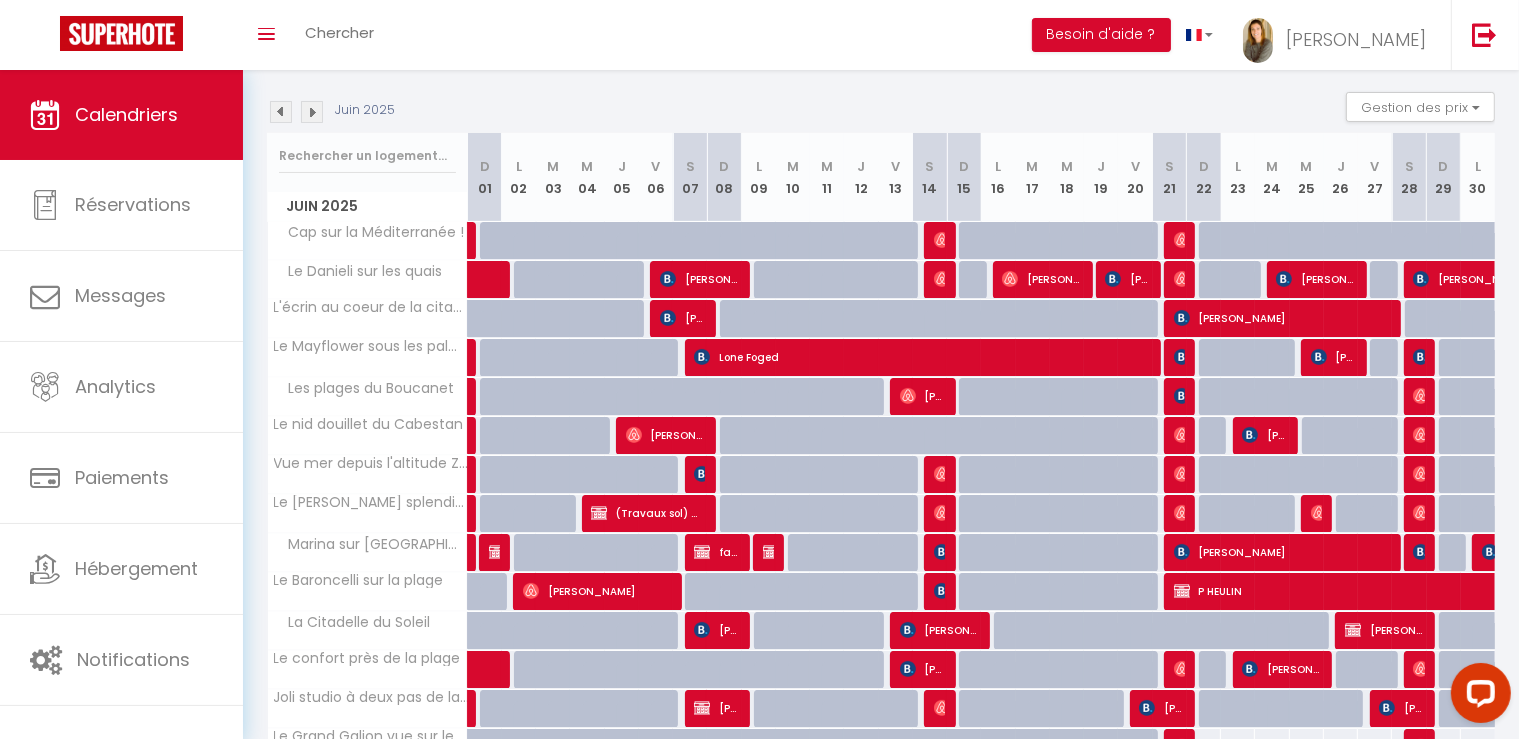 scroll, scrollTop: 340, scrollLeft: 0, axis: vertical 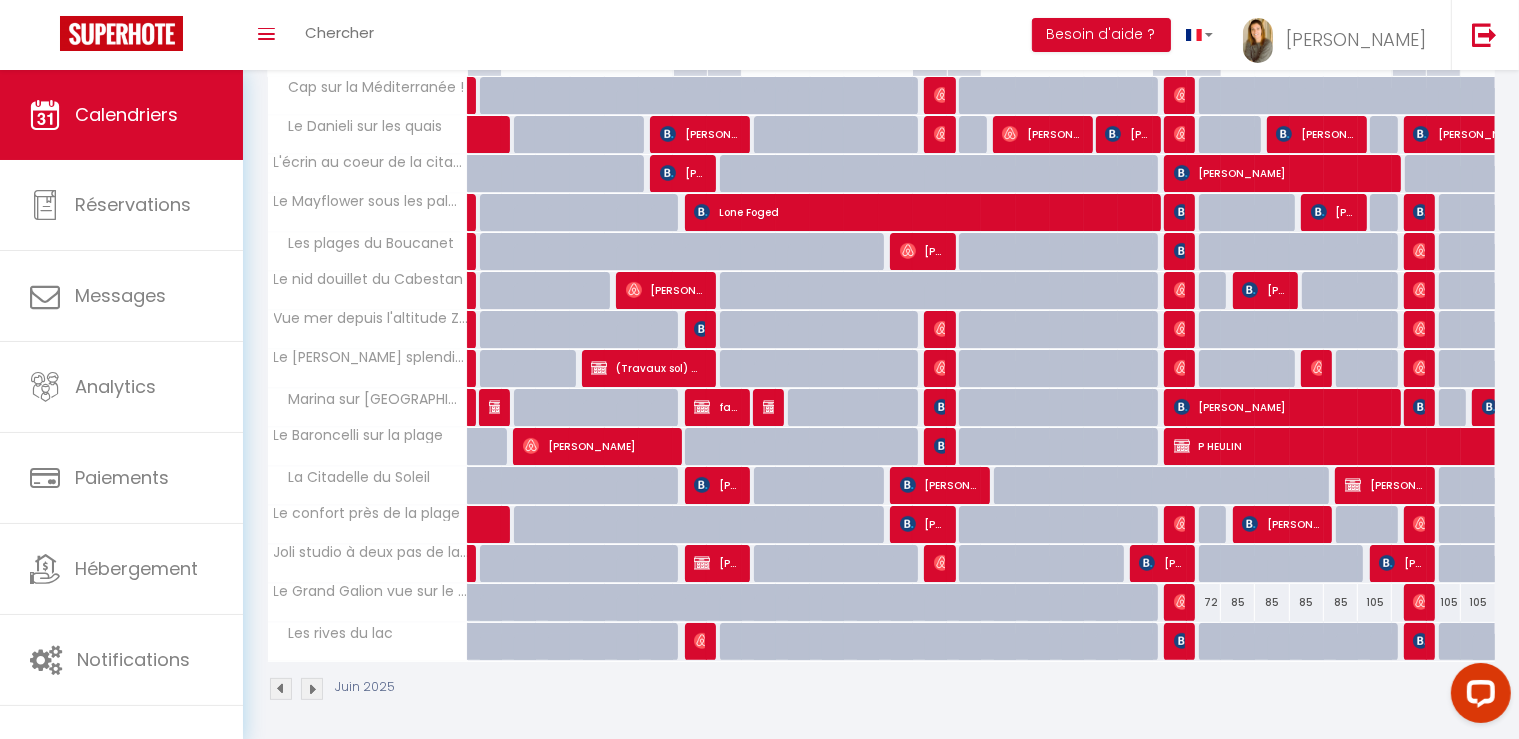 click at bounding box center [312, 689] 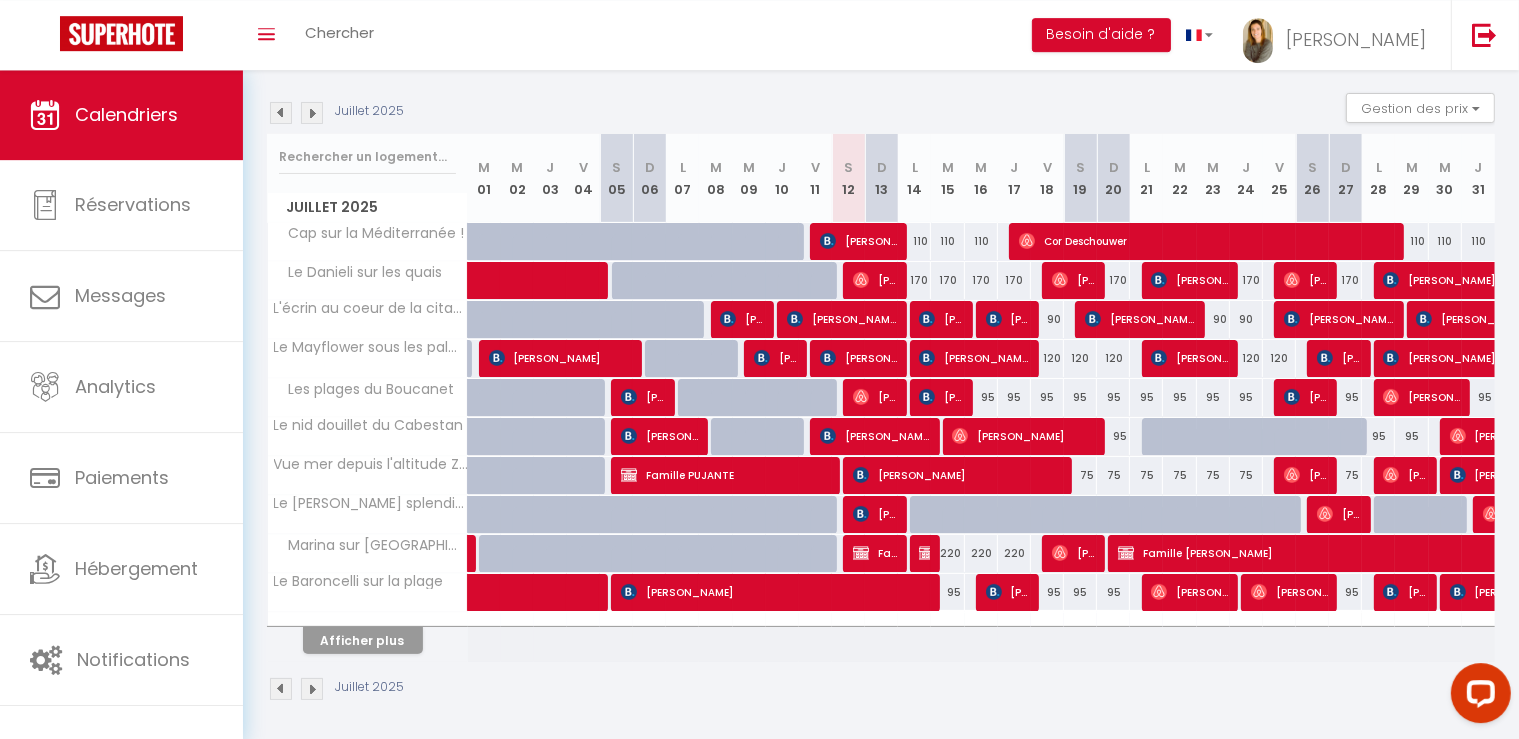 scroll, scrollTop: 195, scrollLeft: 0, axis: vertical 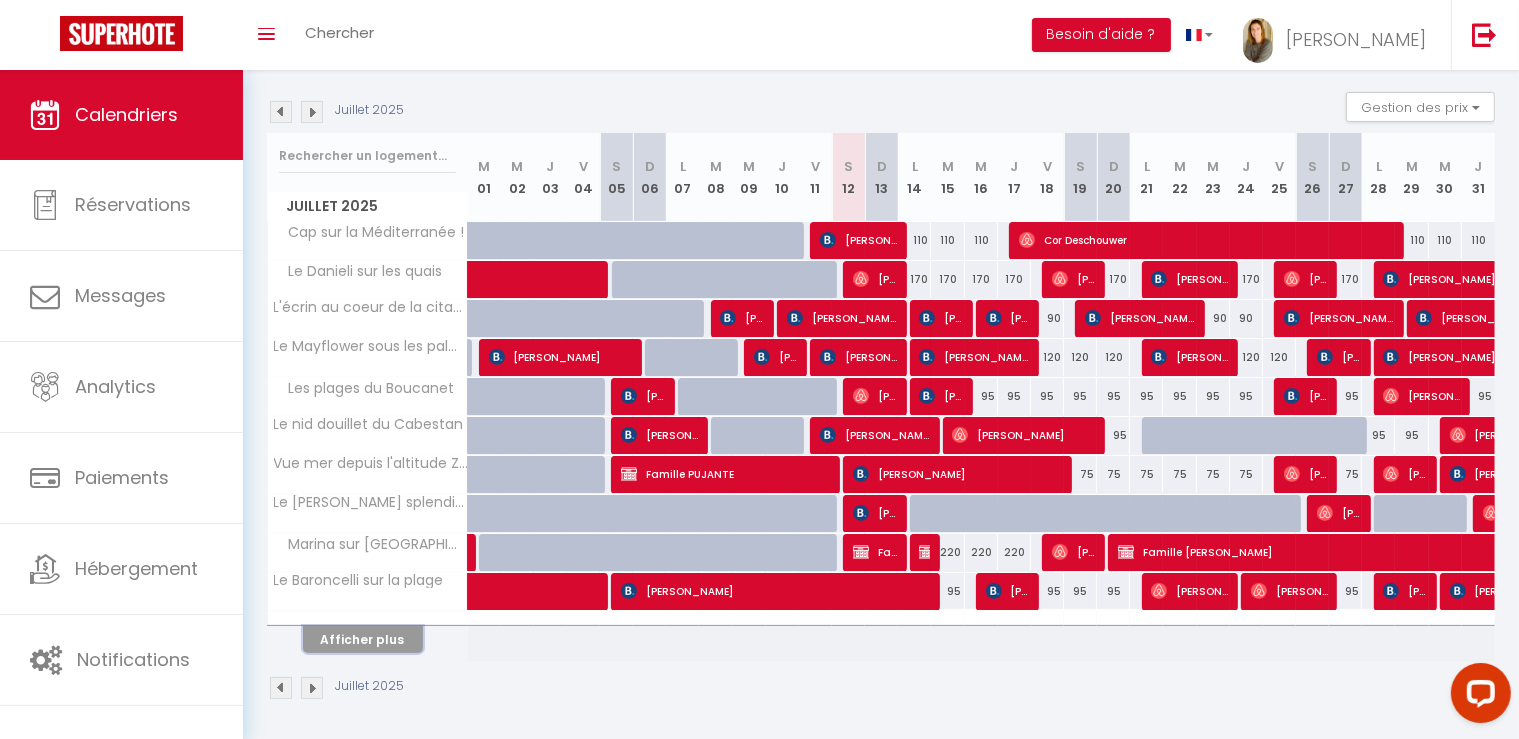 click on "Afficher plus" at bounding box center [363, 639] 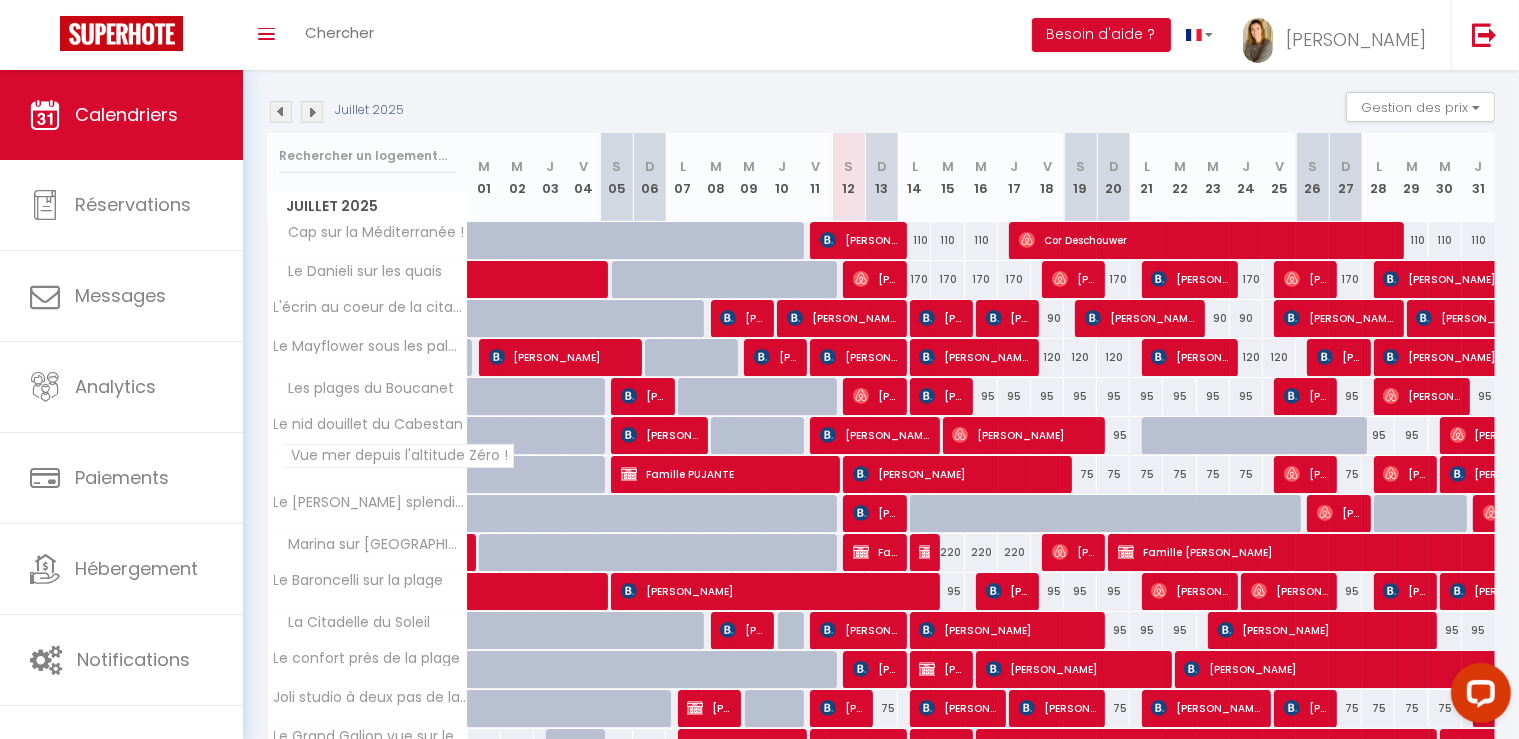 scroll, scrollTop: 340, scrollLeft: 0, axis: vertical 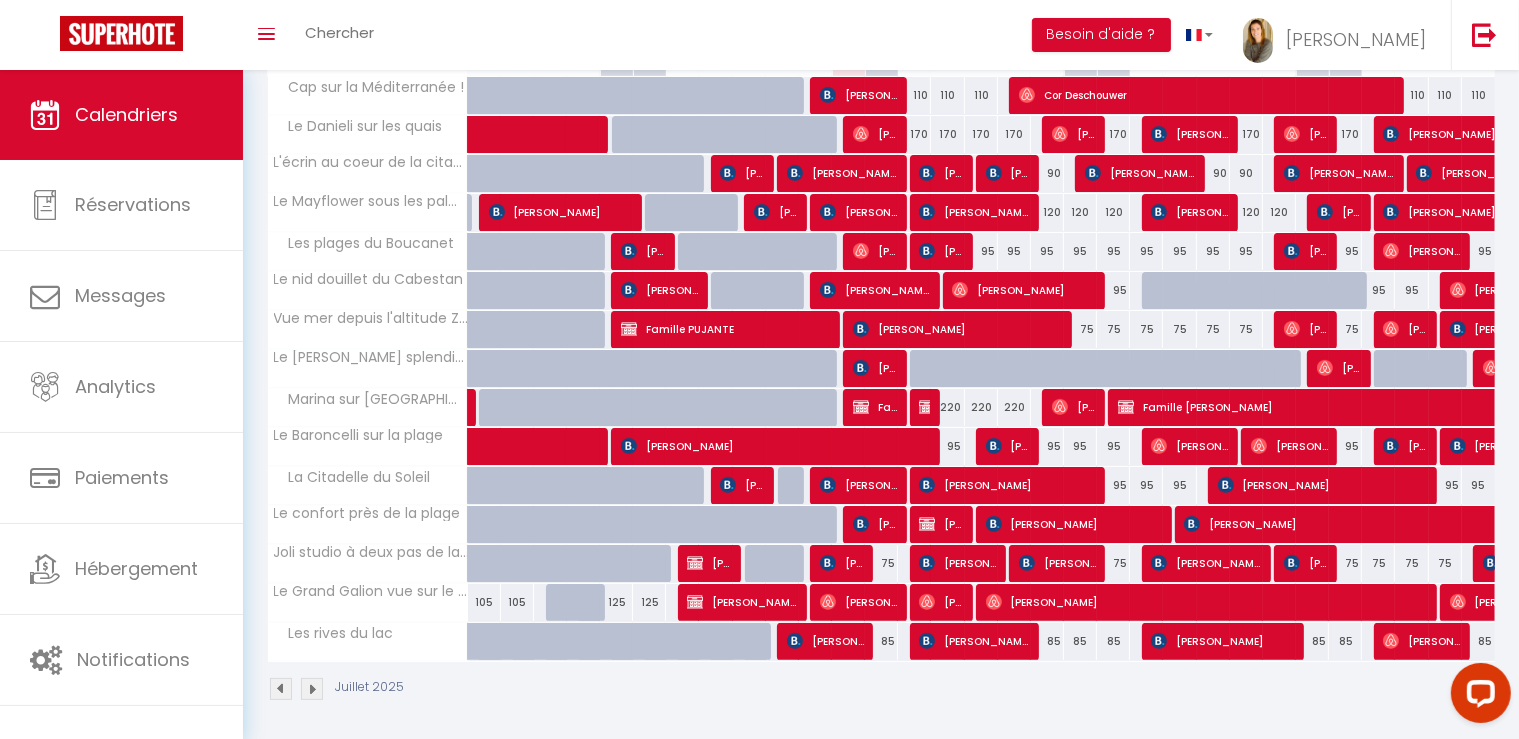 click on "[PERSON_NAME]" at bounding box center [842, 563] 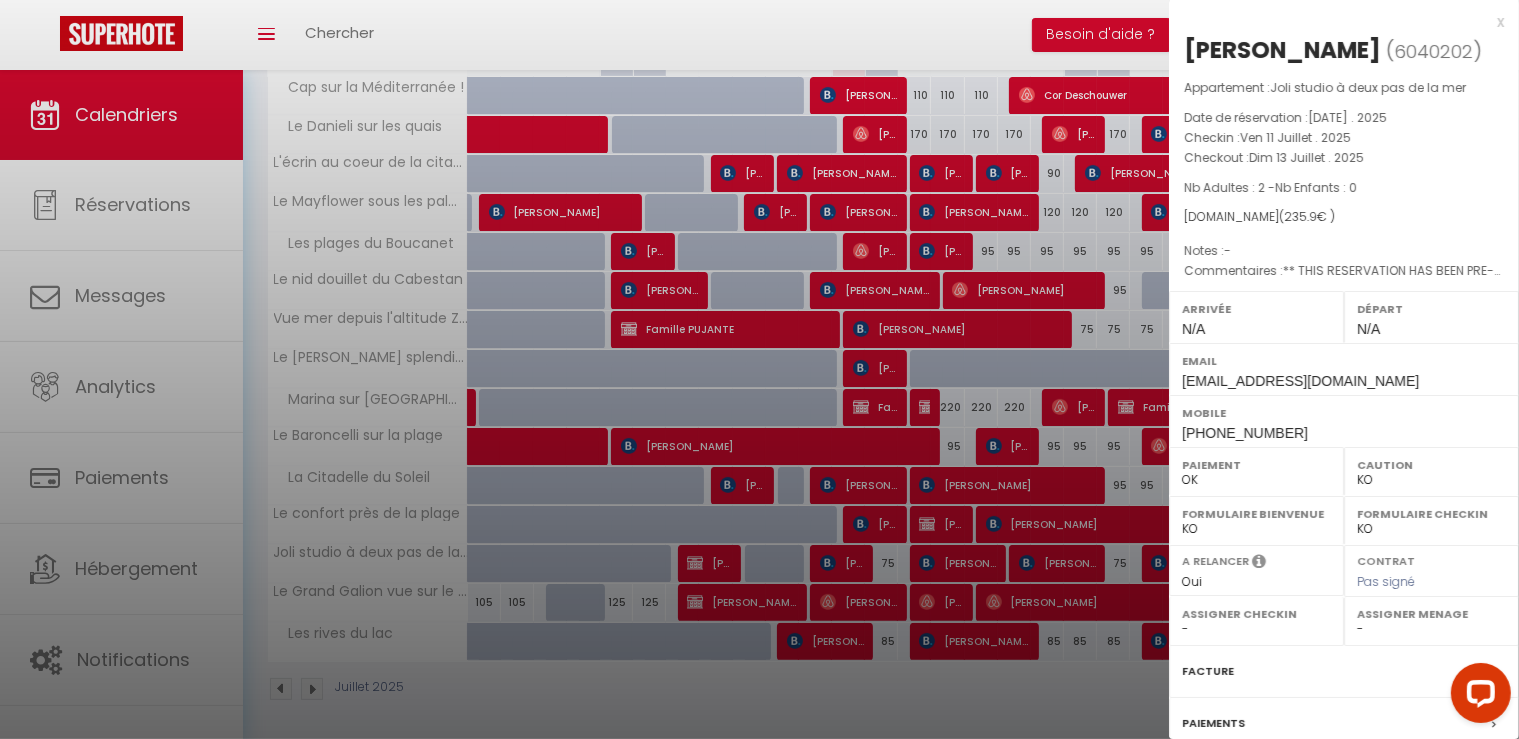 click on "x" at bounding box center (1336, 22) 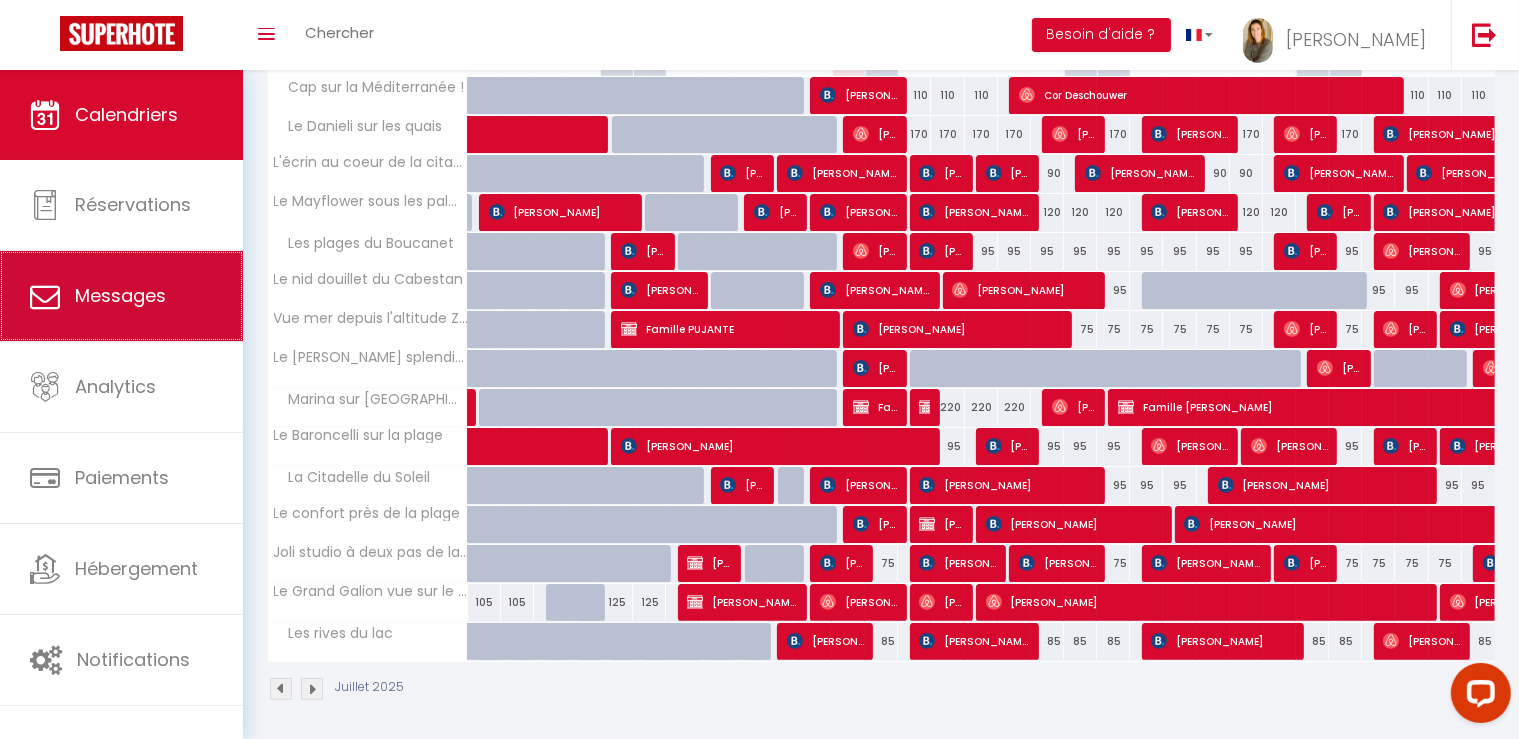 click on "Messages" at bounding box center [120, 295] 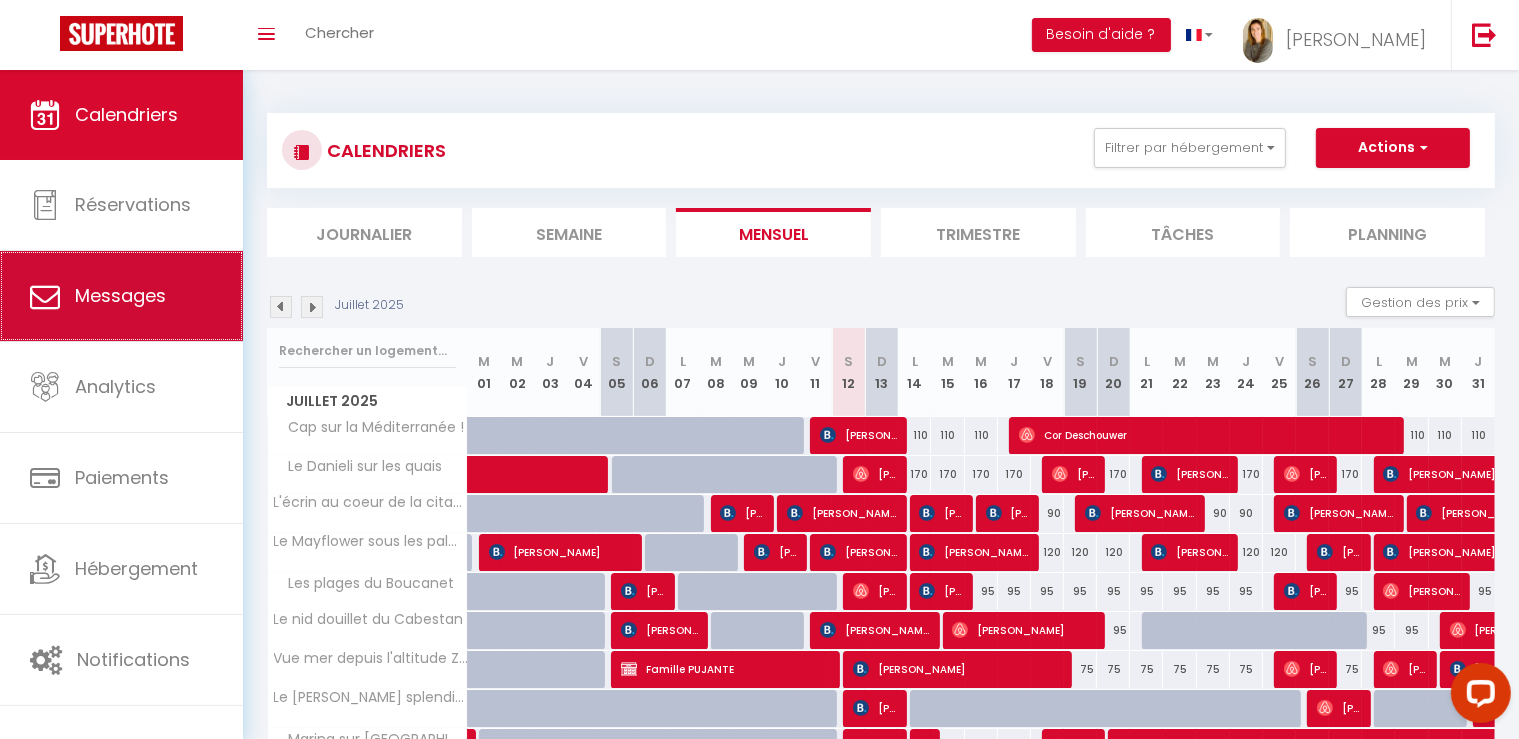 select on "message" 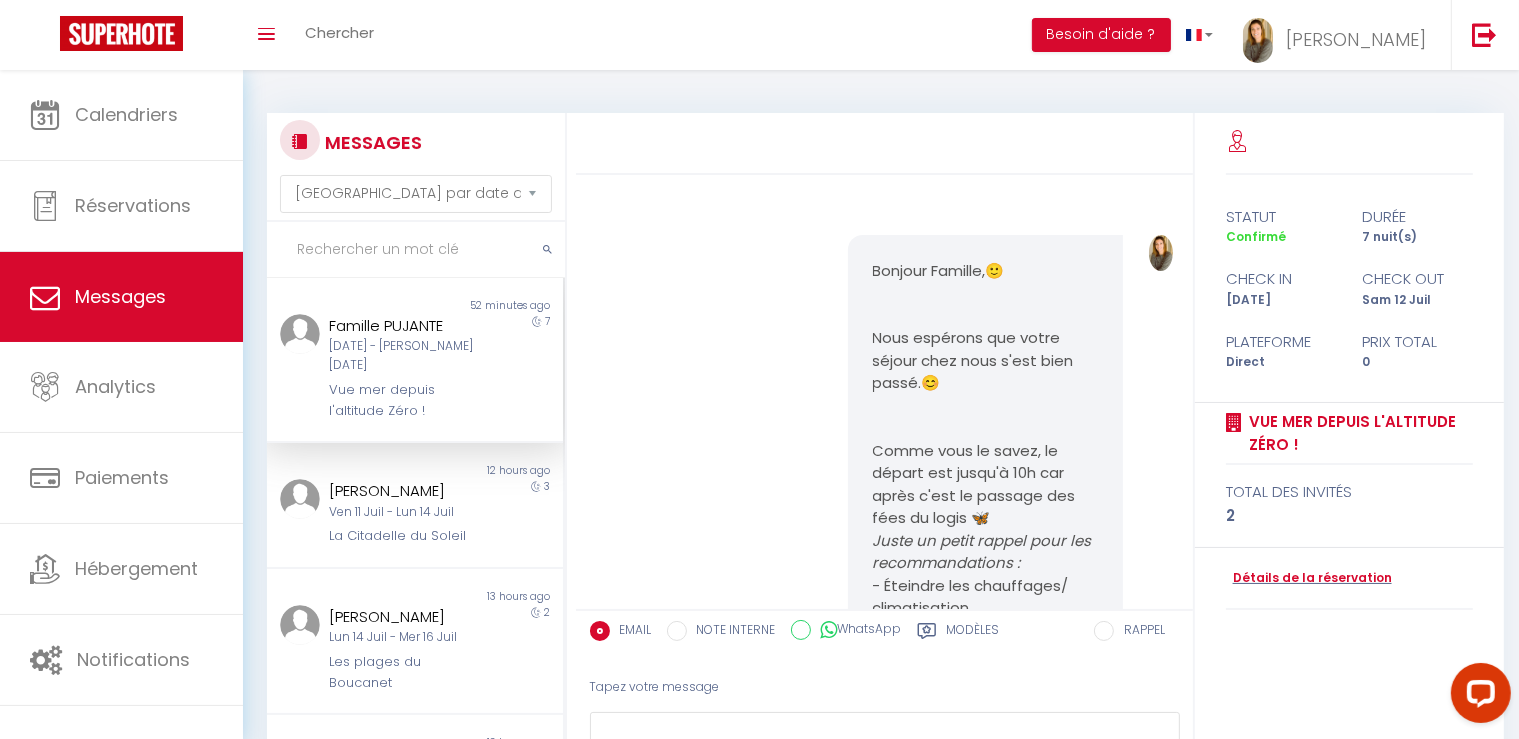 scroll, scrollTop: 407, scrollLeft: 0, axis: vertical 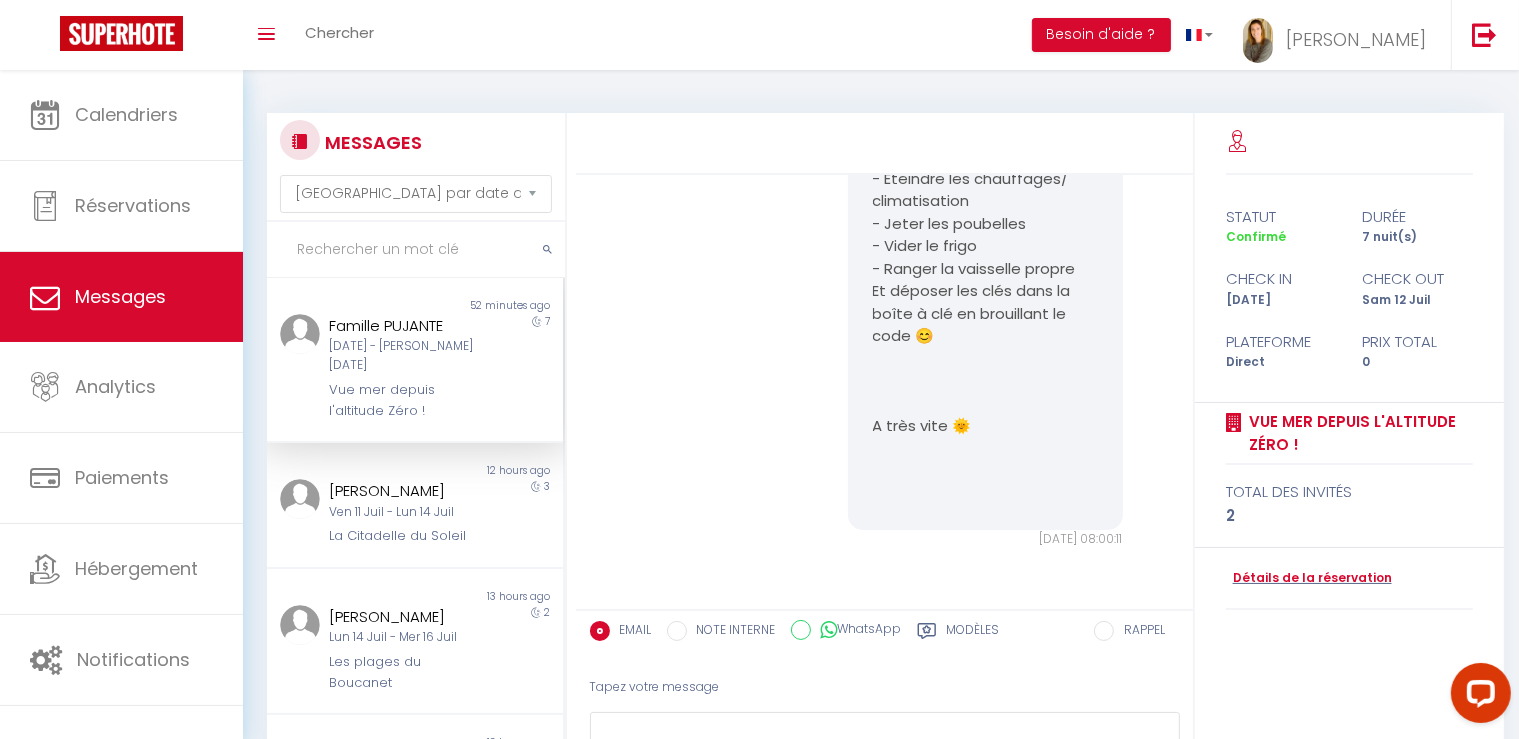 click on "Vue mer depuis l'altitude Zéro !" at bounding box center [403, 400] 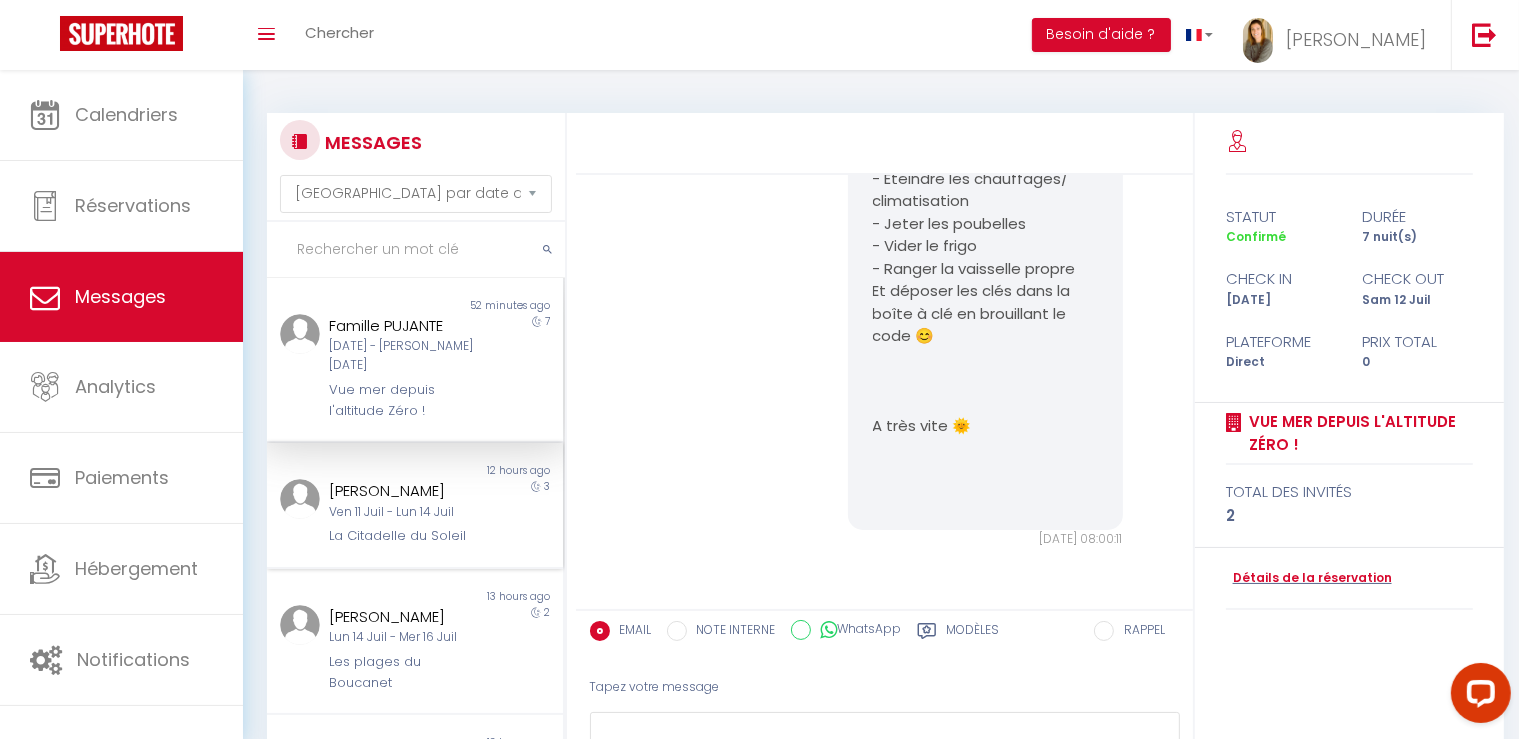 click on "12 hours ago" at bounding box center [489, 471] 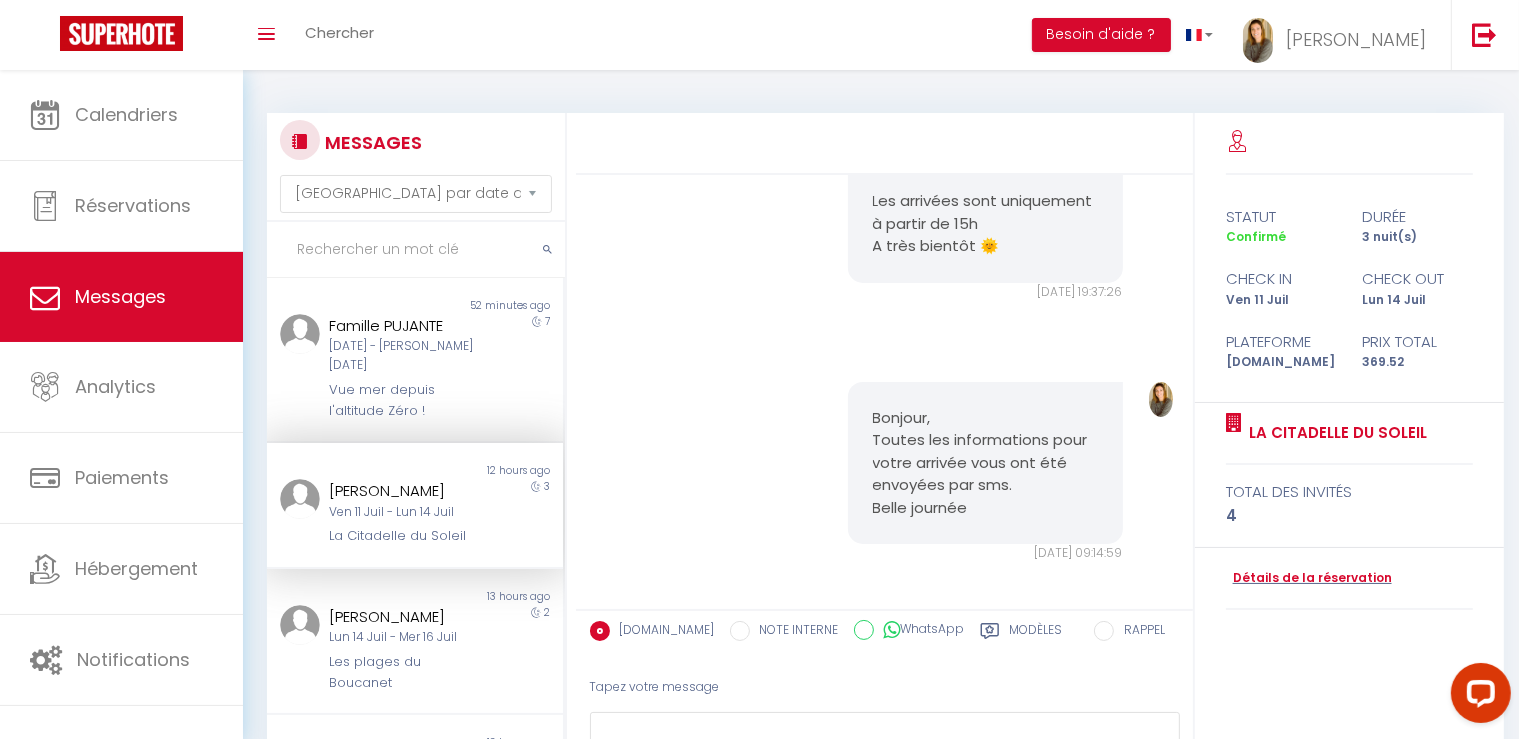 scroll, scrollTop: 1048, scrollLeft: 0, axis: vertical 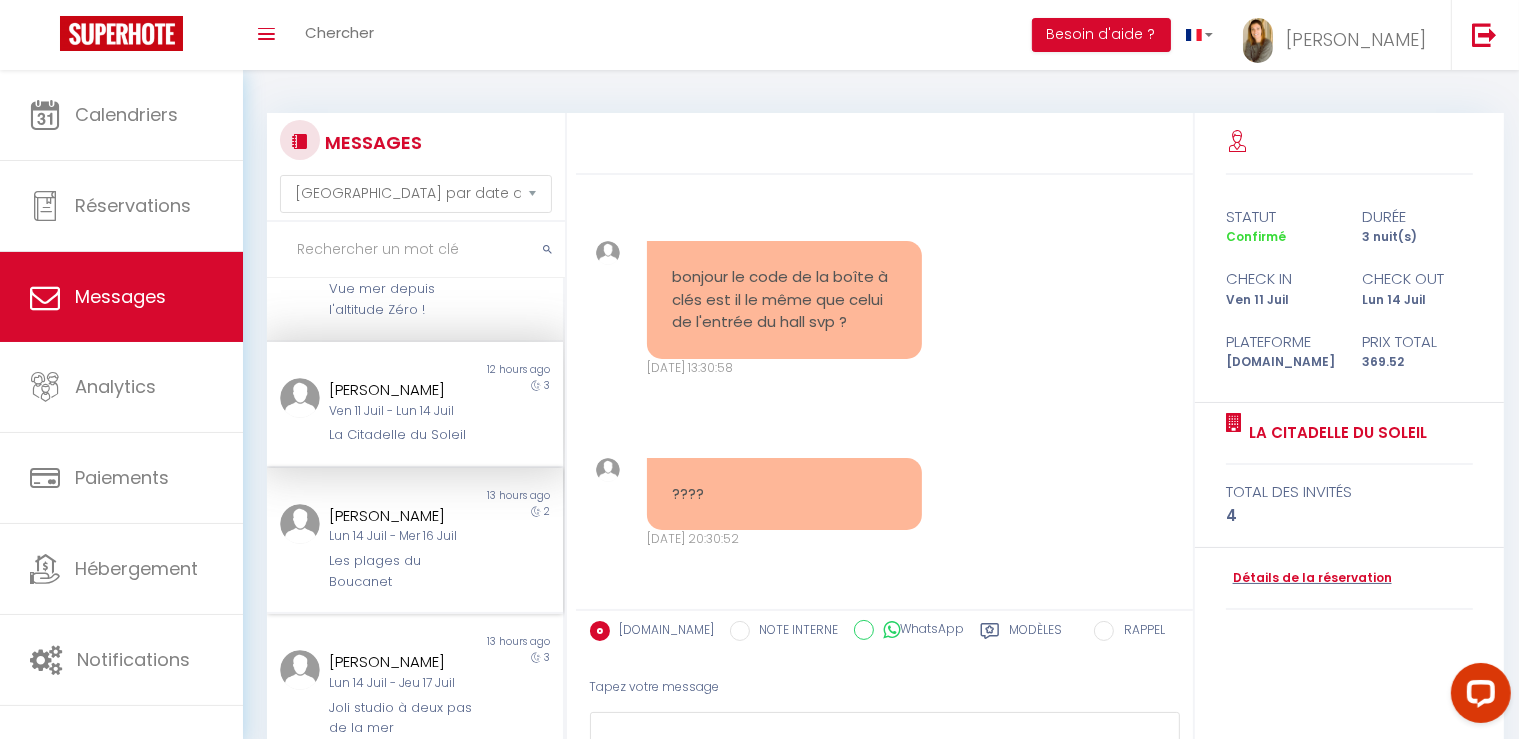 click on "Les plages du Boucanet" at bounding box center [403, 571] 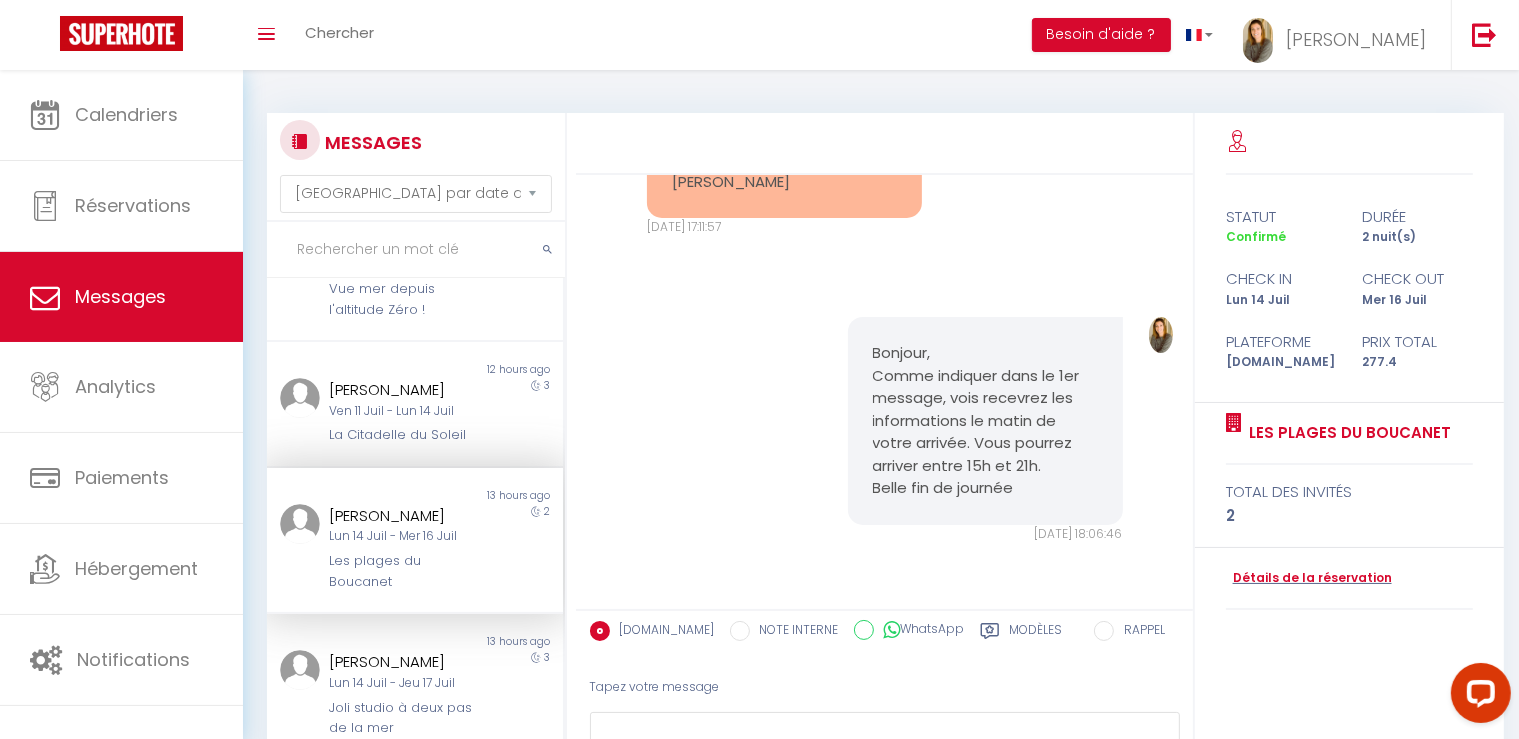 scroll, scrollTop: 1237, scrollLeft: 0, axis: vertical 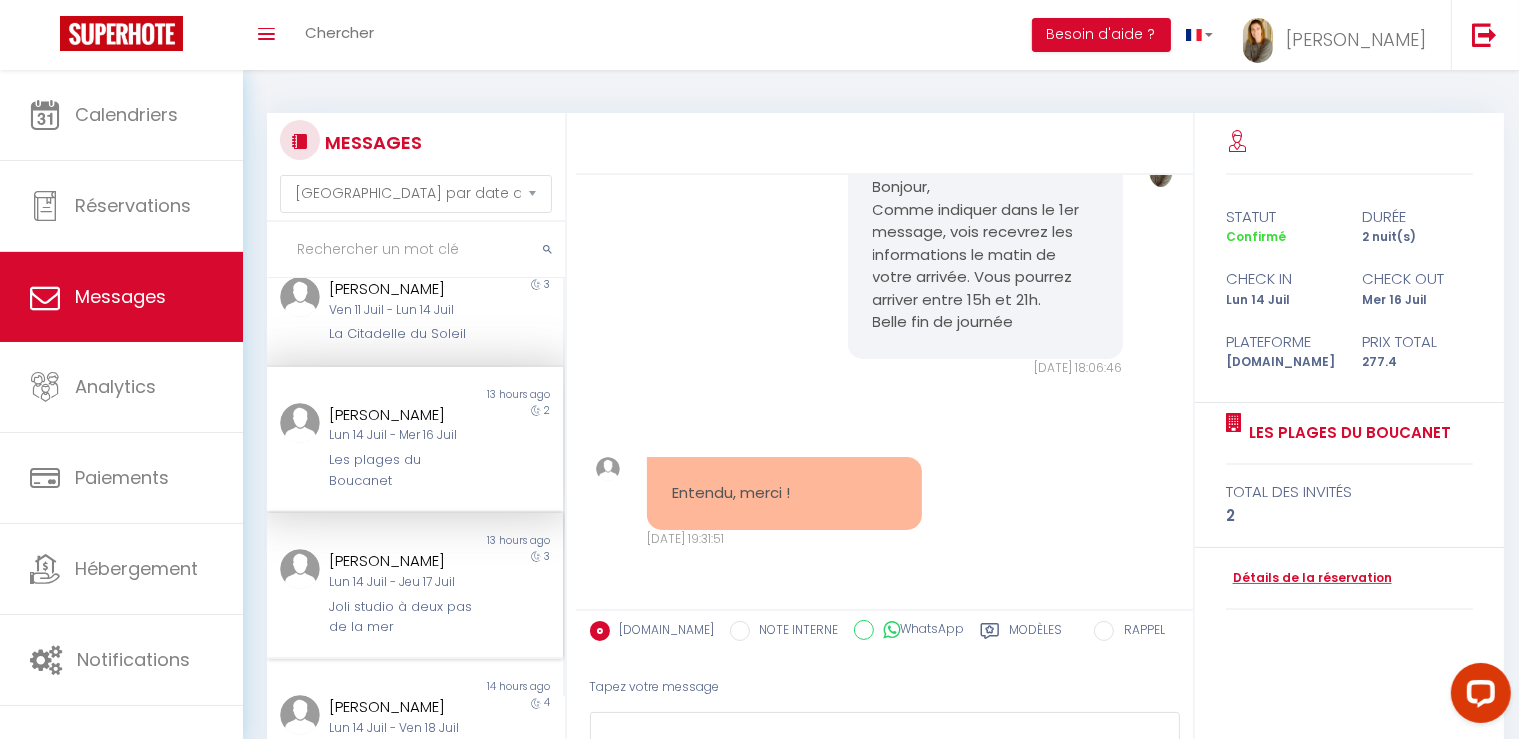 click on "Joli studio à deux pas de la mer" at bounding box center [403, 617] 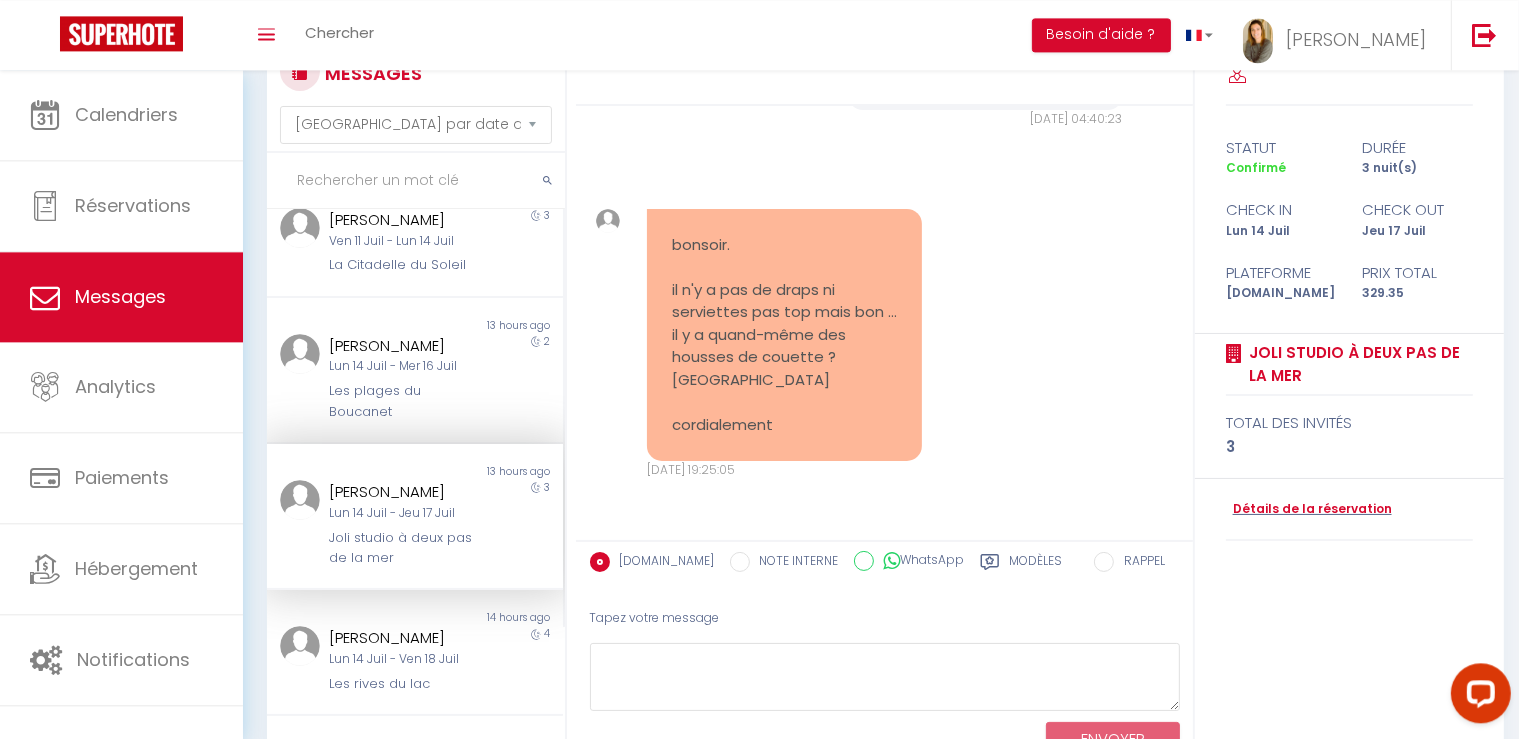 scroll, scrollTop: 105, scrollLeft: 0, axis: vertical 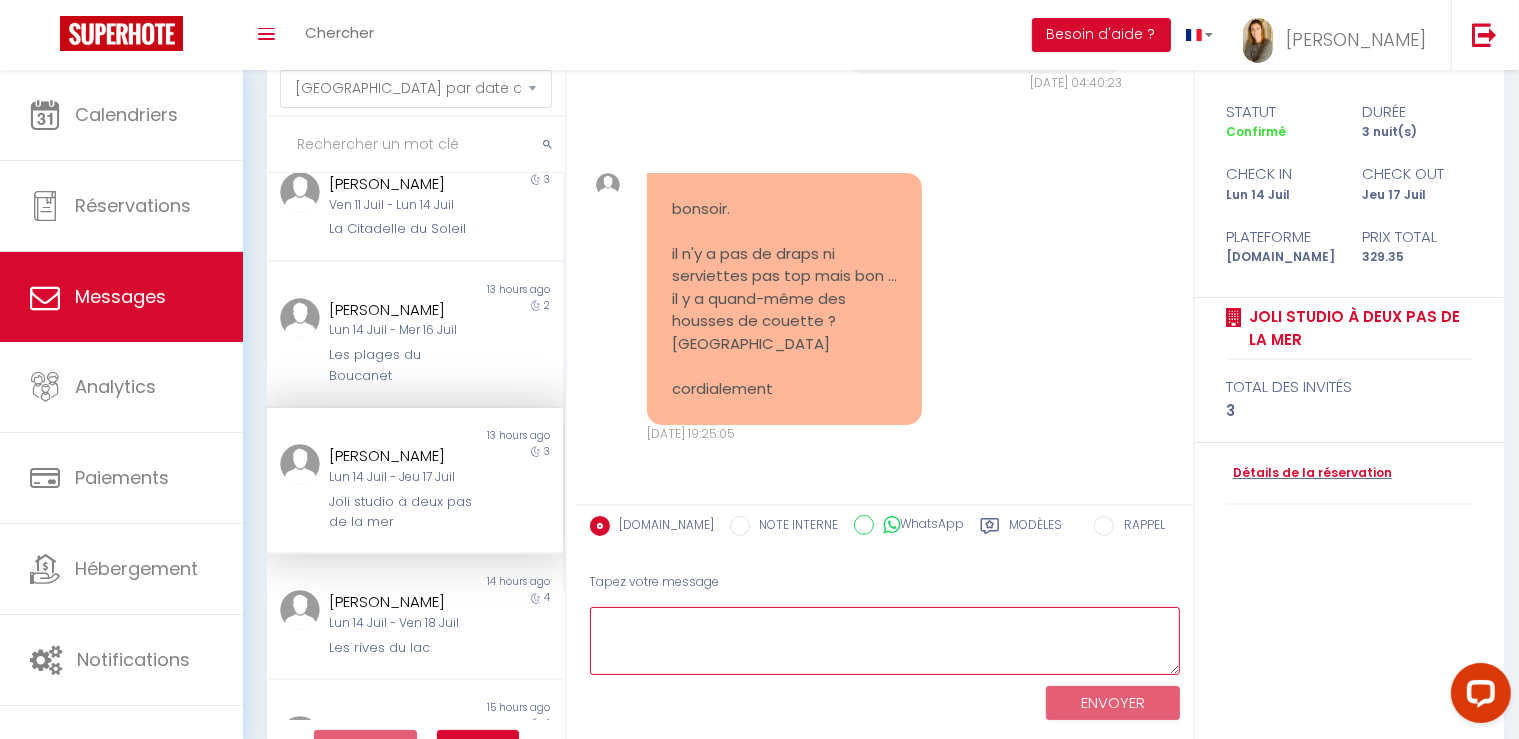 click at bounding box center (885, 641) 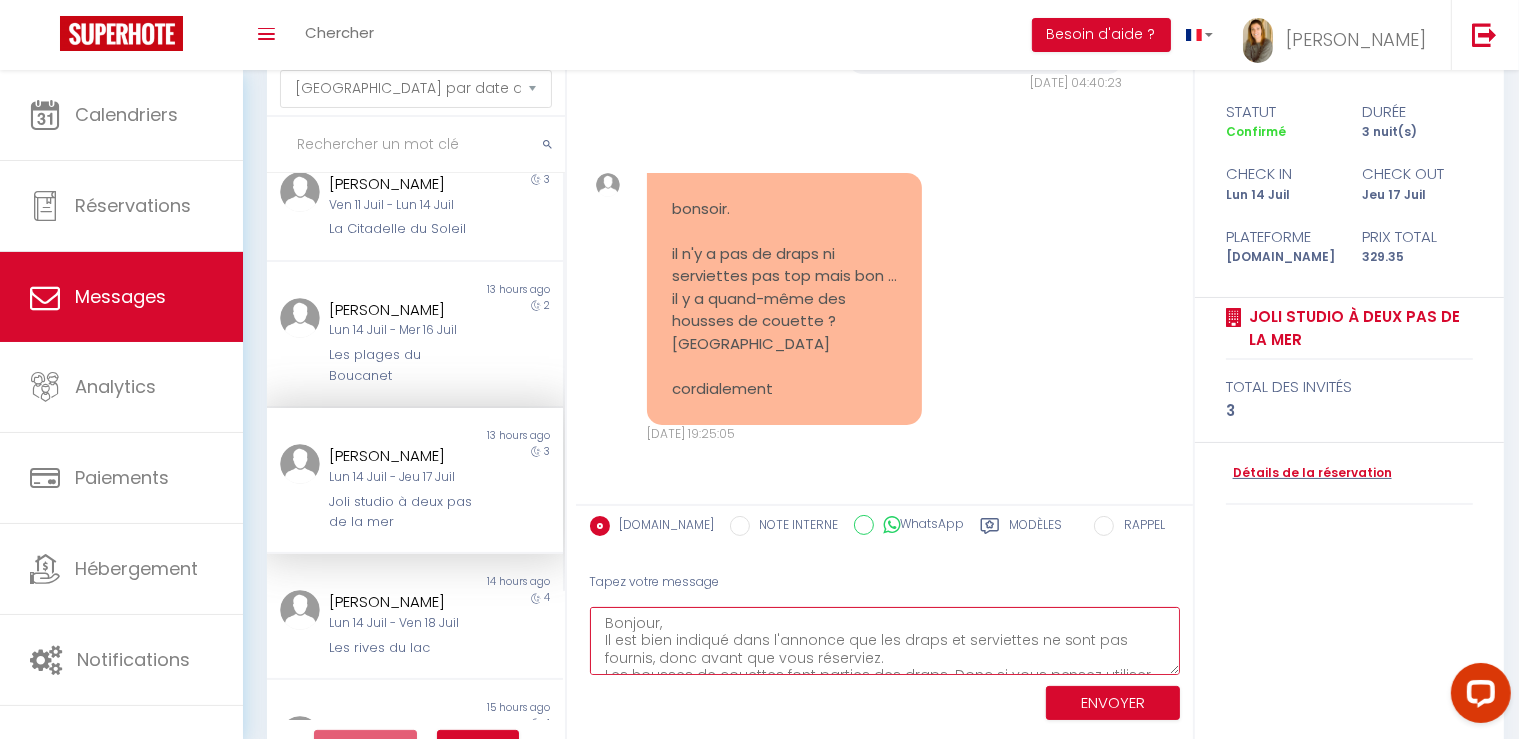 scroll, scrollTop: 53, scrollLeft: 0, axis: vertical 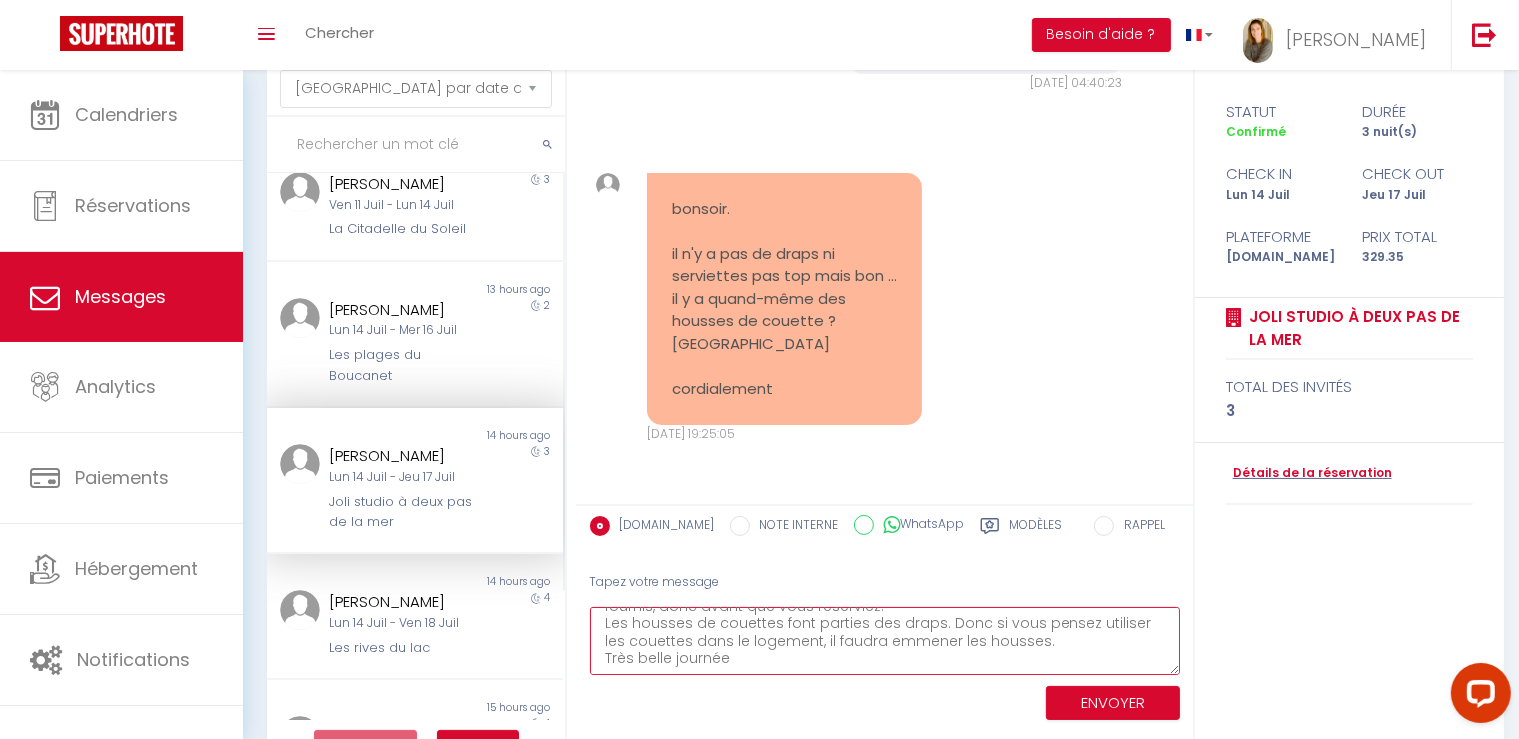 type on "Bonjour,
Il est bien indiqué dans l'annonce que les draps et serviettes ne sont pas fournis, donc avant que vous réserviez.
Les housses de couettes font parties des draps. Donc si vous pensez utiliser les couettes dans le logement, il faudra emmener les housses.
Très belle journée" 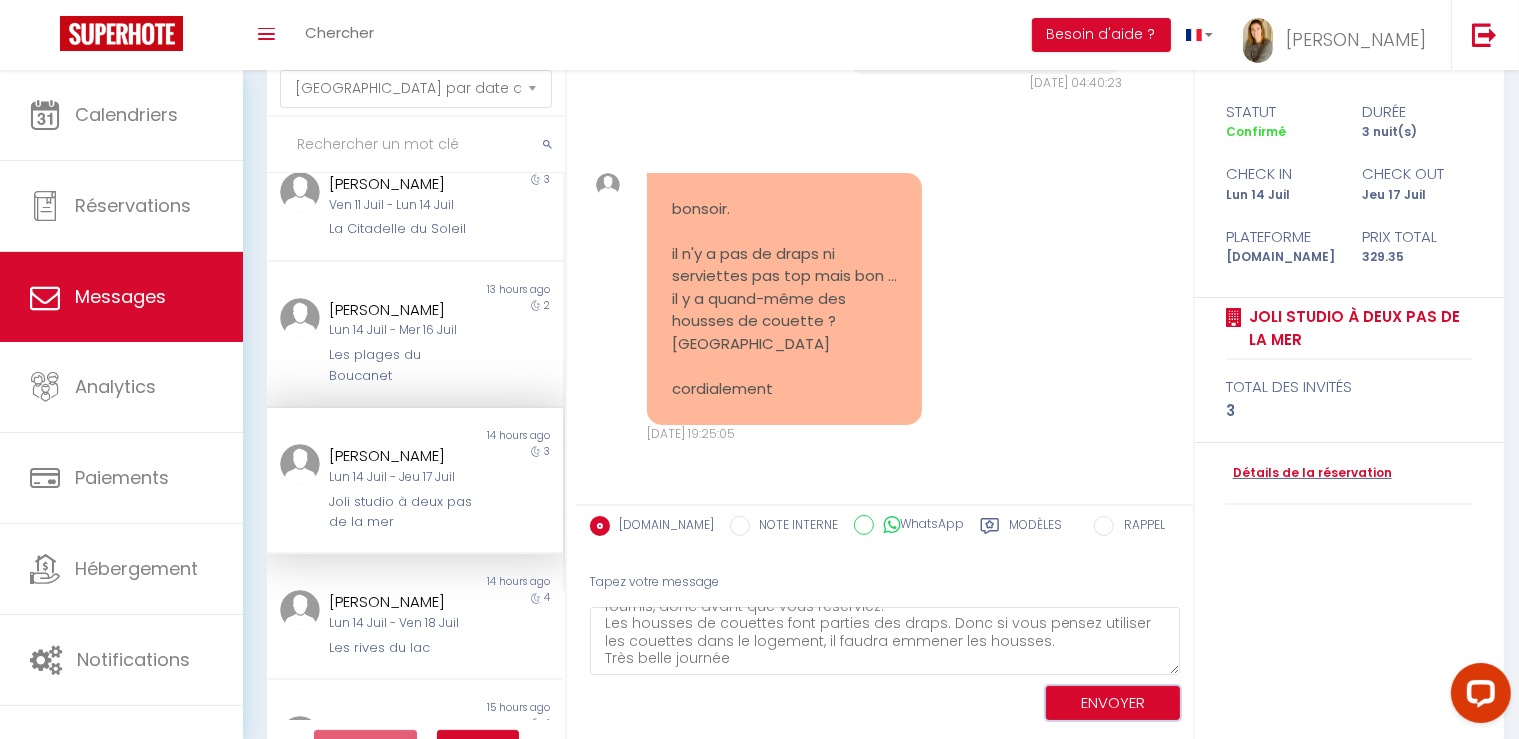 click on "ENVOYER" at bounding box center (1113, 703) 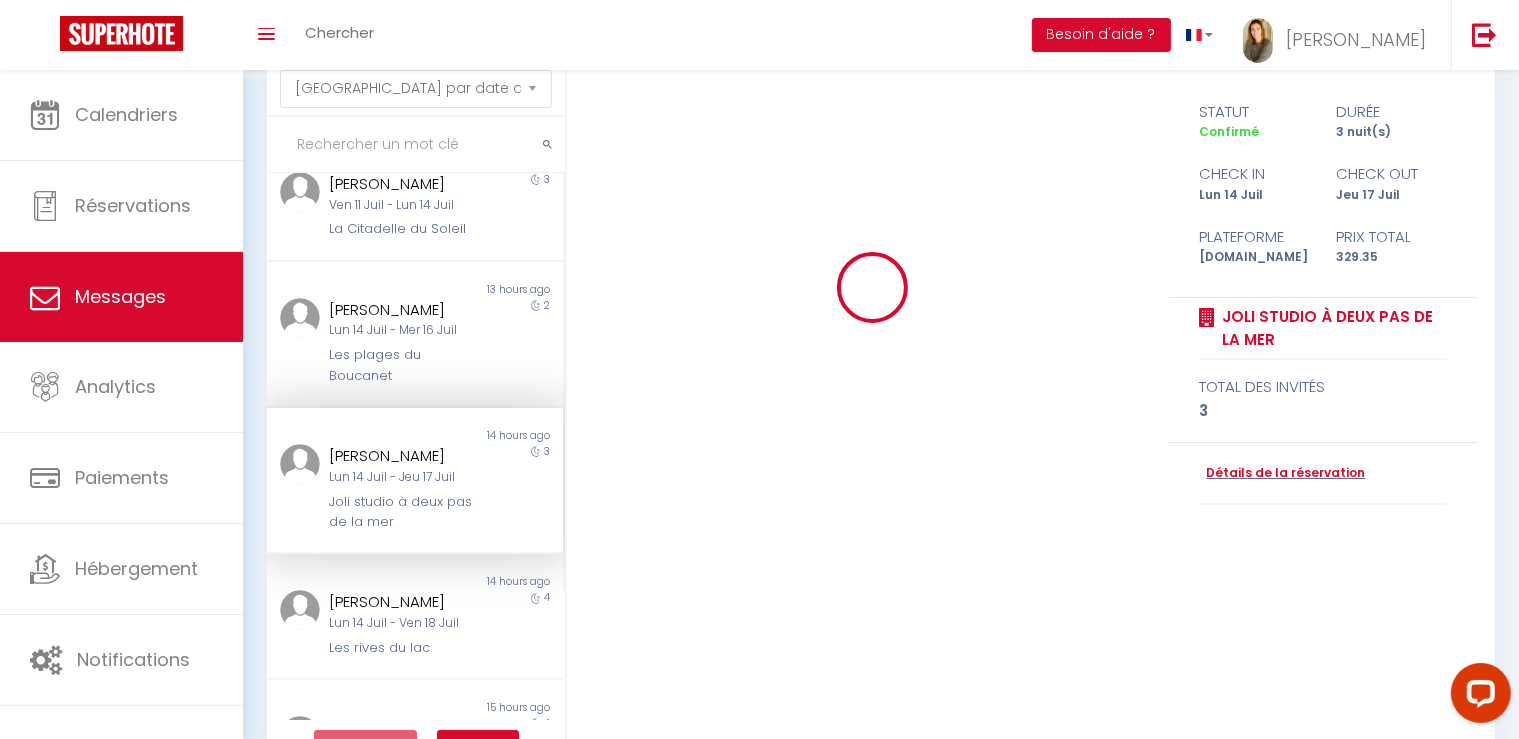 type 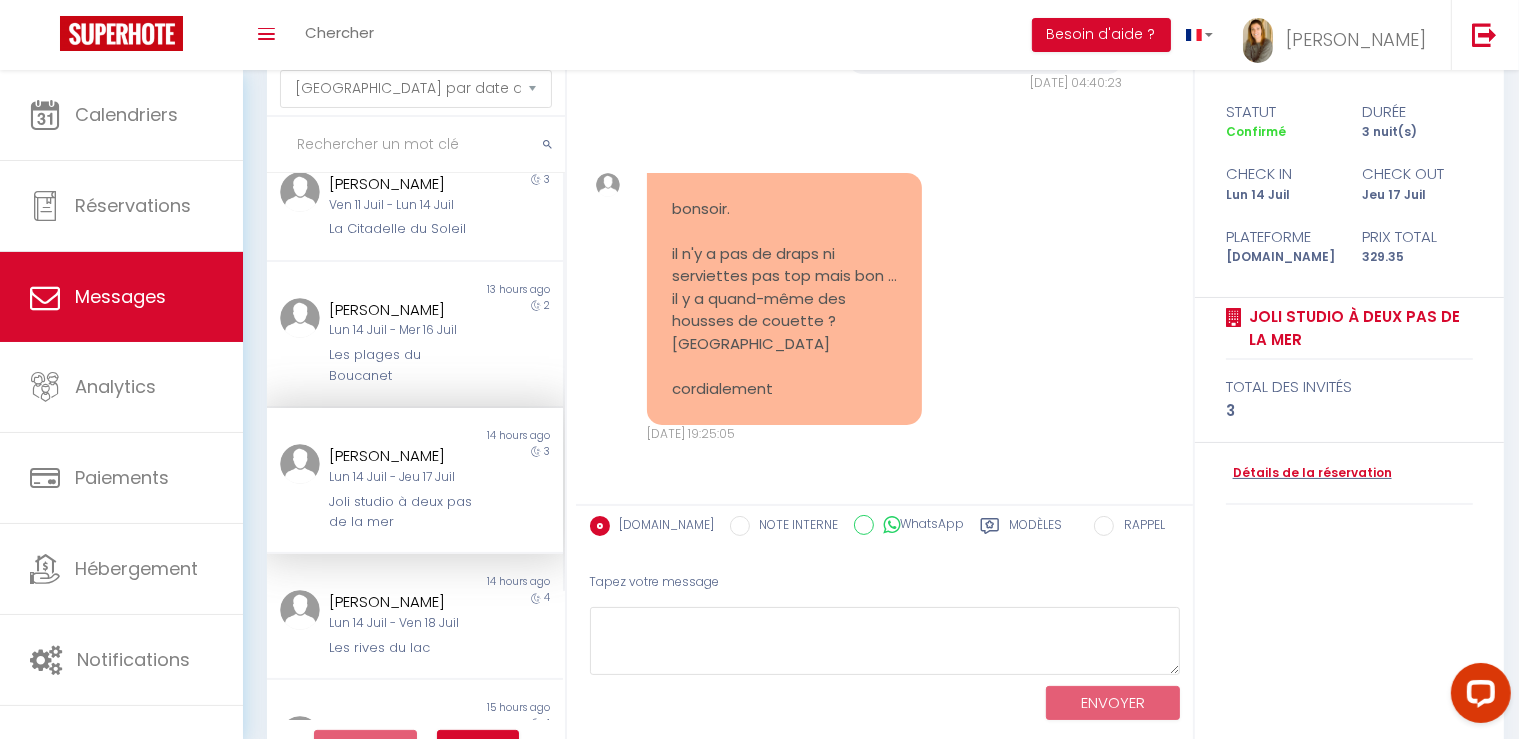 scroll, scrollTop: 953, scrollLeft: 0, axis: vertical 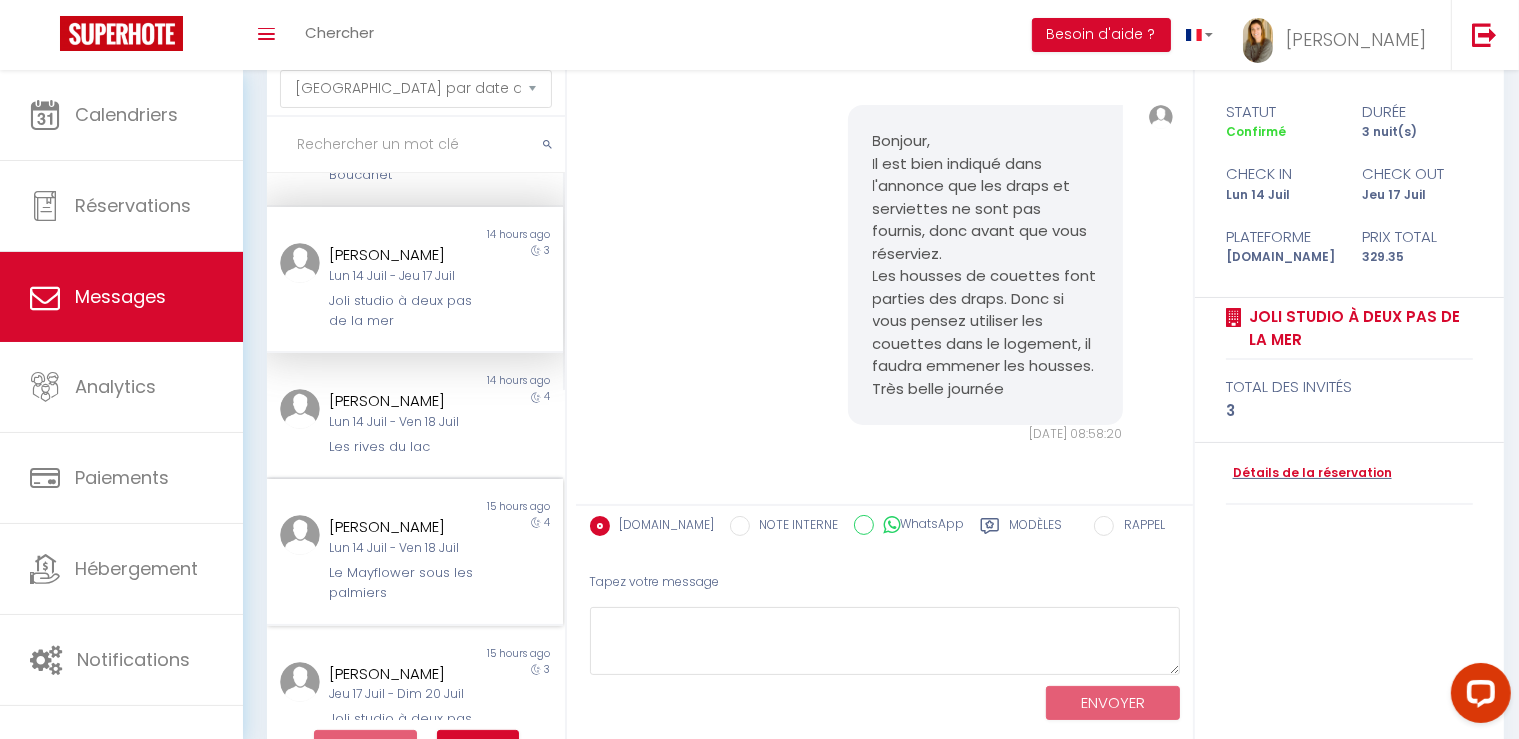 click on "Le Mayflower sous les palmiers" at bounding box center (403, 583) 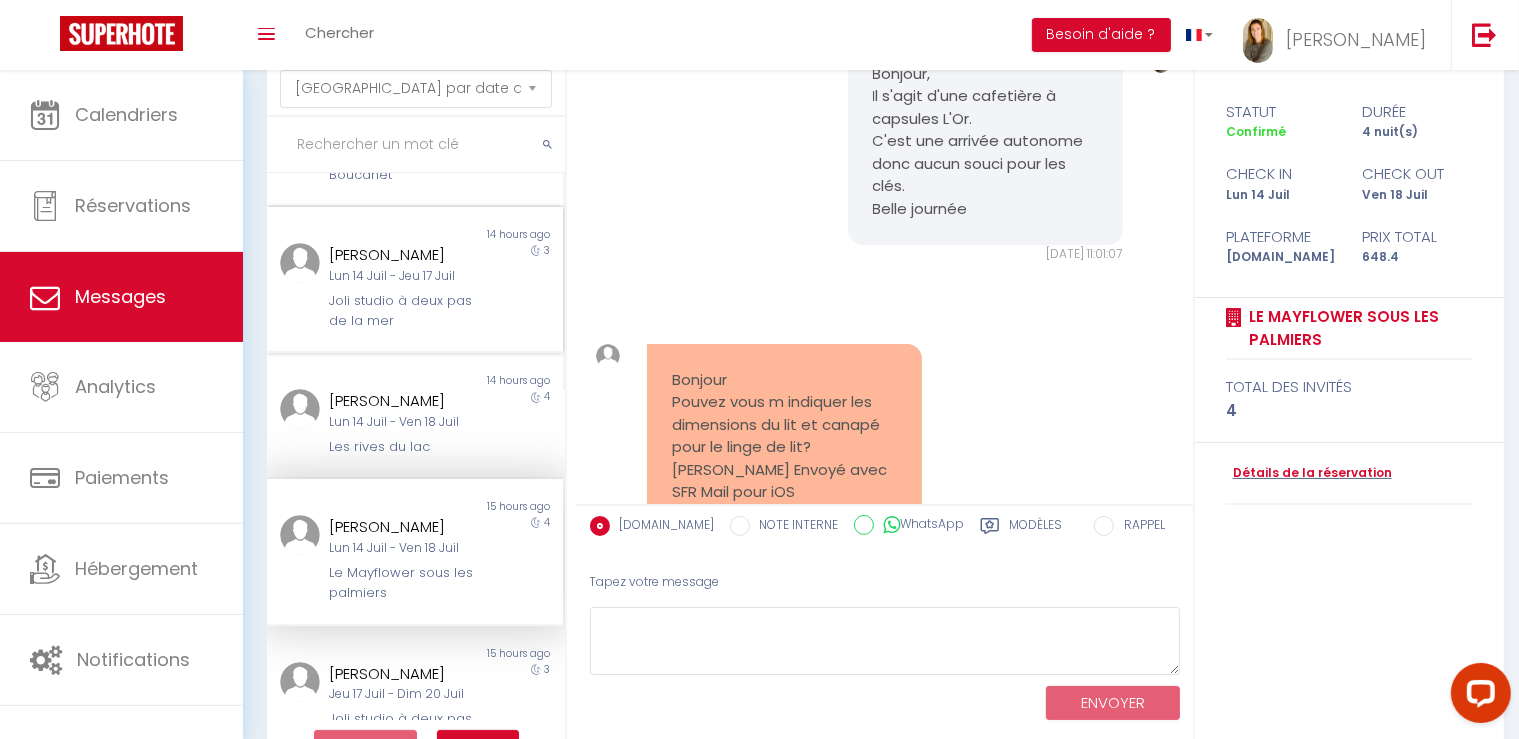 scroll, scrollTop: 1453, scrollLeft: 0, axis: vertical 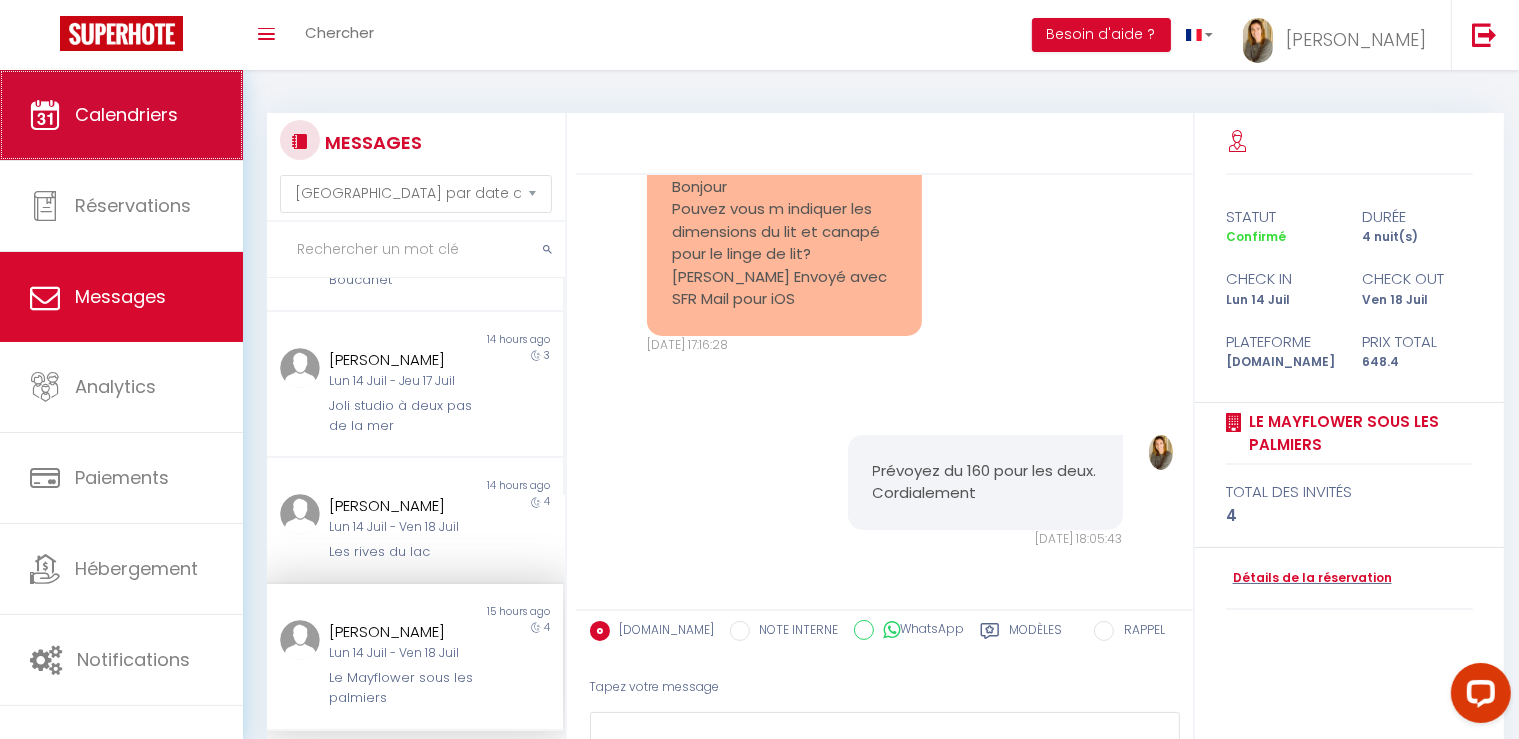 click on "Calendriers" at bounding box center [126, 114] 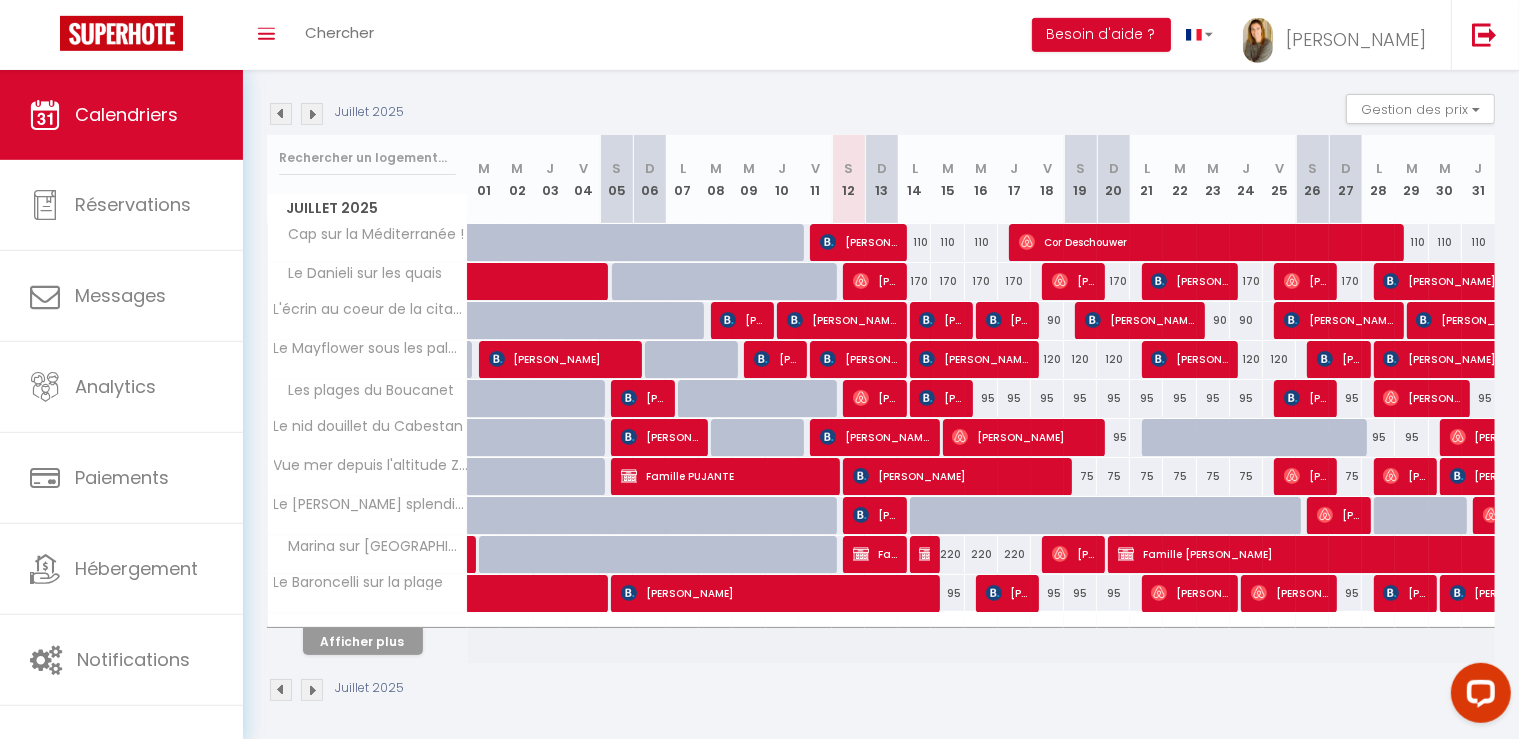 scroll, scrollTop: 195, scrollLeft: 0, axis: vertical 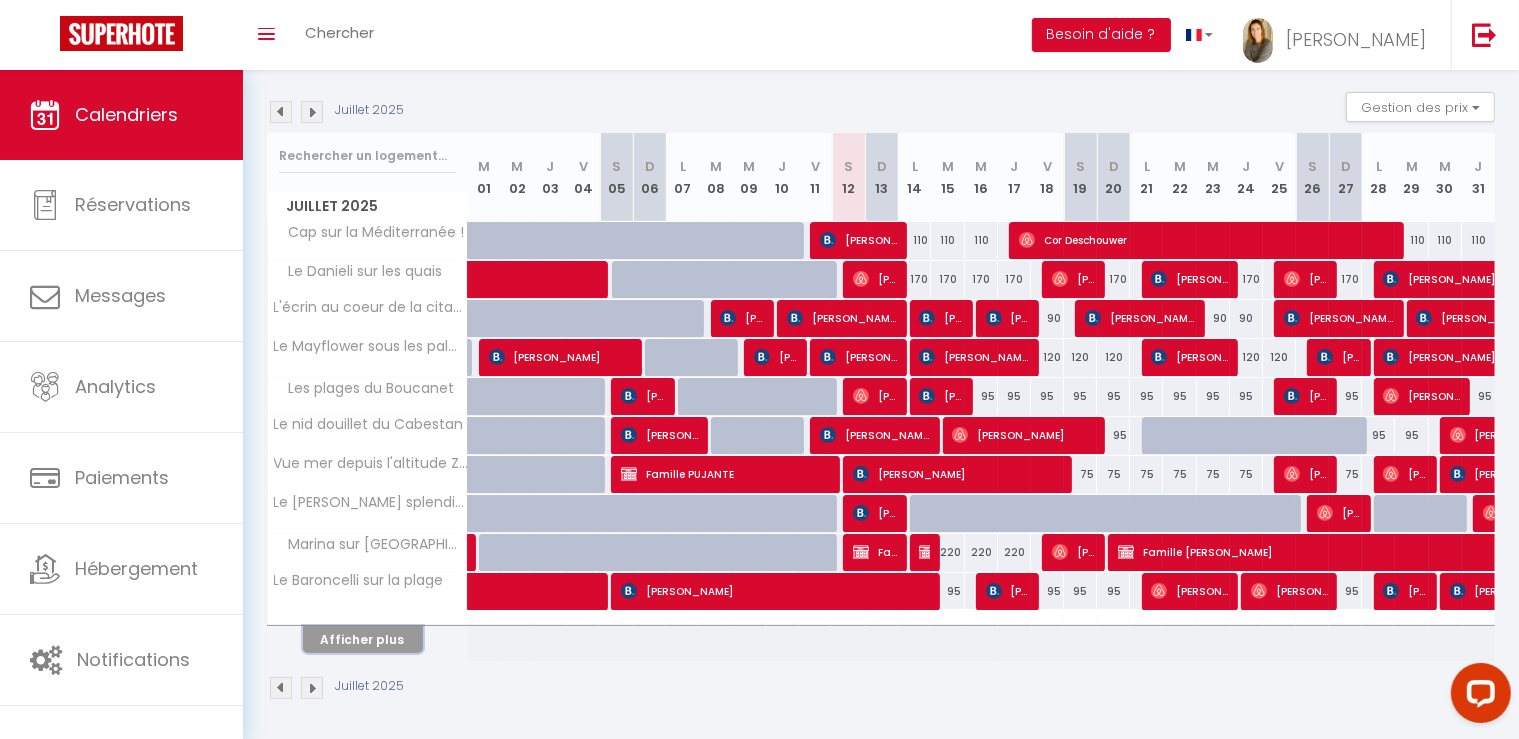 click on "Afficher plus" at bounding box center [363, 639] 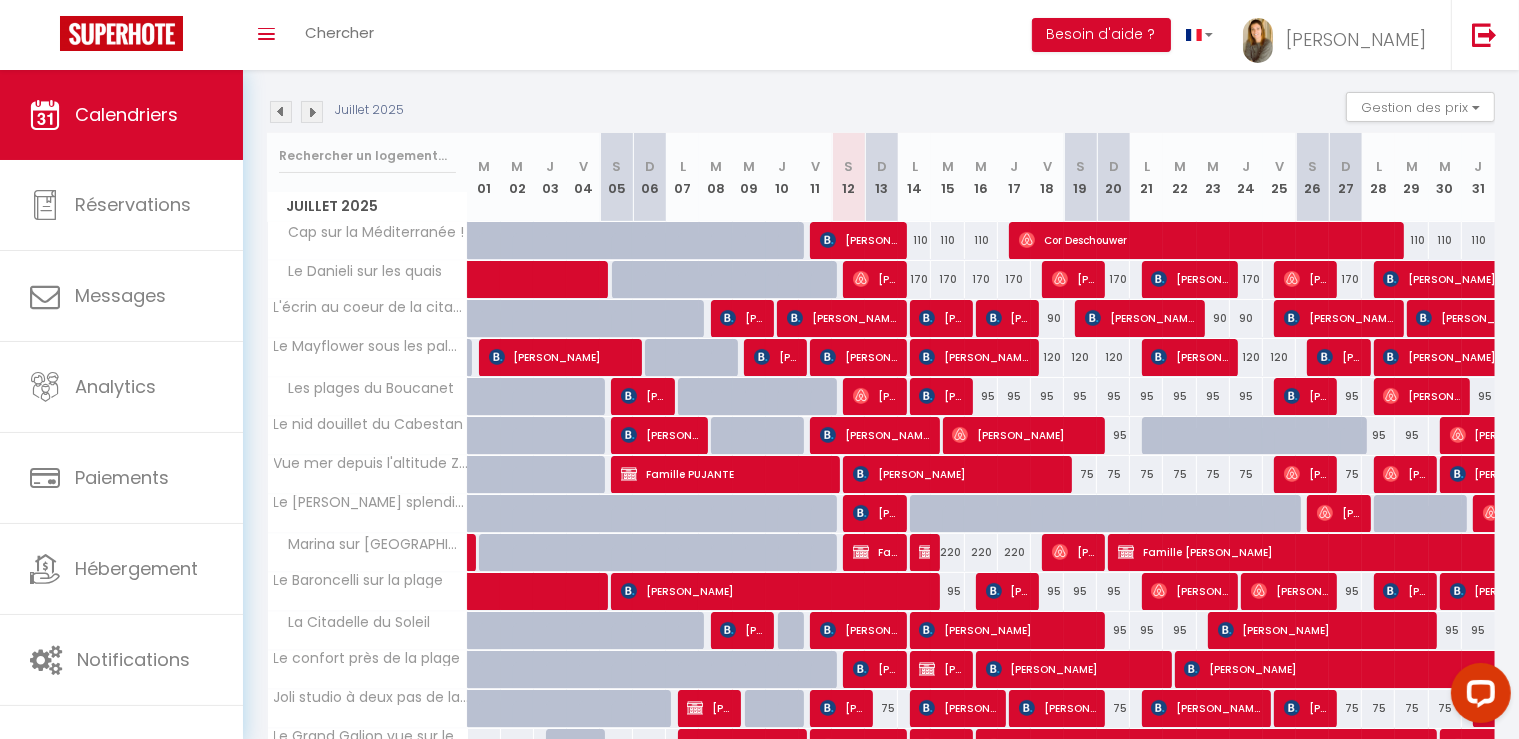 scroll, scrollTop: 340, scrollLeft: 0, axis: vertical 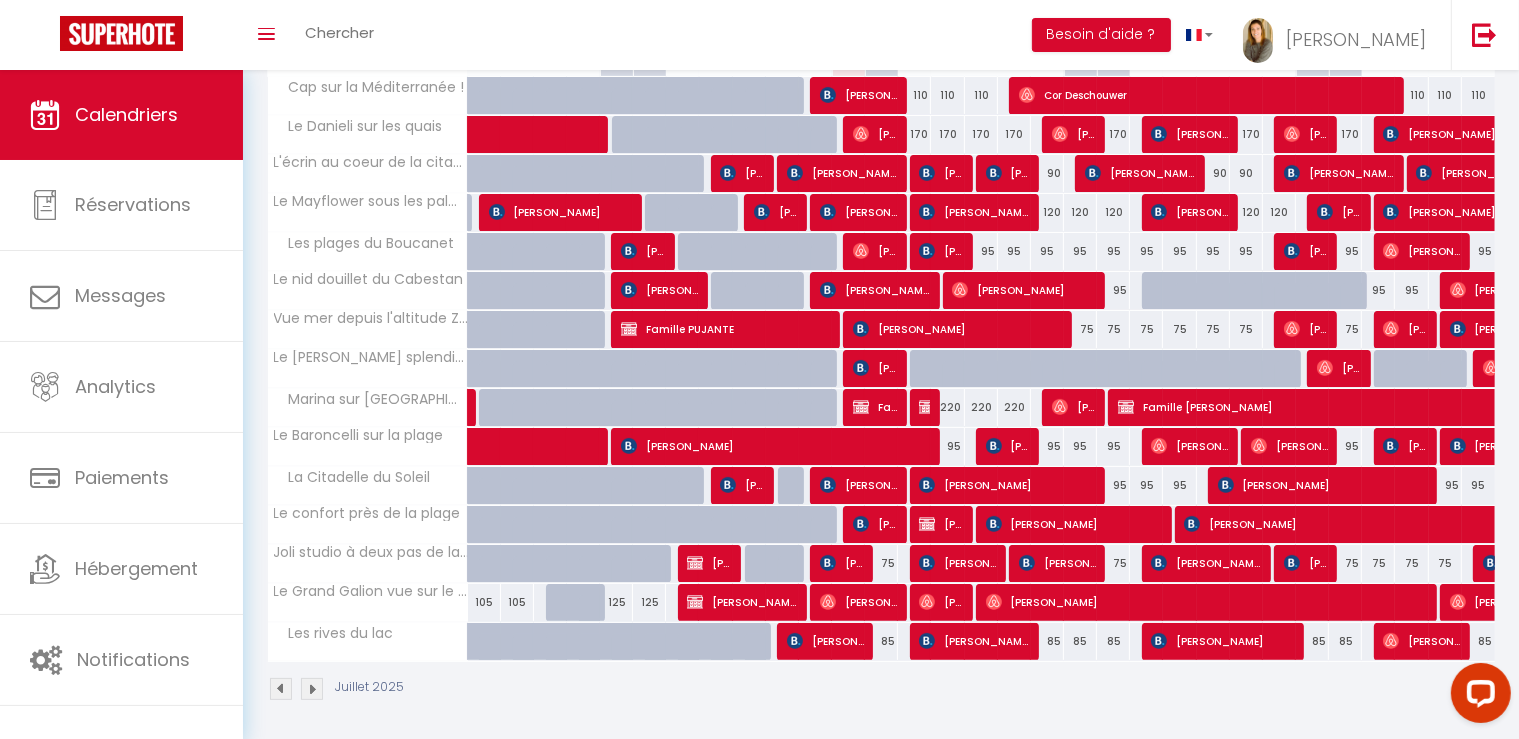 click at bounding box center [281, 689] 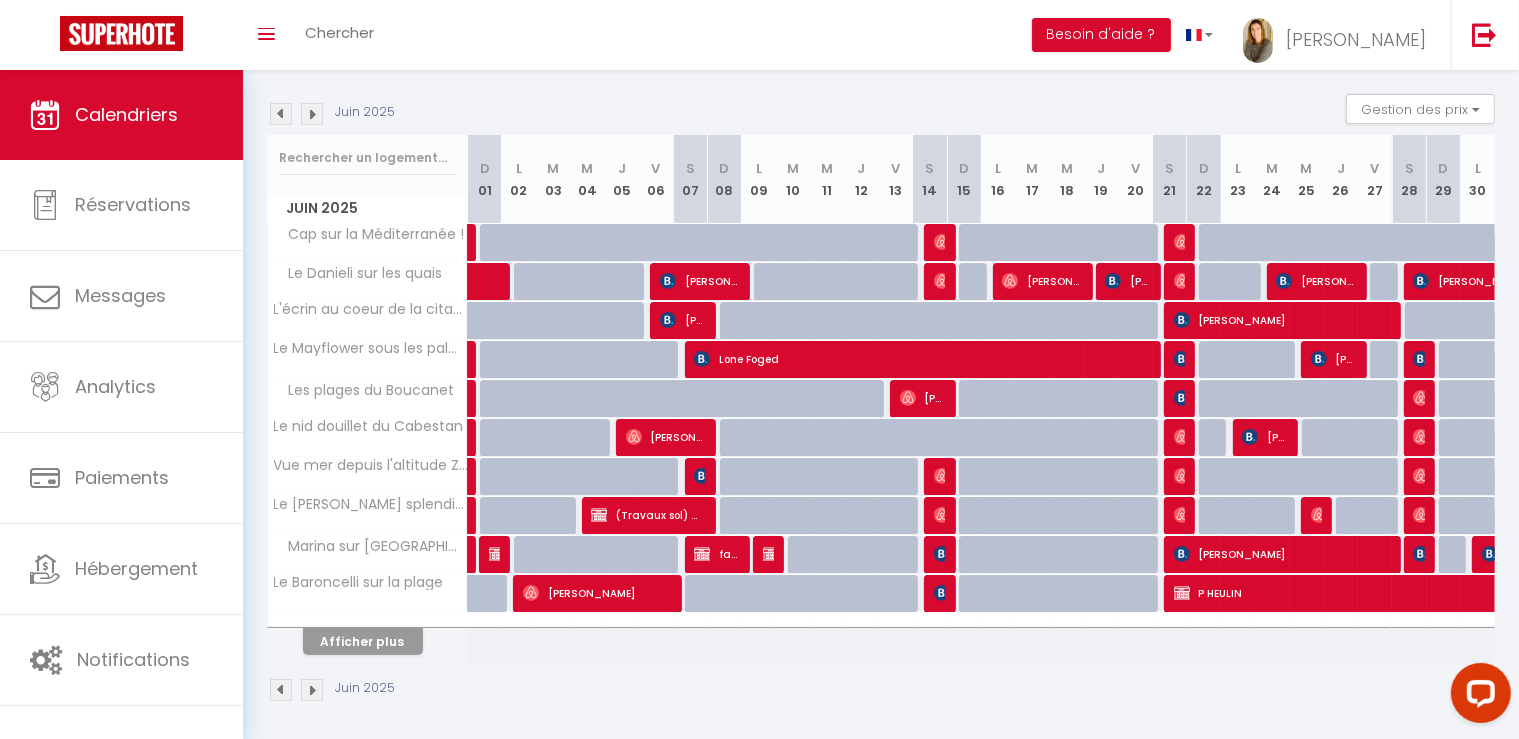 scroll, scrollTop: 195, scrollLeft: 0, axis: vertical 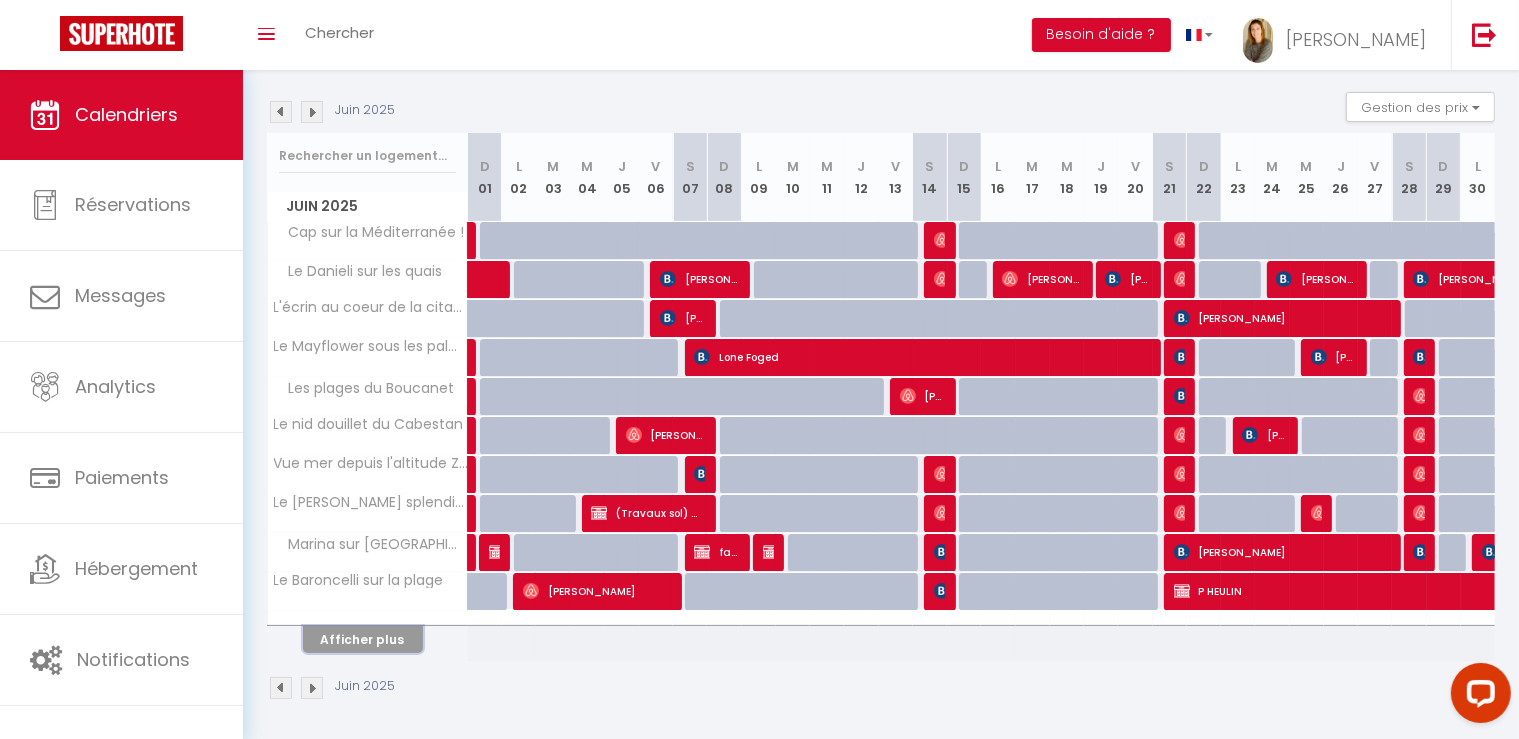 click on "Afficher plus" at bounding box center (363, 639) 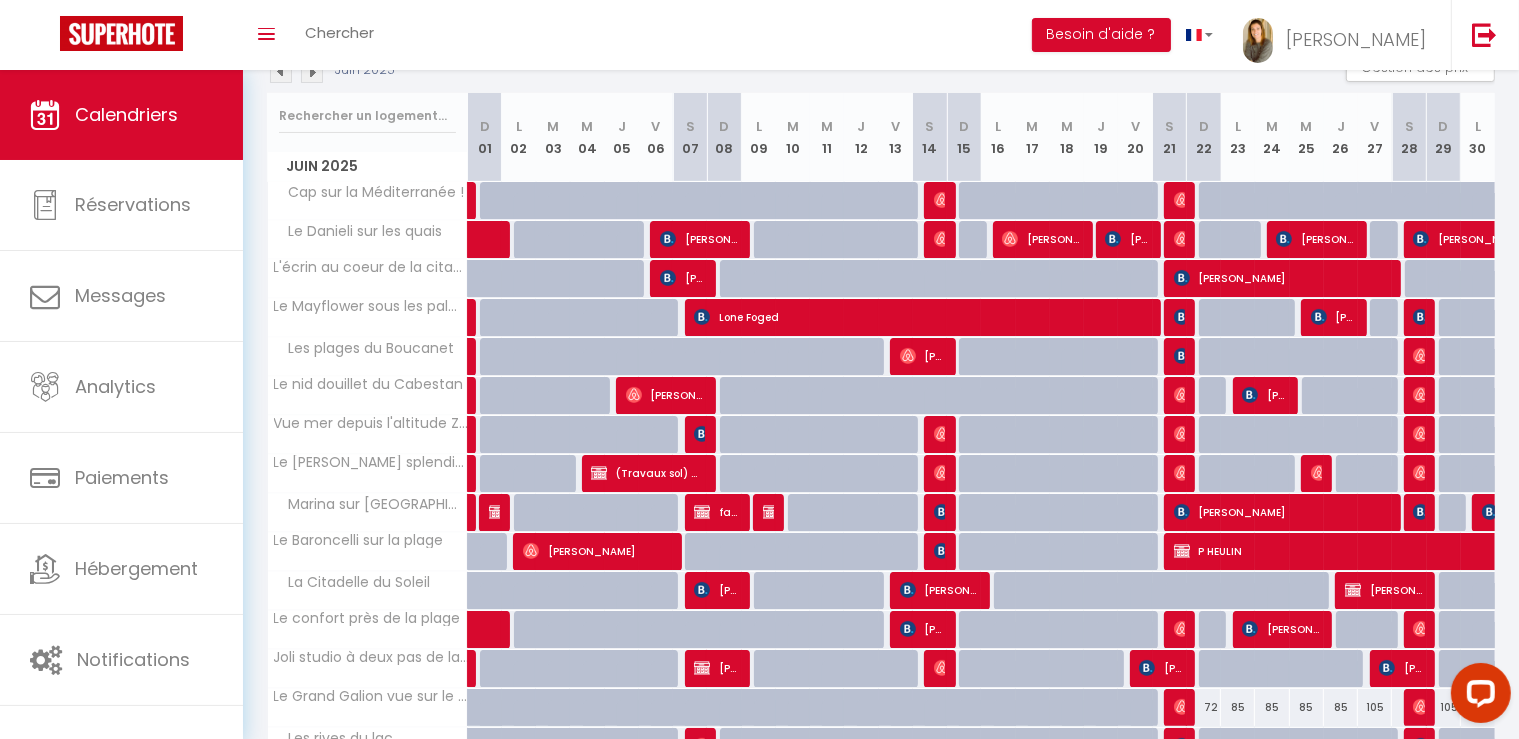 scroll, scrollTop: 340, scrollLeft: 0, axis: vertical 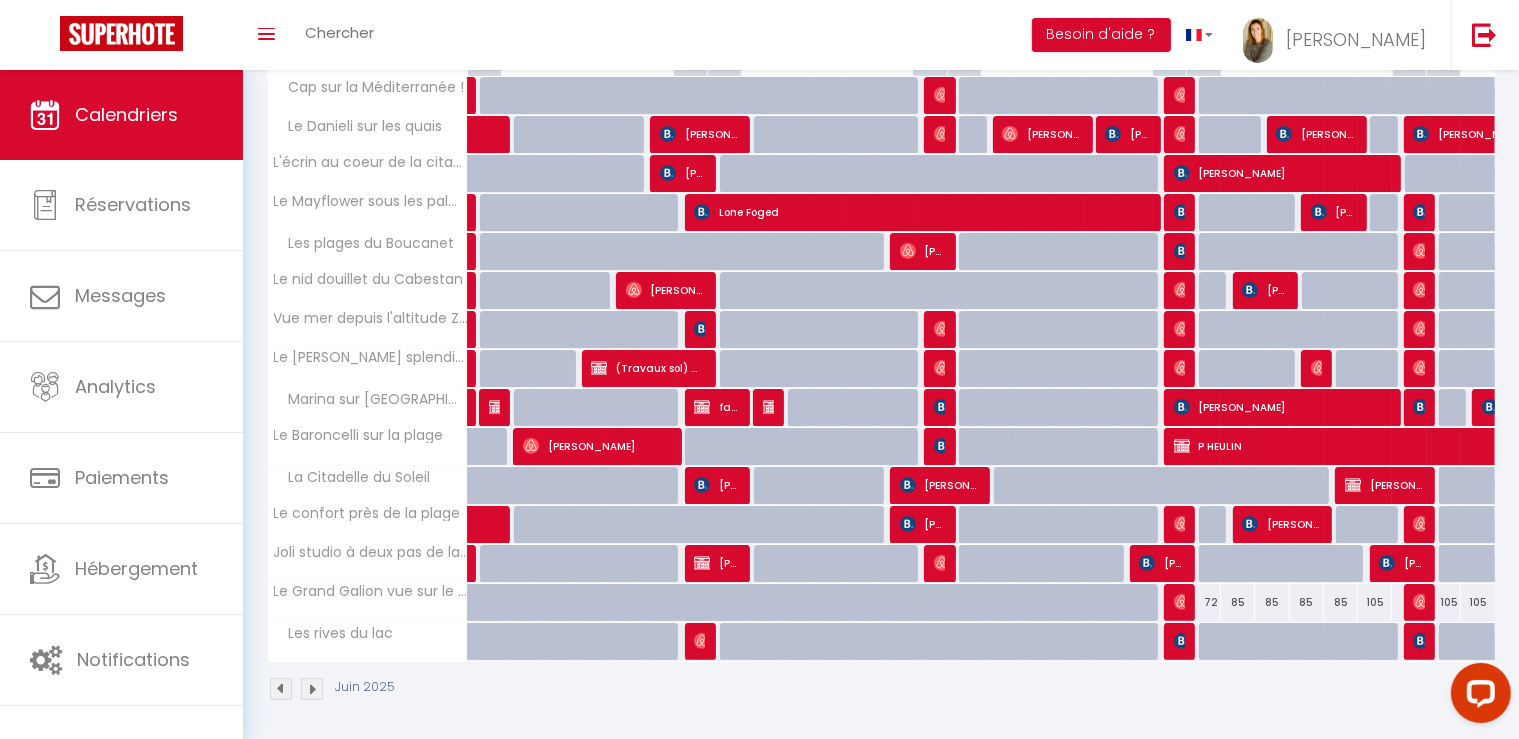 click at bounding box center [312, 689] 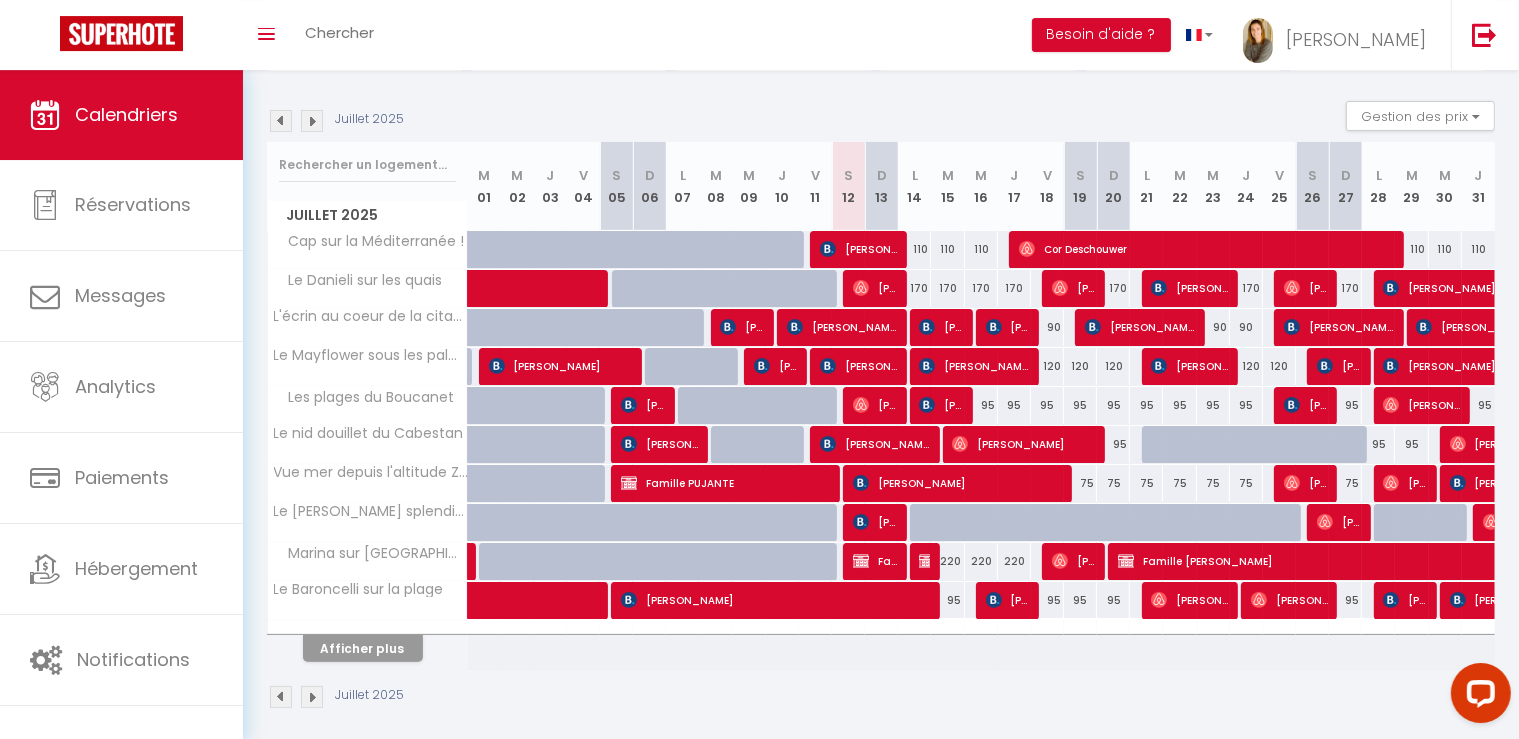scroll, scrollTop: 195, scrollLeft: 0, axis: vertical 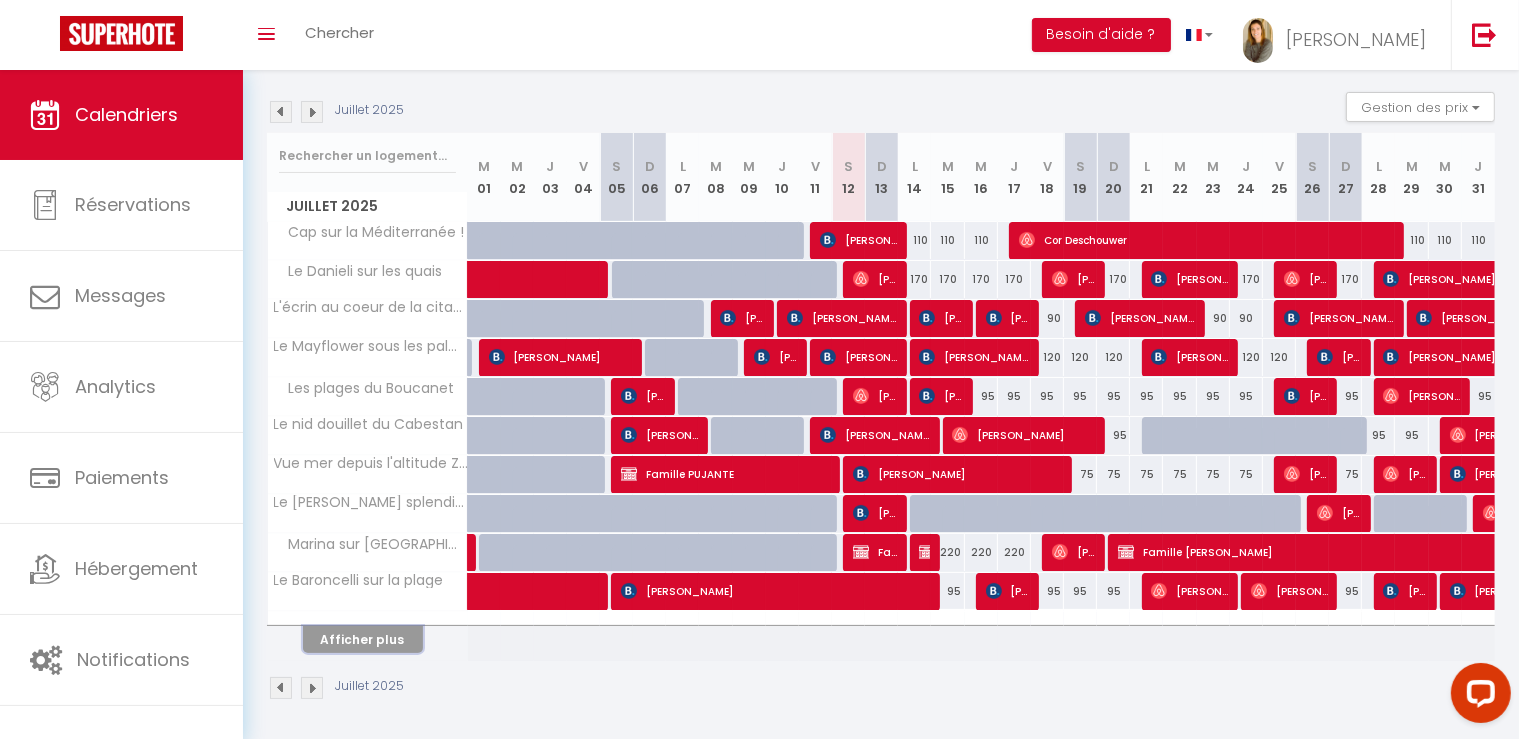 click on "Afficher plus" at bounding box center (363, 639) 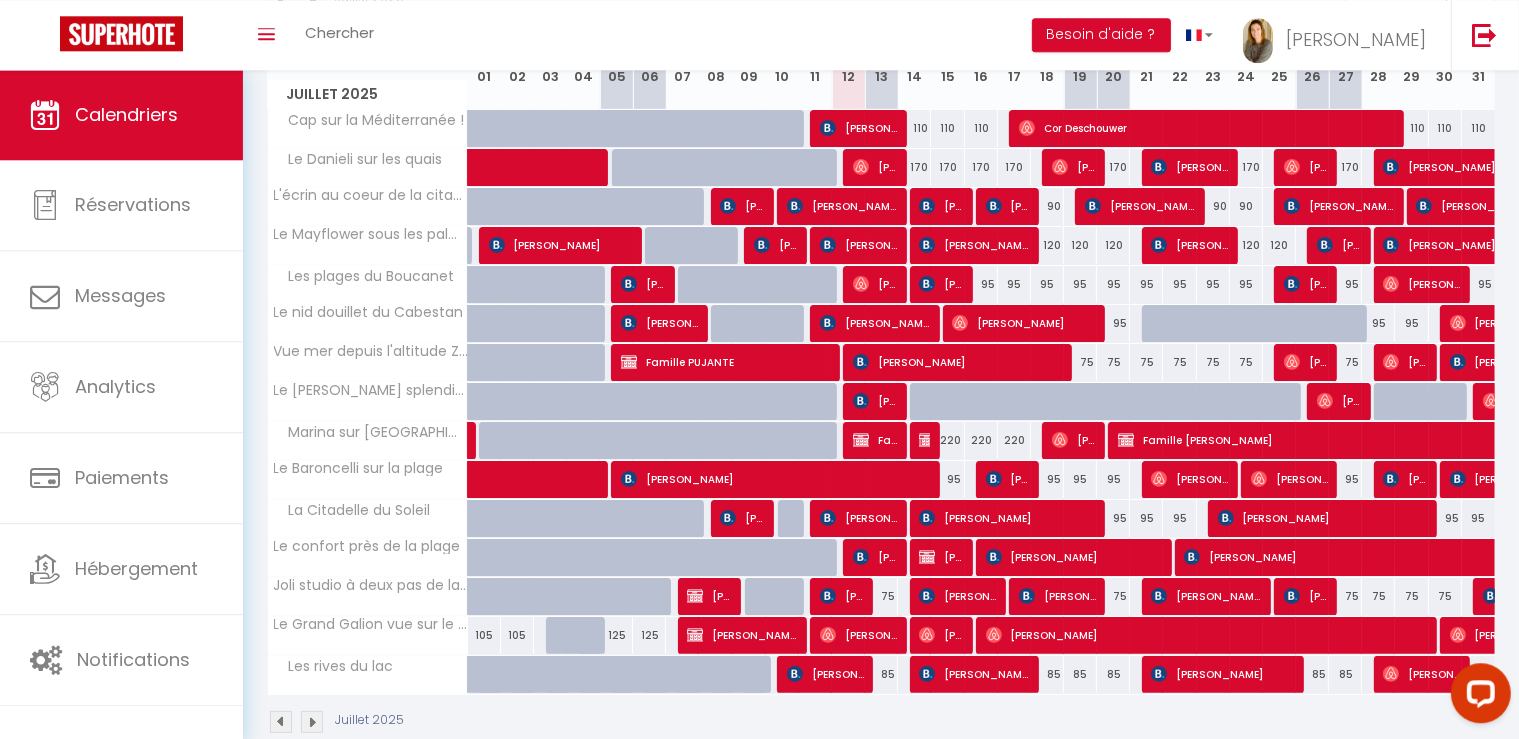 scroll, scrollTop: 340, scrollLeft: 0, axis: vertical 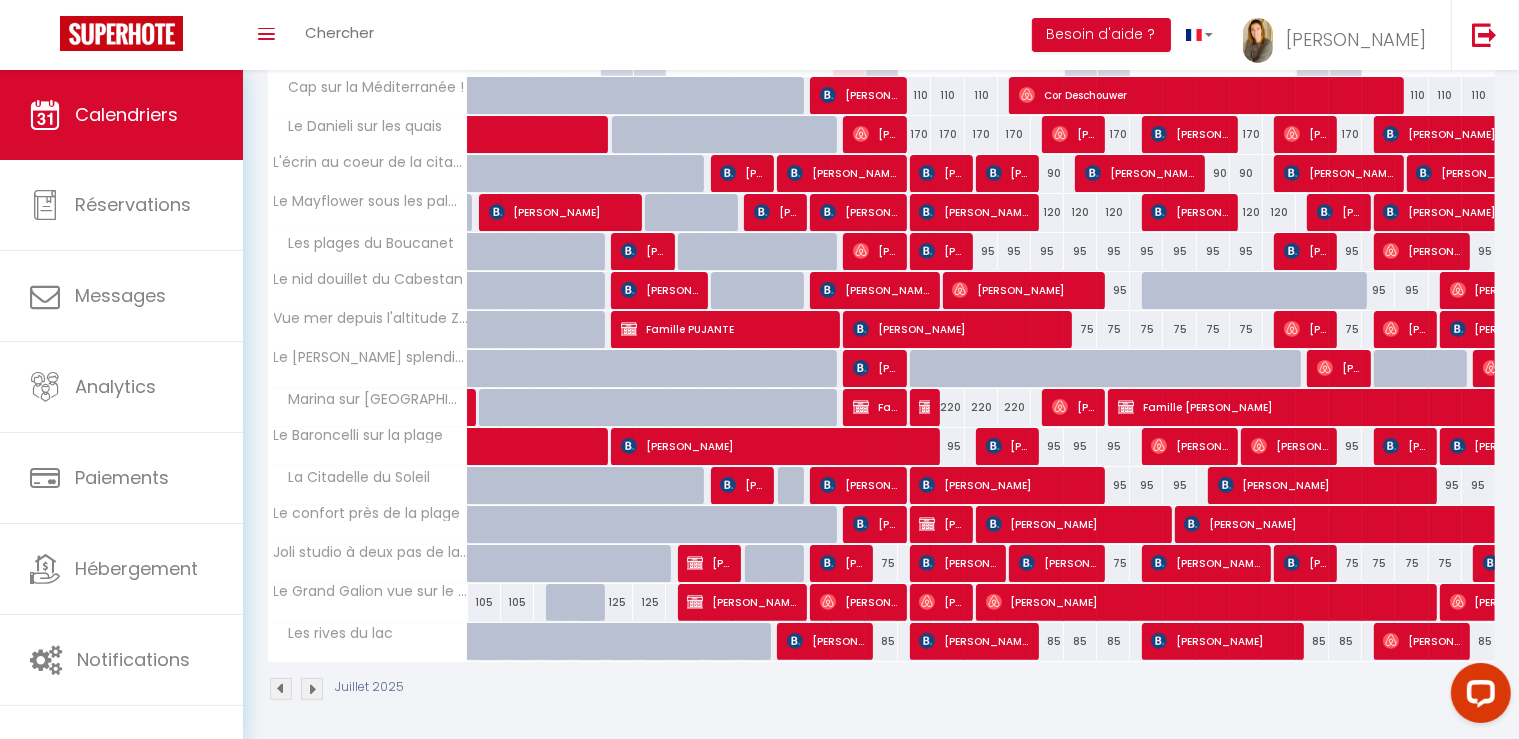 click at bounding box center (281, 689) 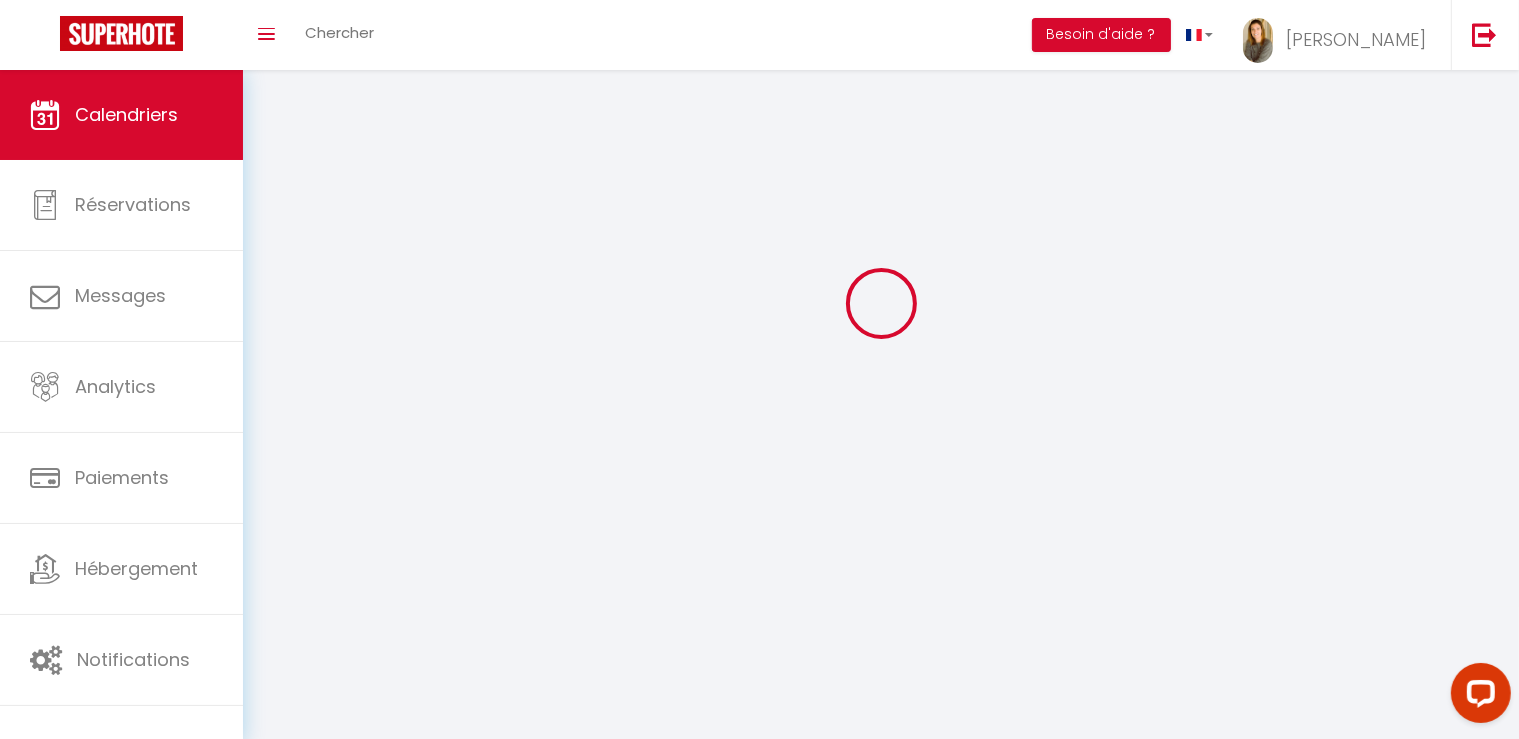 select 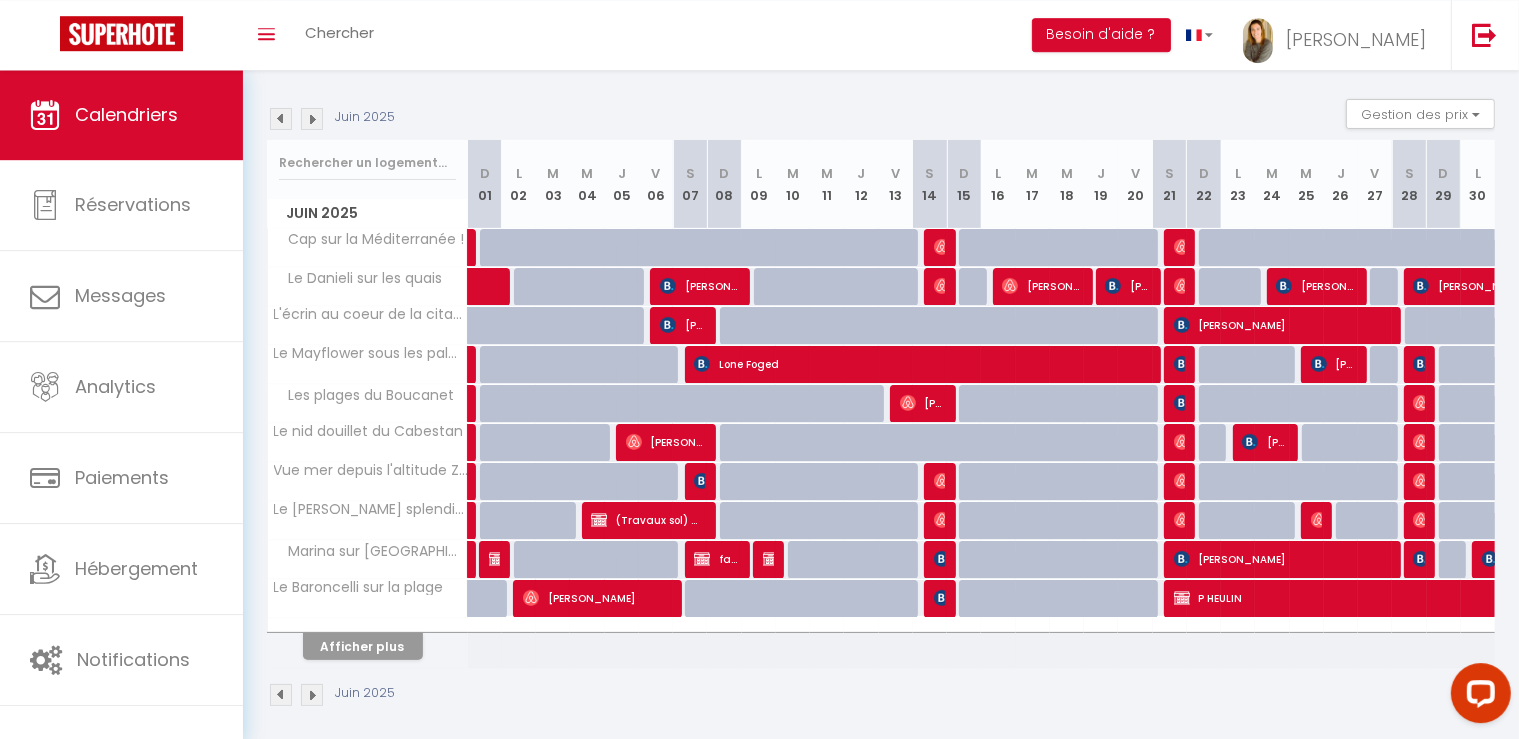 scroll, scrollTop: 195, scrollLeft: 0, axis: vertical 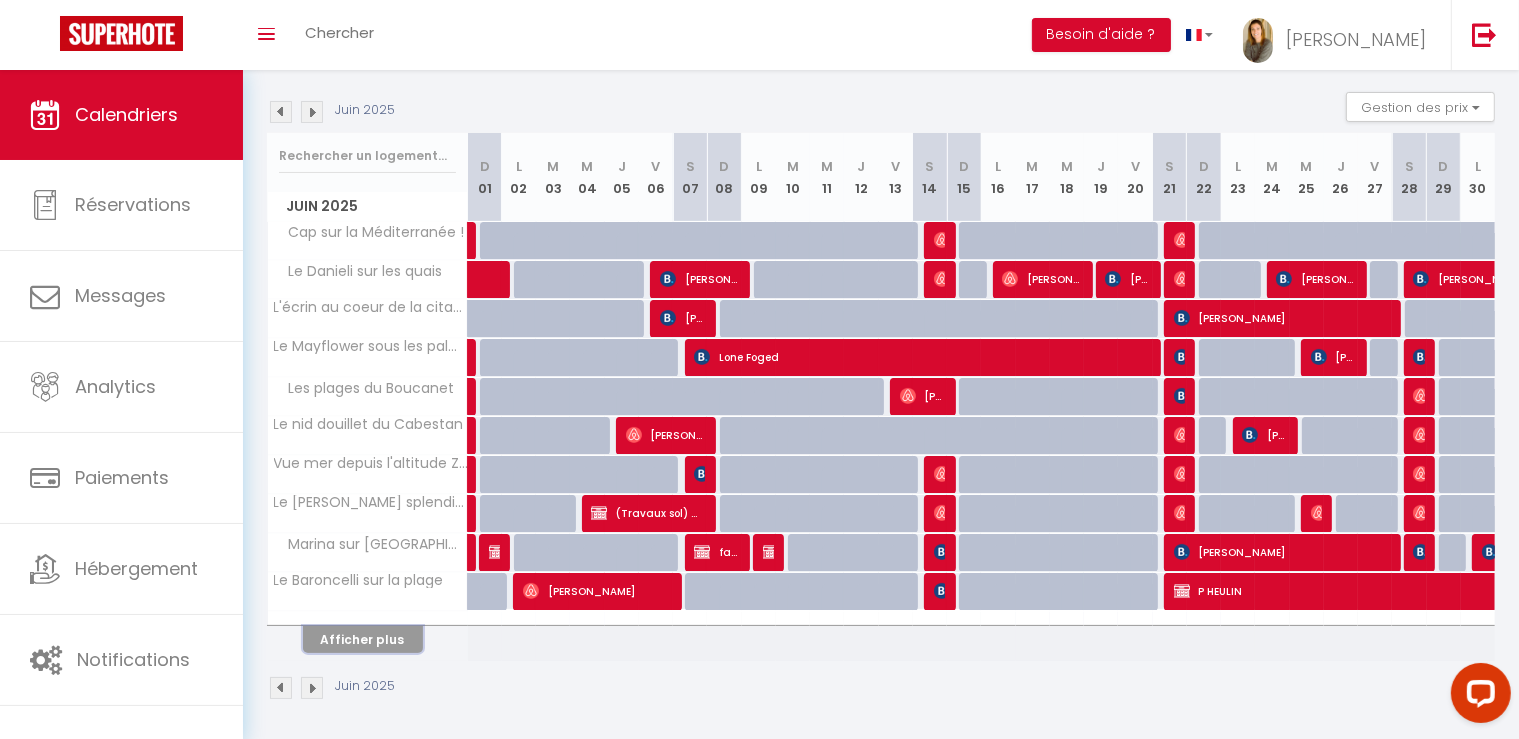 click on "Afficher plus" at bounding box center (363, 639) 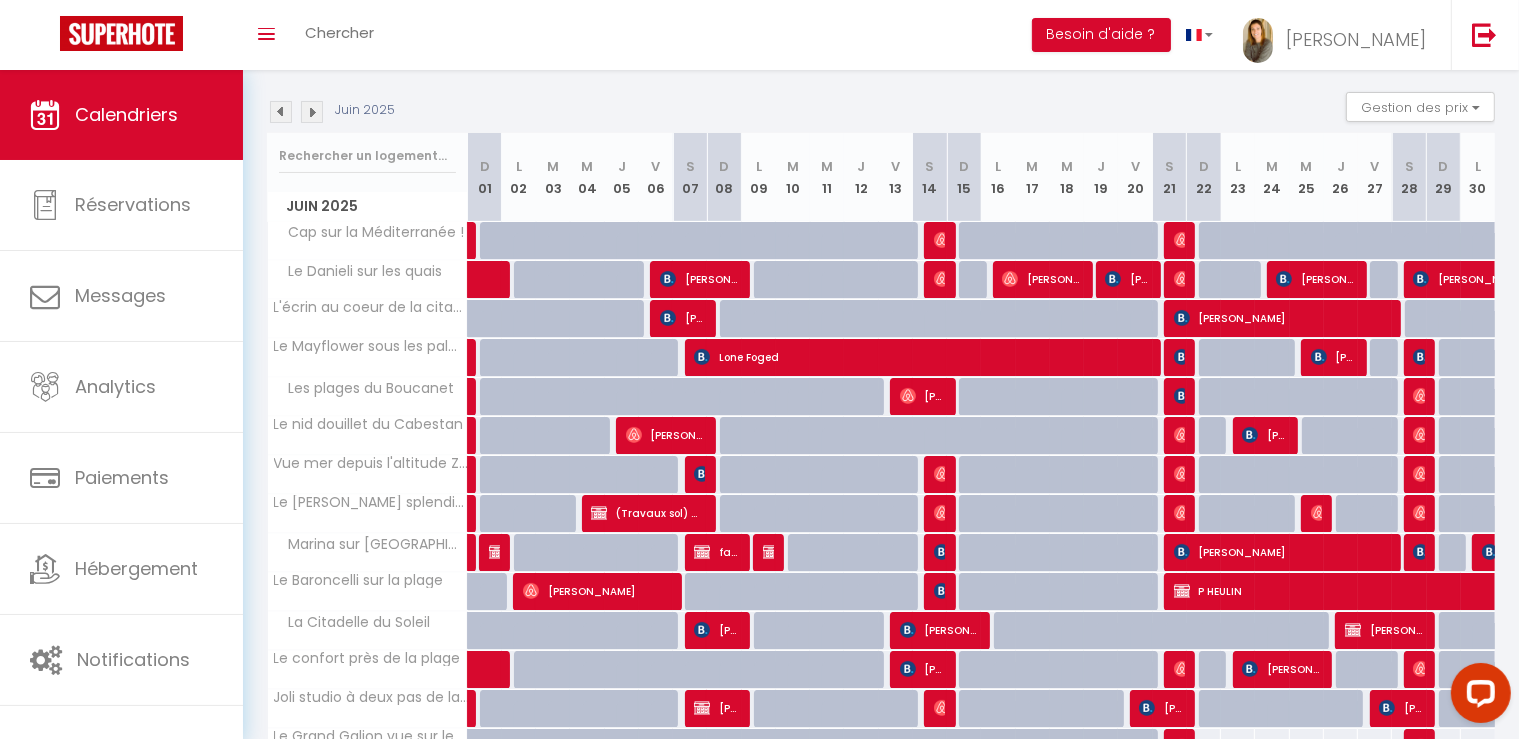 scroll, scrollTop: 340, scrollLeft: 0, axis: vertical 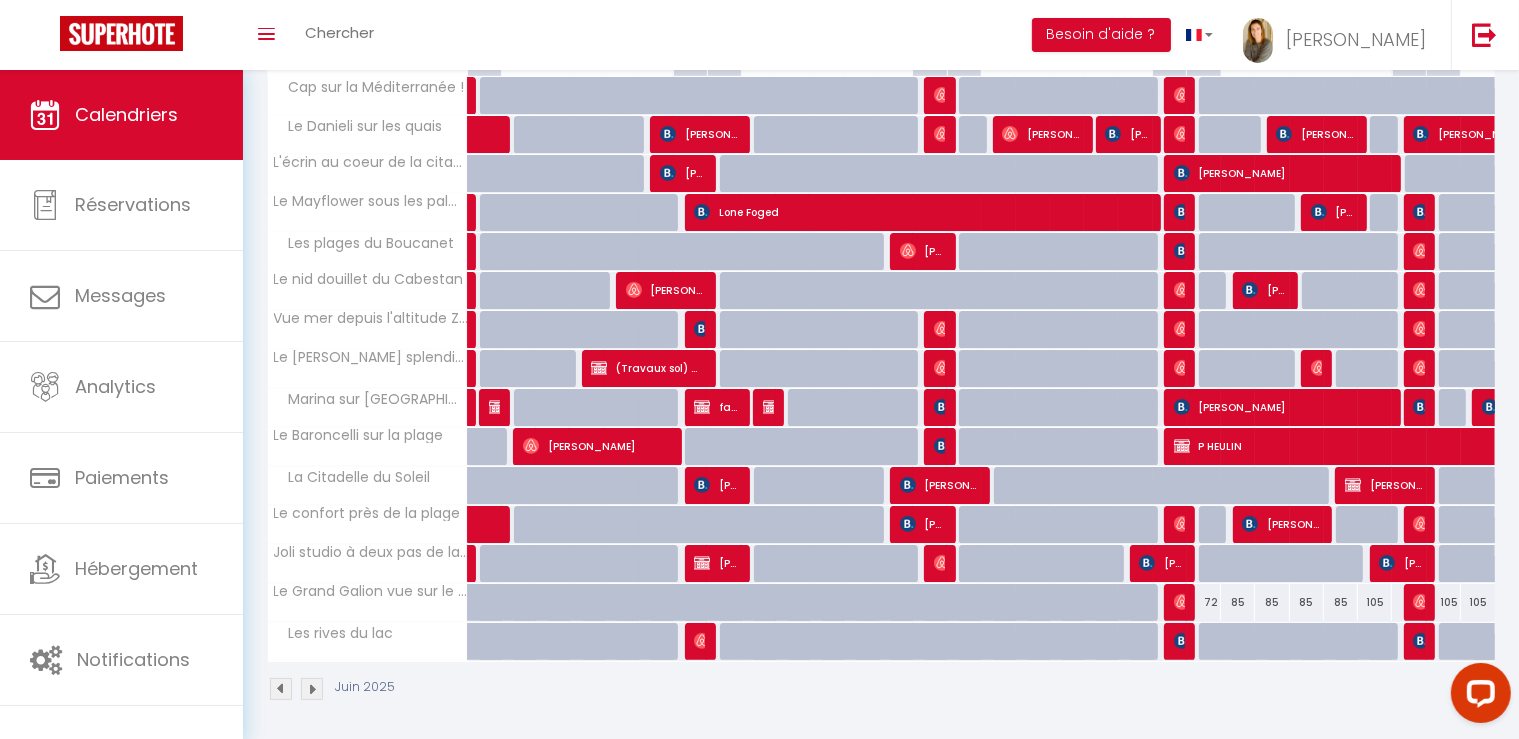 click at bounding box center (1421, 602) 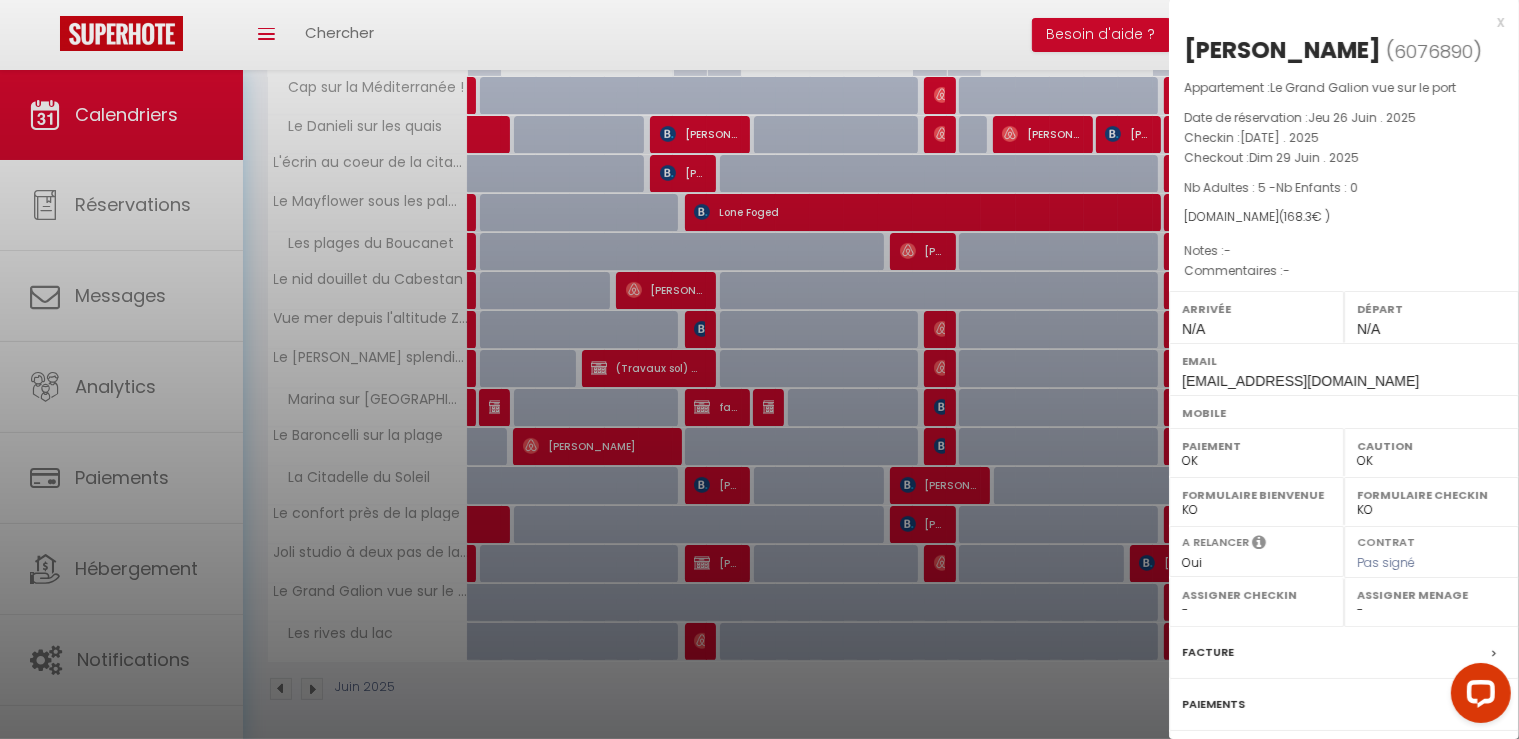 click on "[PERSON_NAME]" at bounding box center [1282, 50] 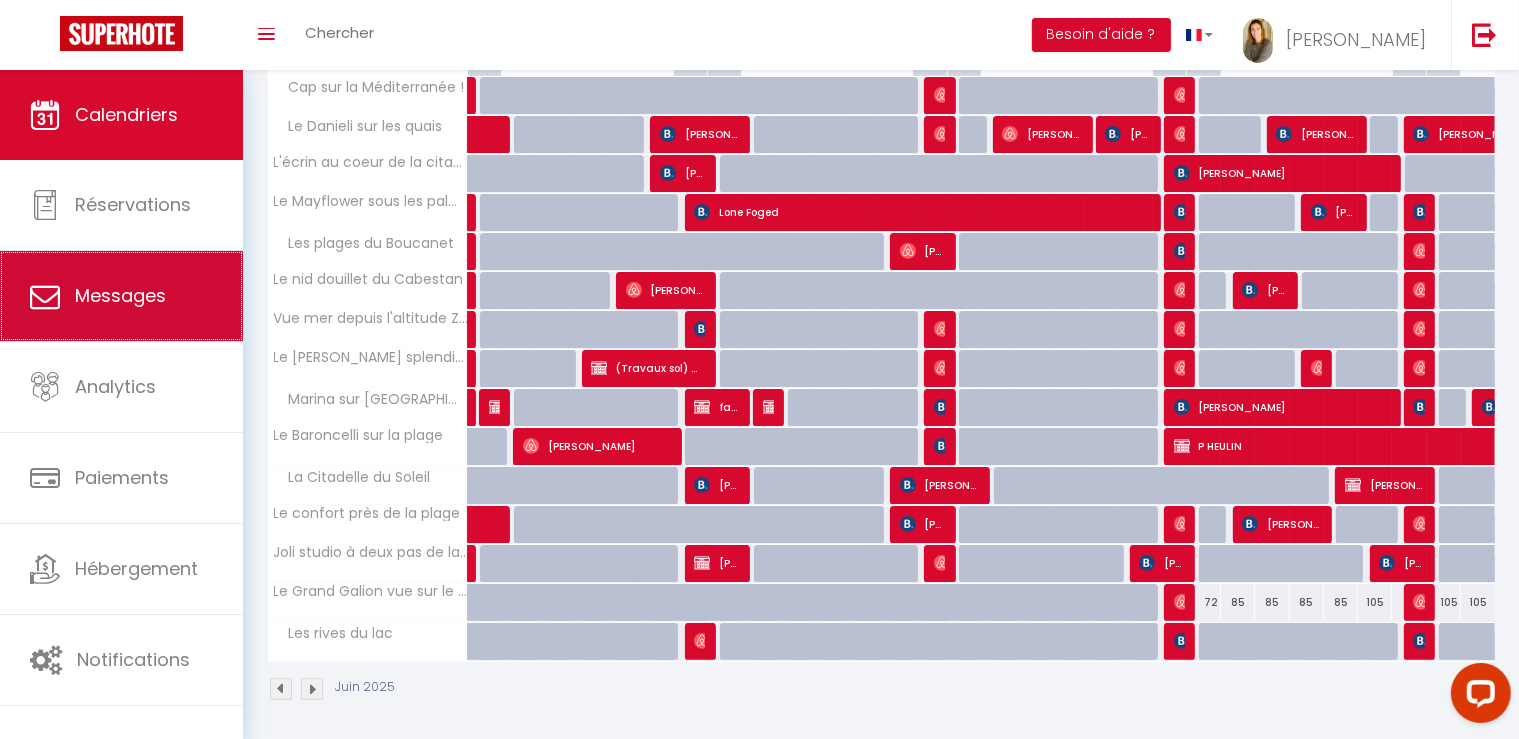 click on "Messages" at bounding box center [121, 296] 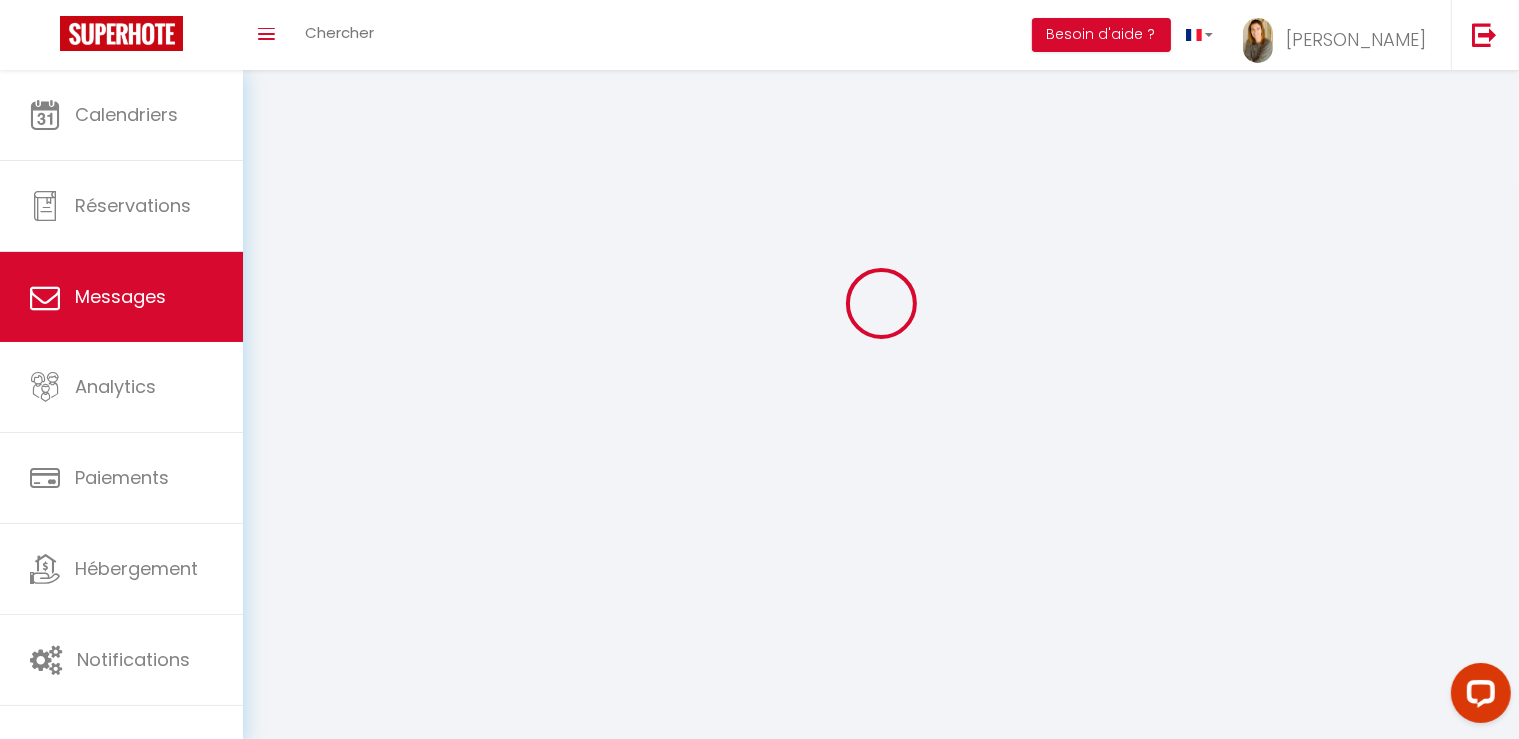 scroll, scrollTop: 0, scrollLeft: 0, axis: both 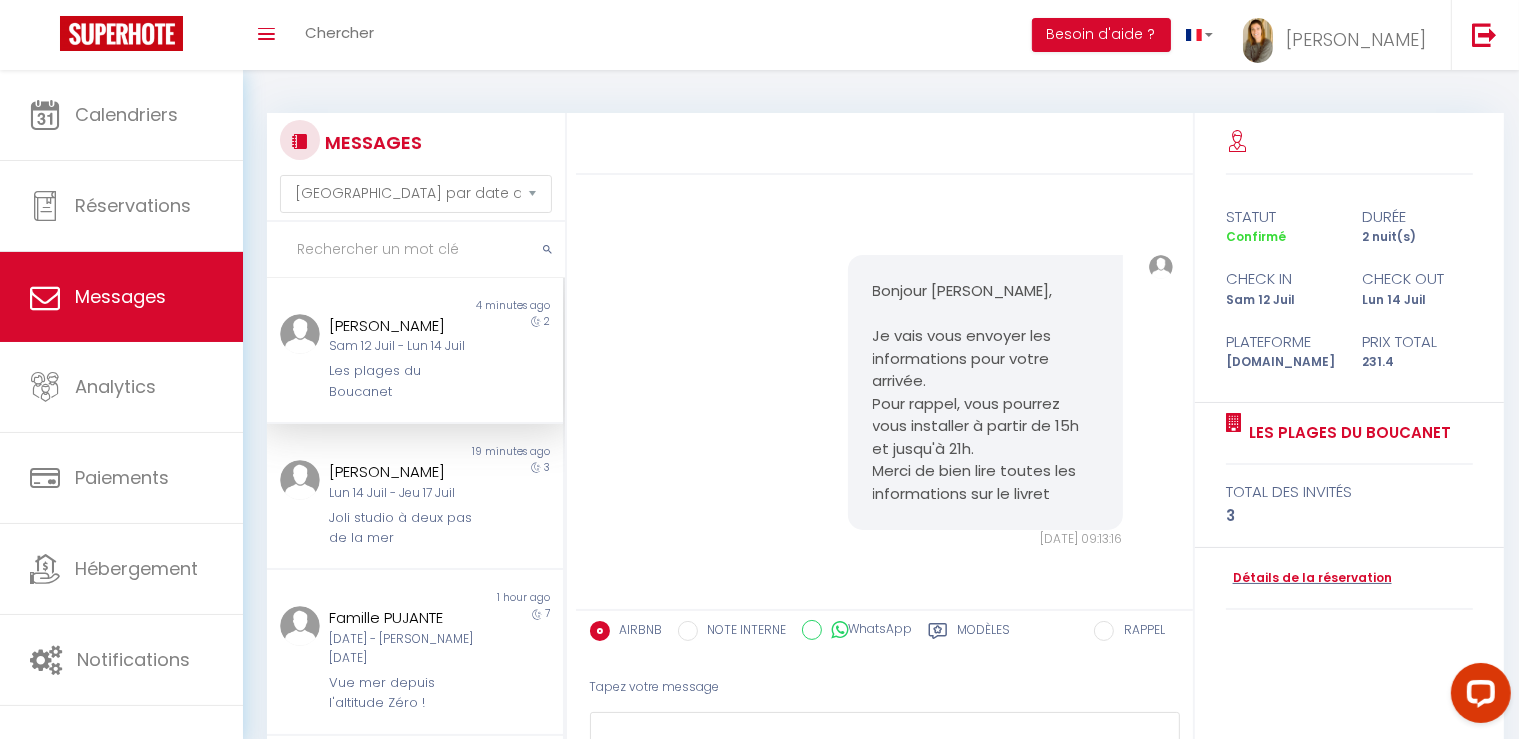 click at bounding box center (416, 250) 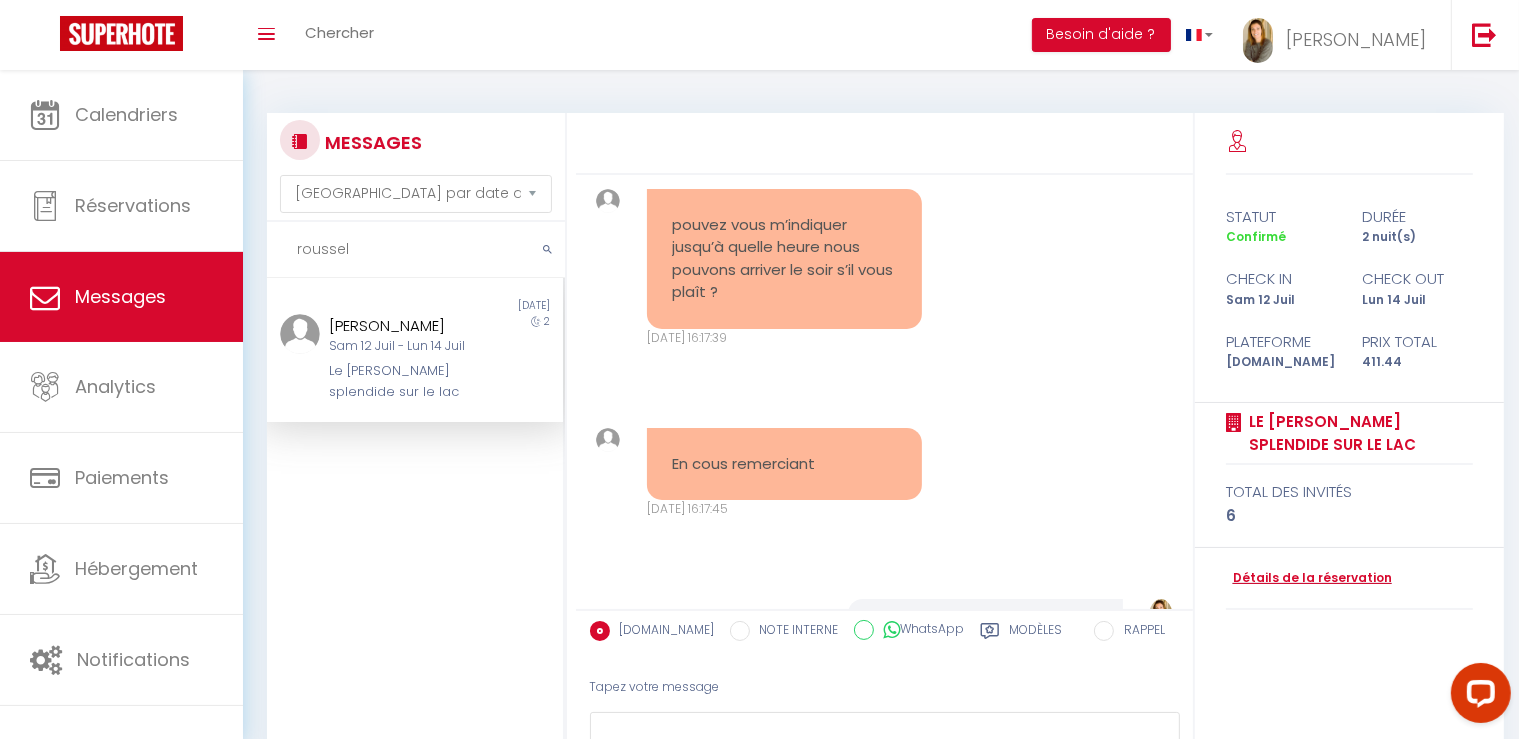 scroll, scrollTop: 1066, scrollLeft: 0, axis: vertical 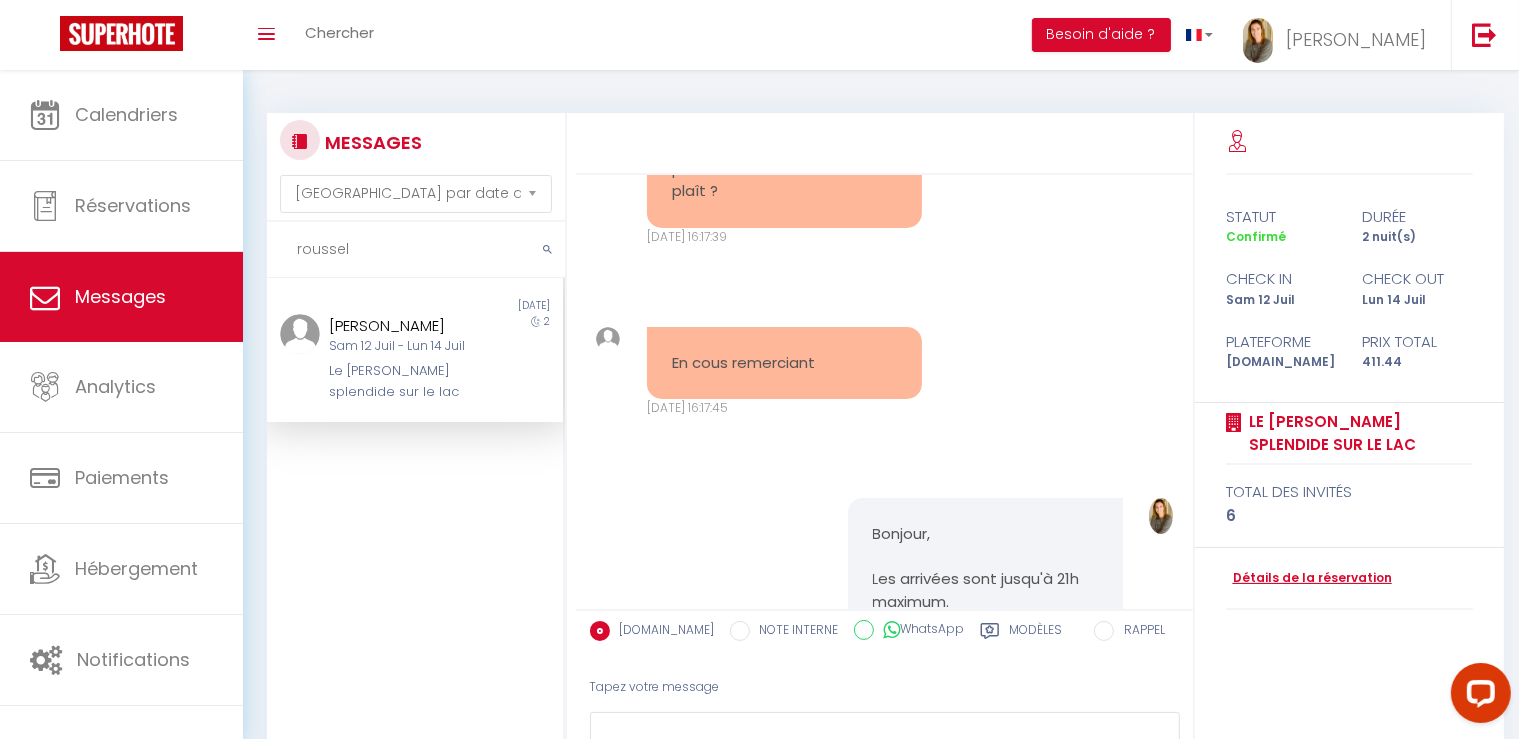 type on "roussel" 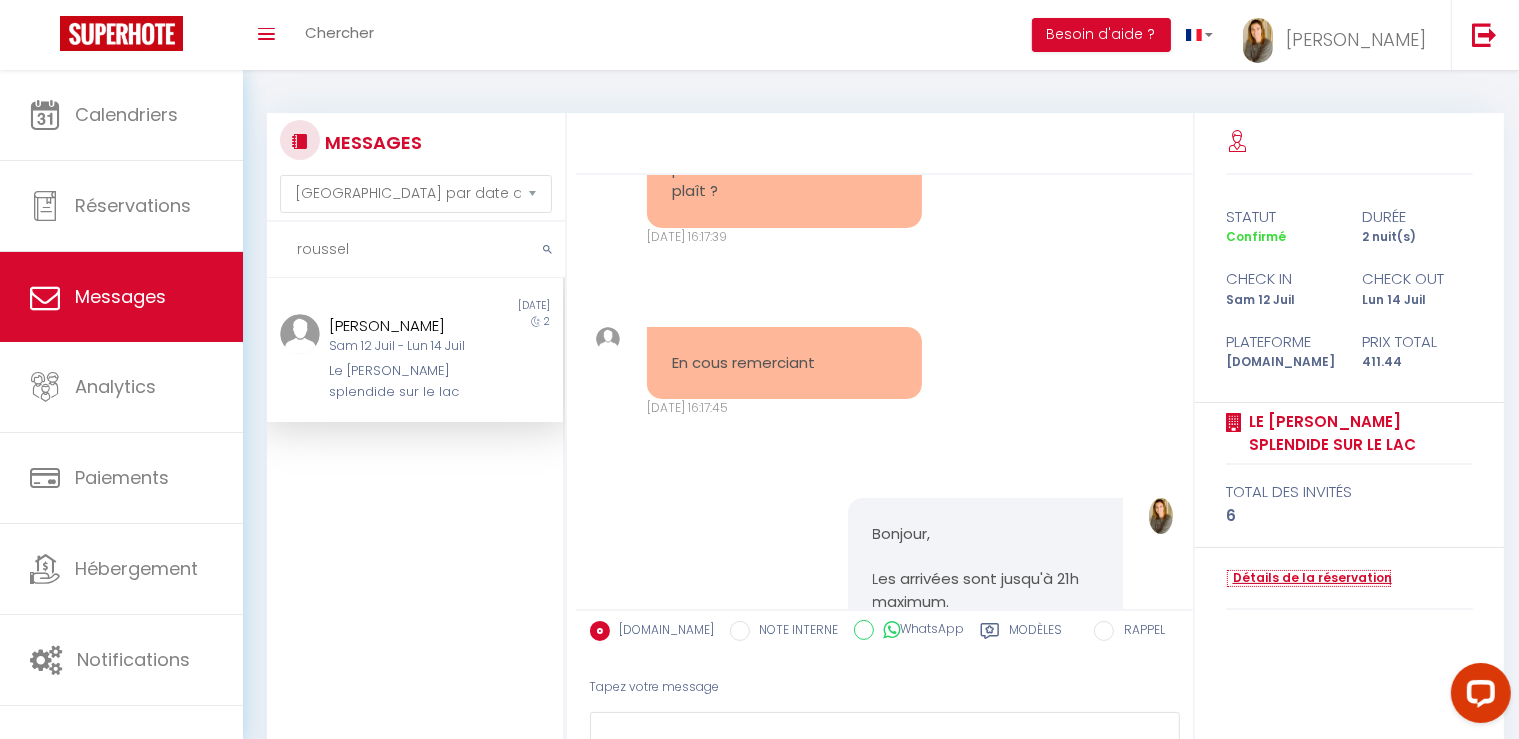 click on "Détails de la réservation" at bounding box center (1309, 578) 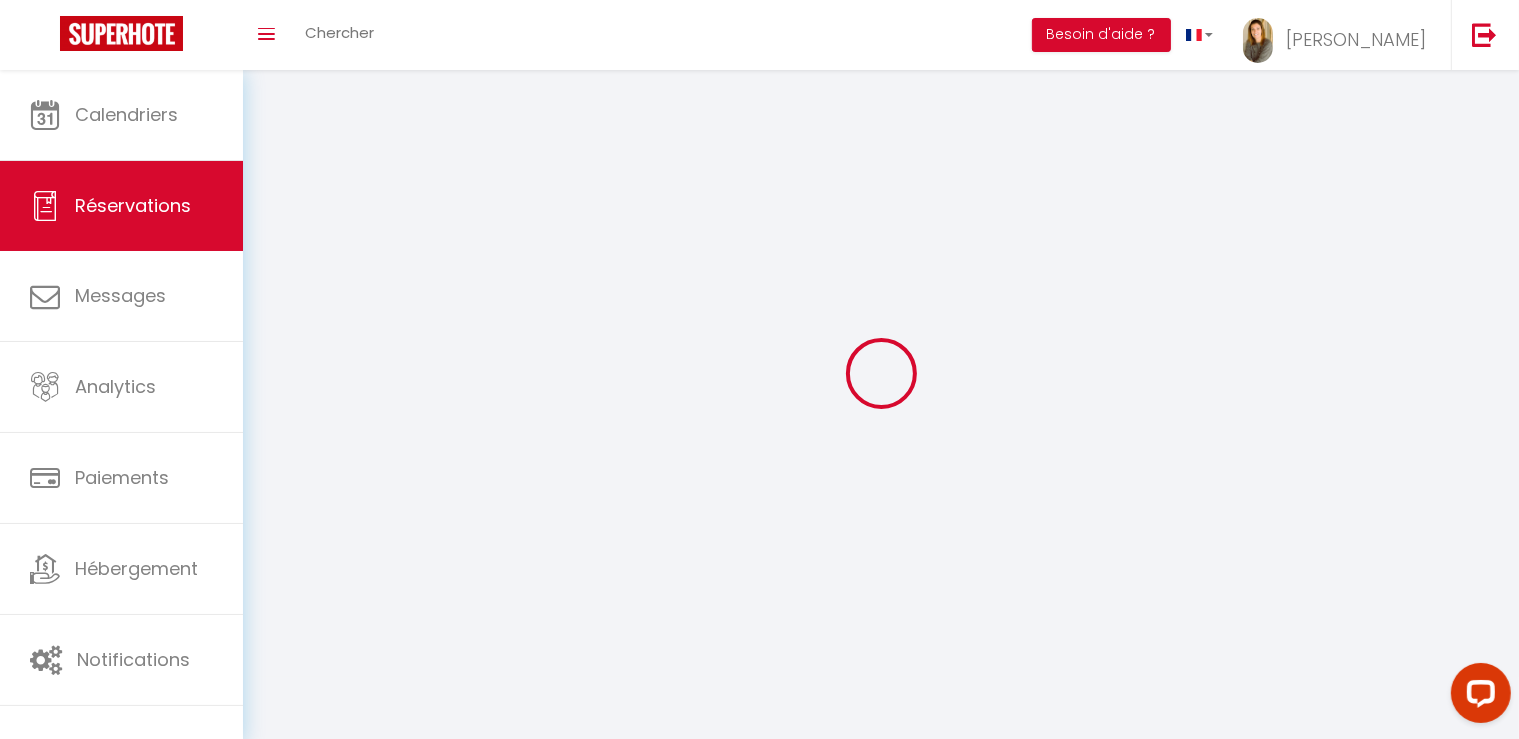type on "[PERSON_NAME]" 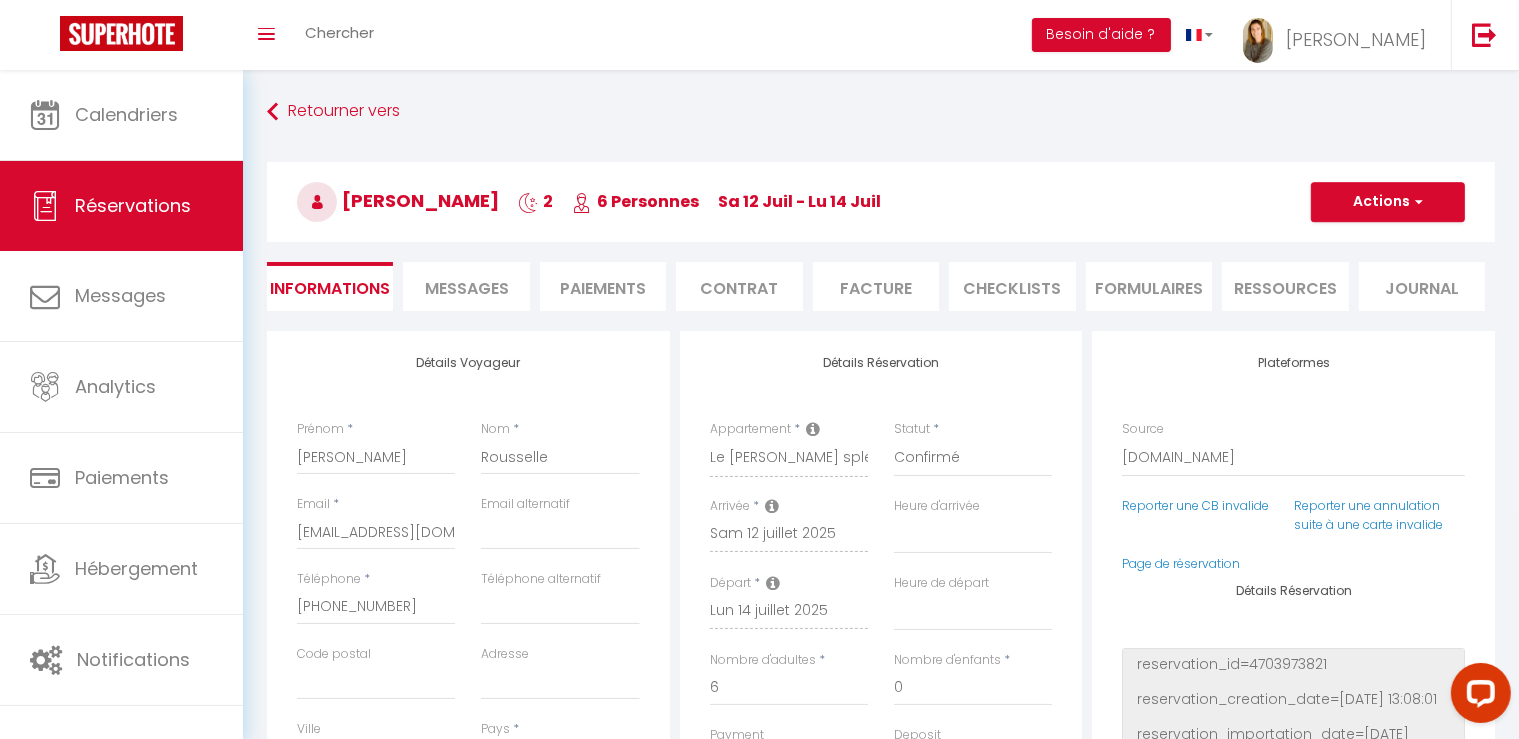 click on "Messages" at bounding box center (466, 286) 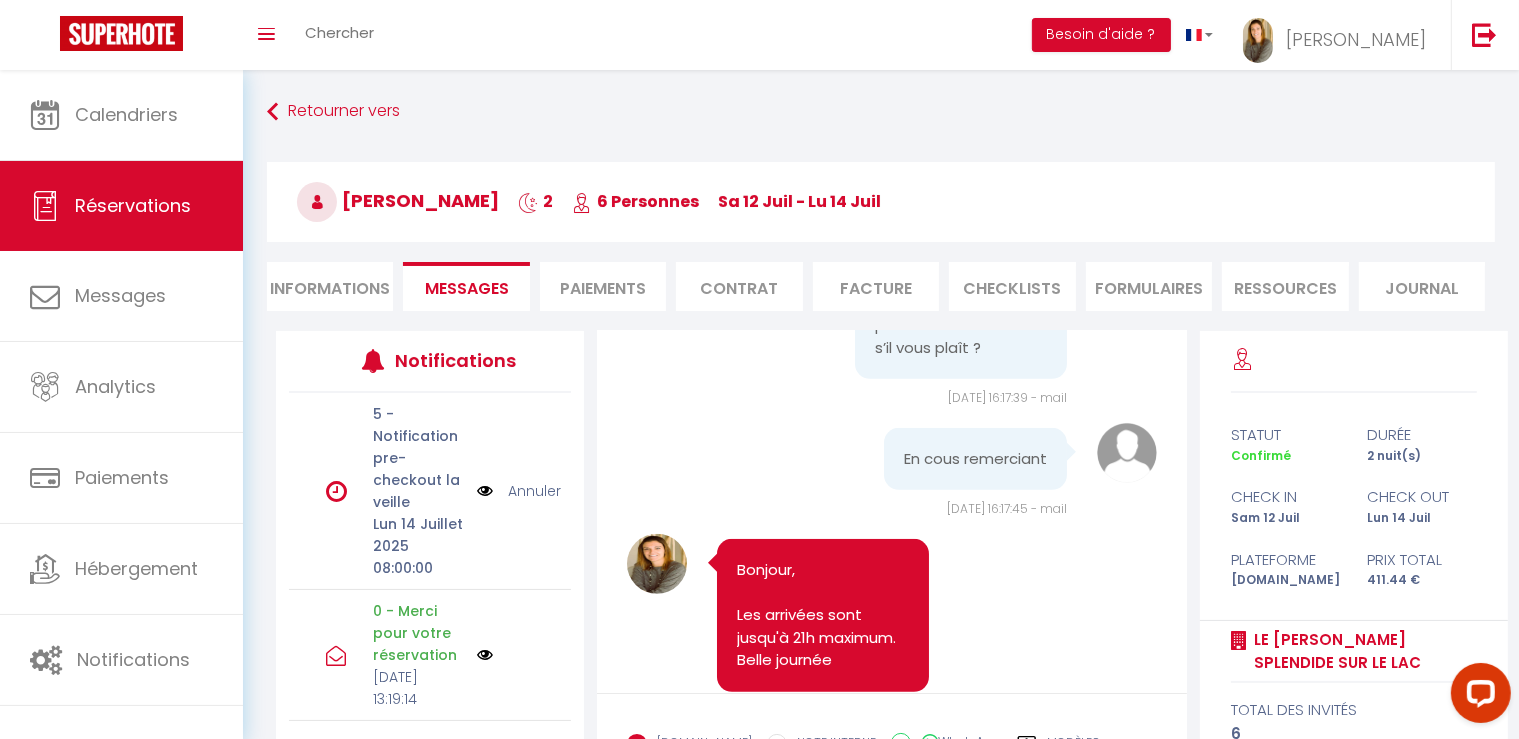 scroll, scrollTop: 1315, scrollLeft: 0, axis: vertical 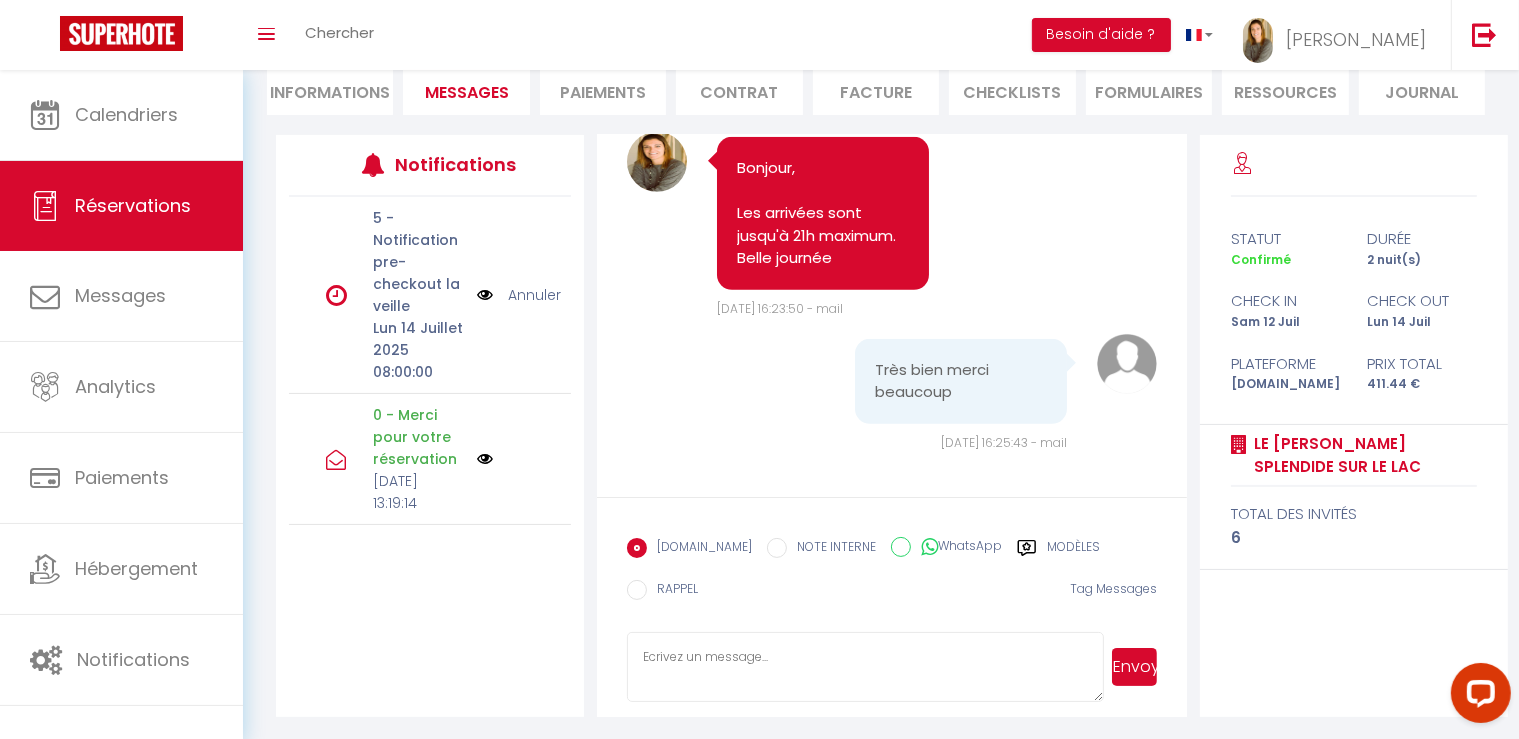 click at bounding box center (865, 667) 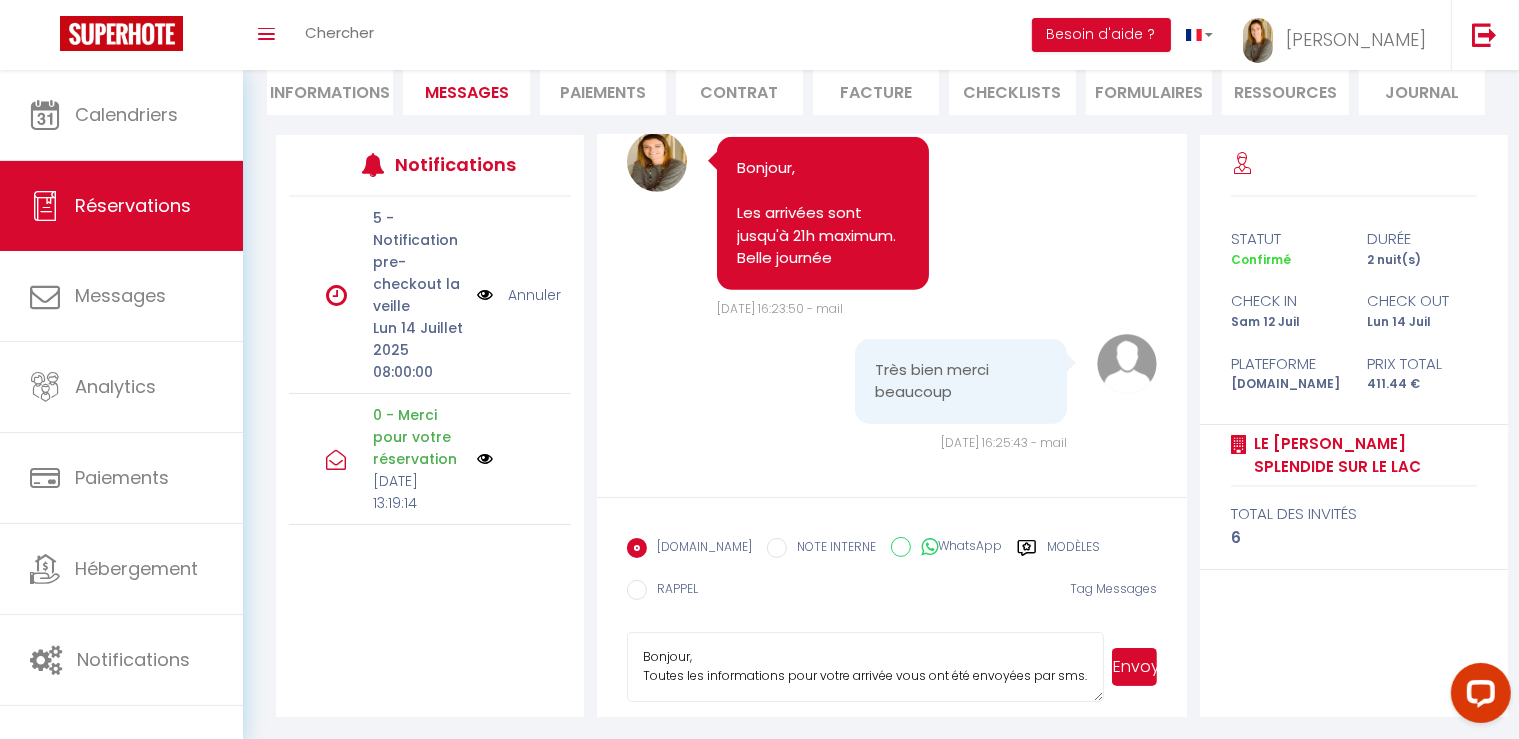 scroll, scrollTop: 23, scrollLeft: 0, axis: vertical 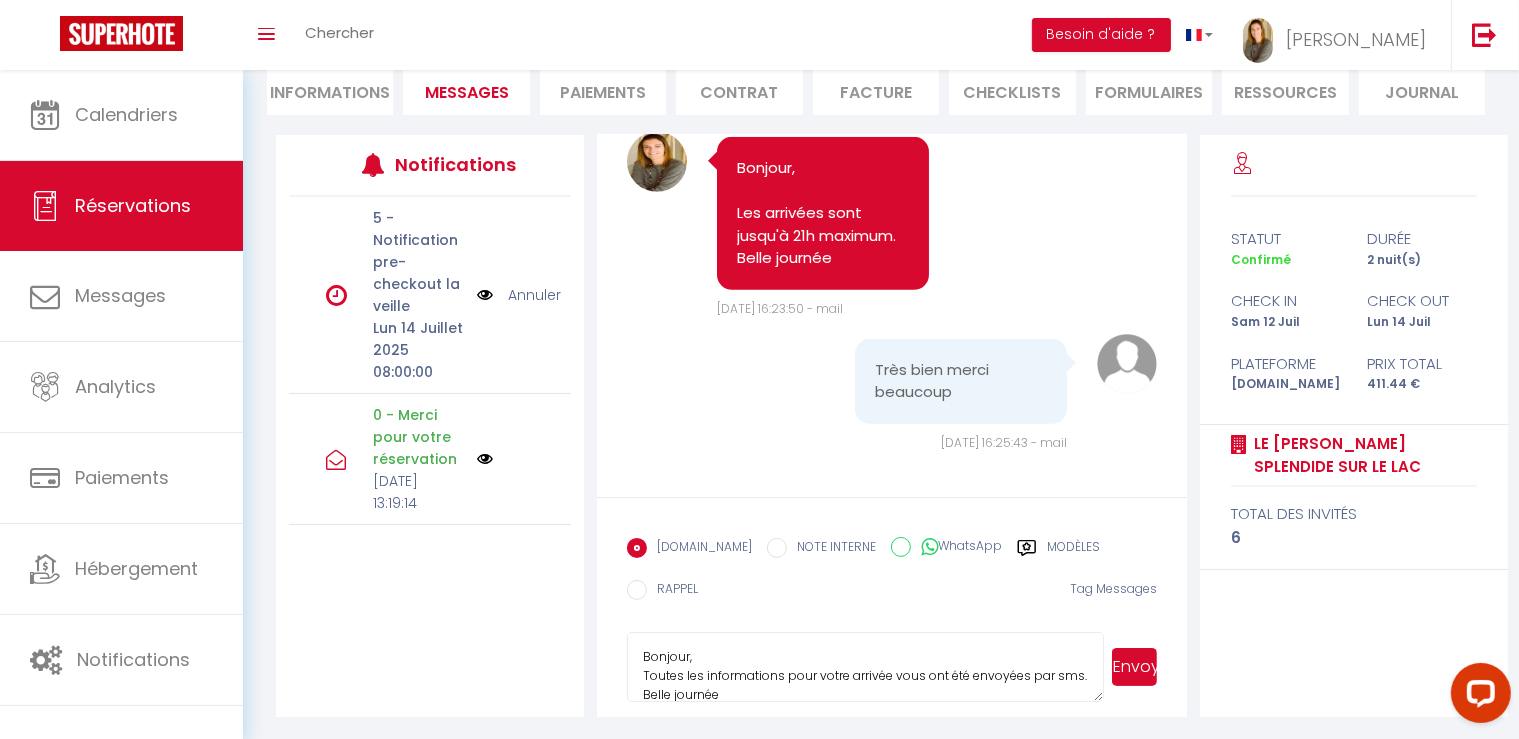 drag, startPoint x: 739, startPoint y: 686, endPoint x: 632, endPoint y: 627, distance: 122.18838 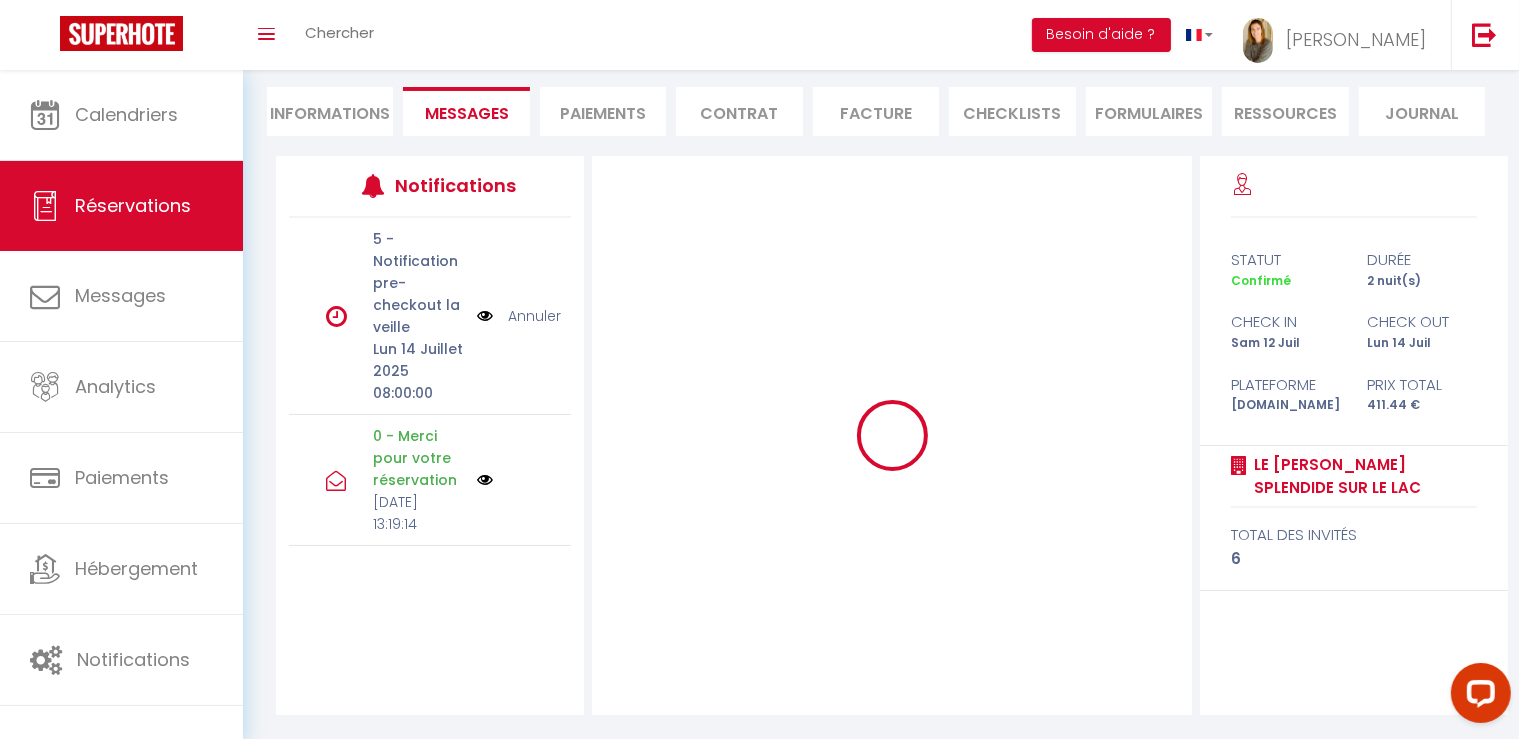 scroll, scrollTop: 175, scrollLeft: 0, axis: vertical 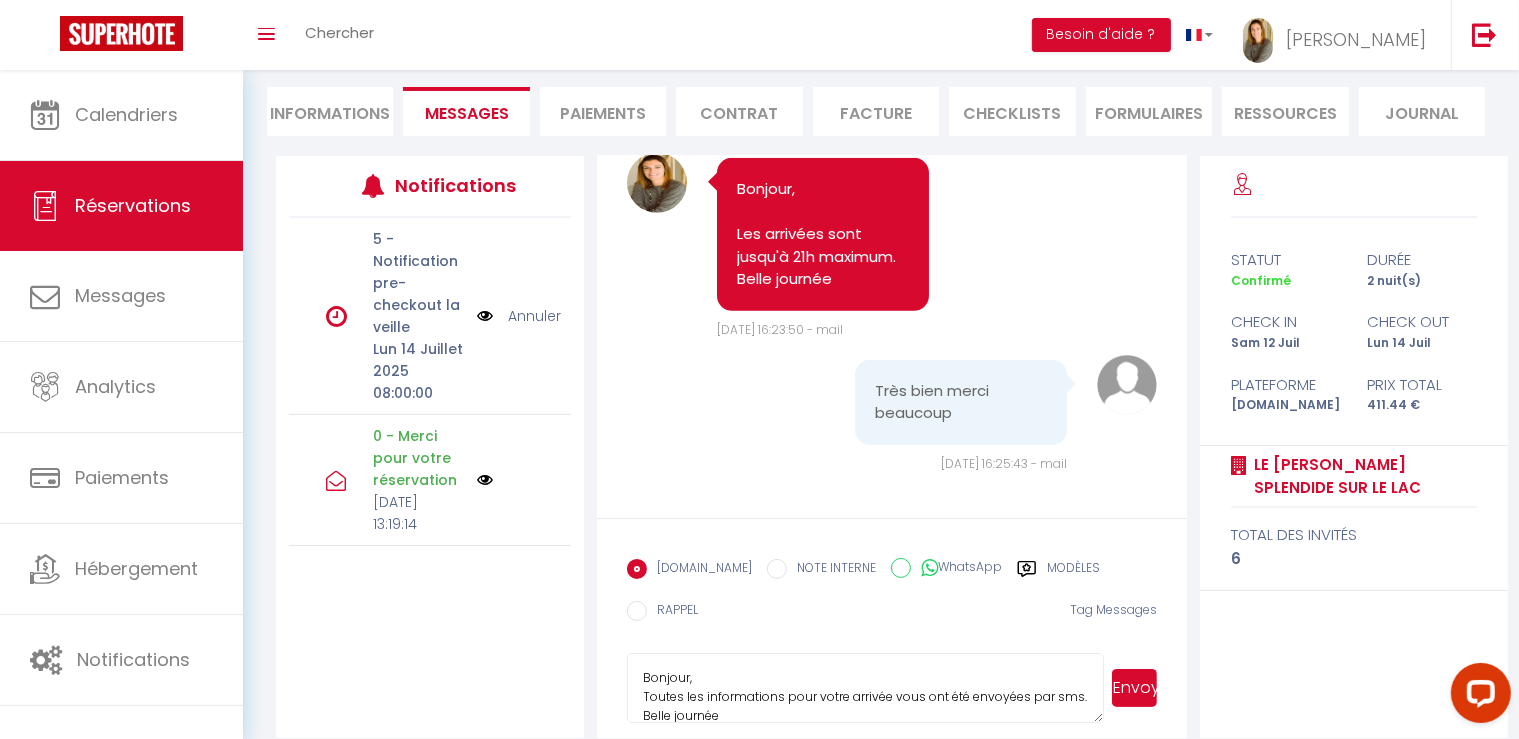 type 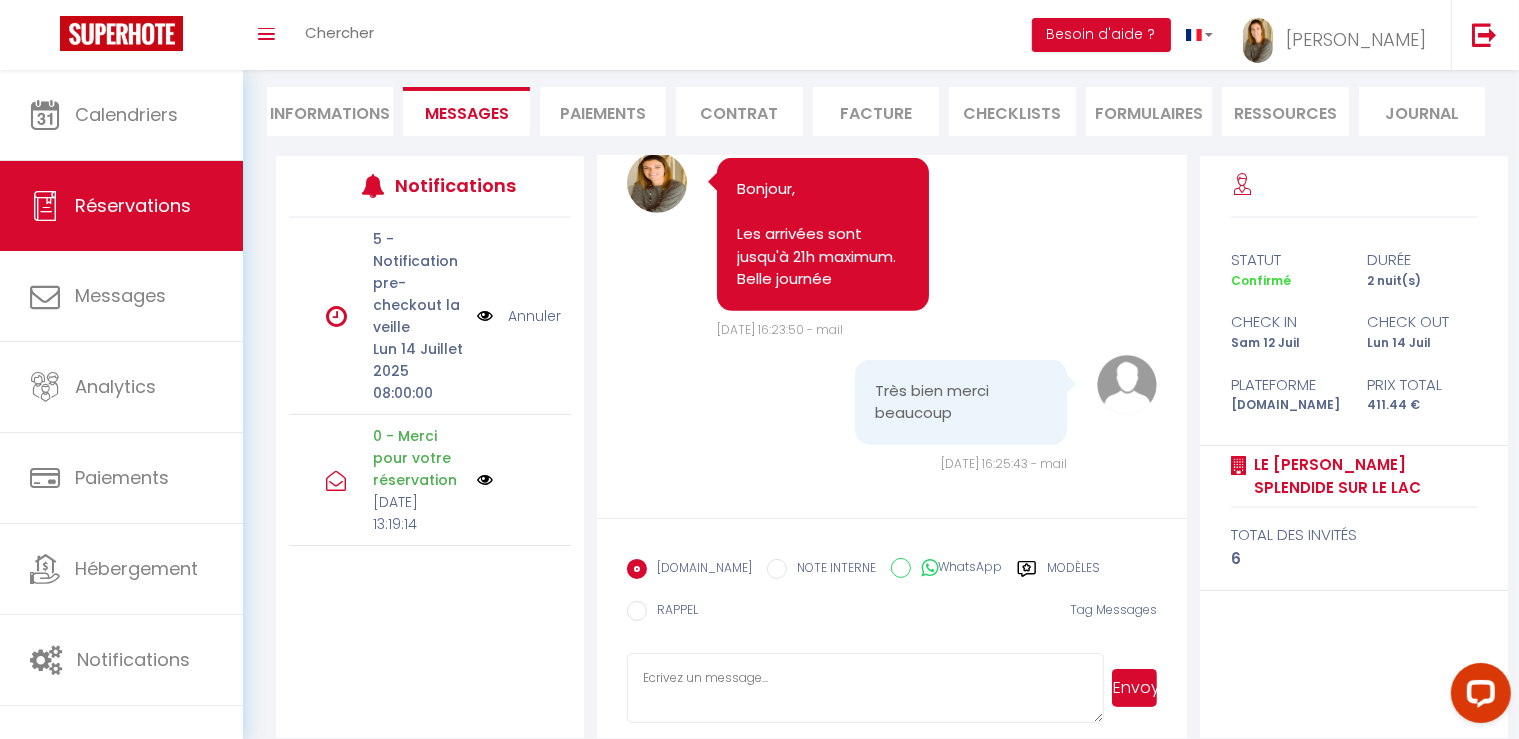 scroll, scrollTop: 1315, scrollLeft: 0, axis: vertical 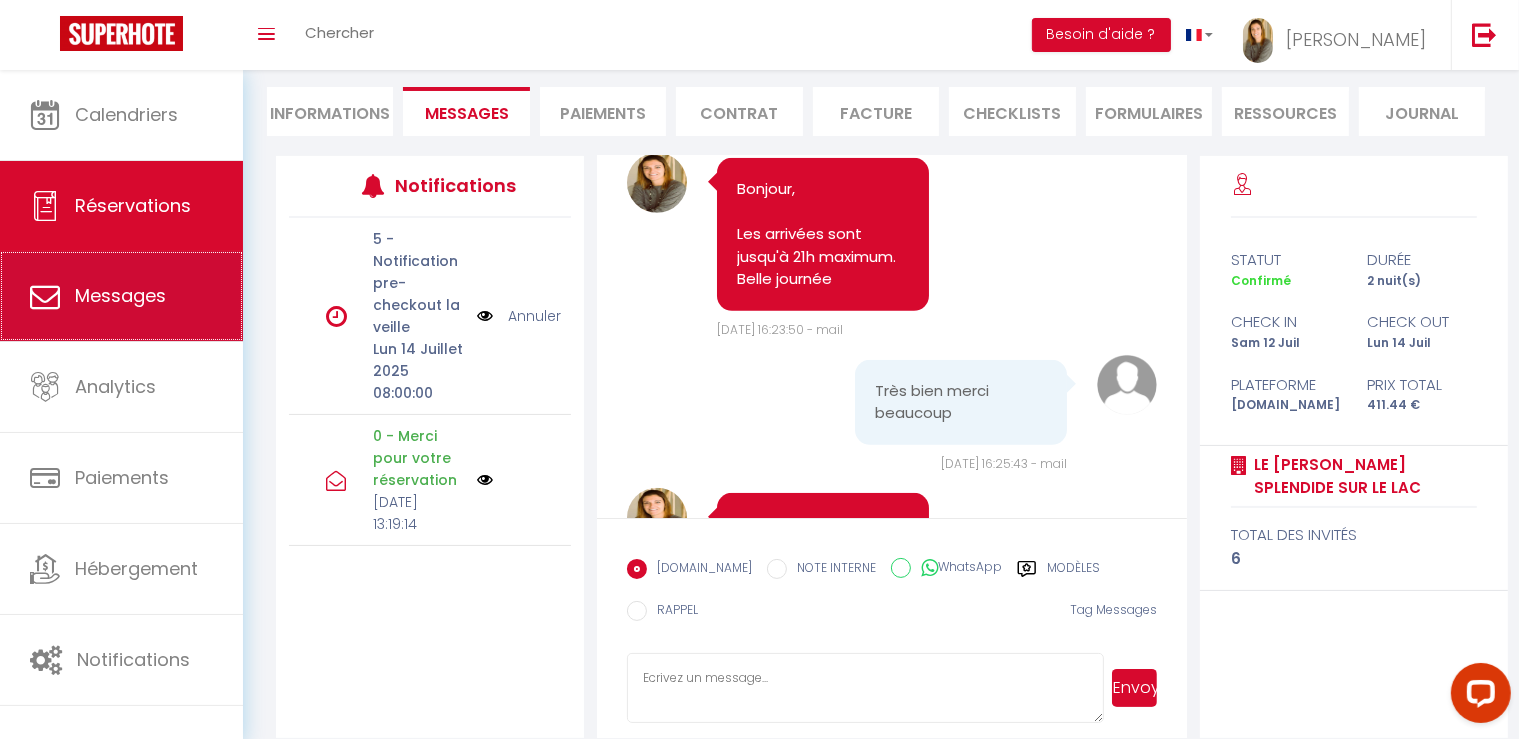 click on "Messages" at bounding box center (121, 296) 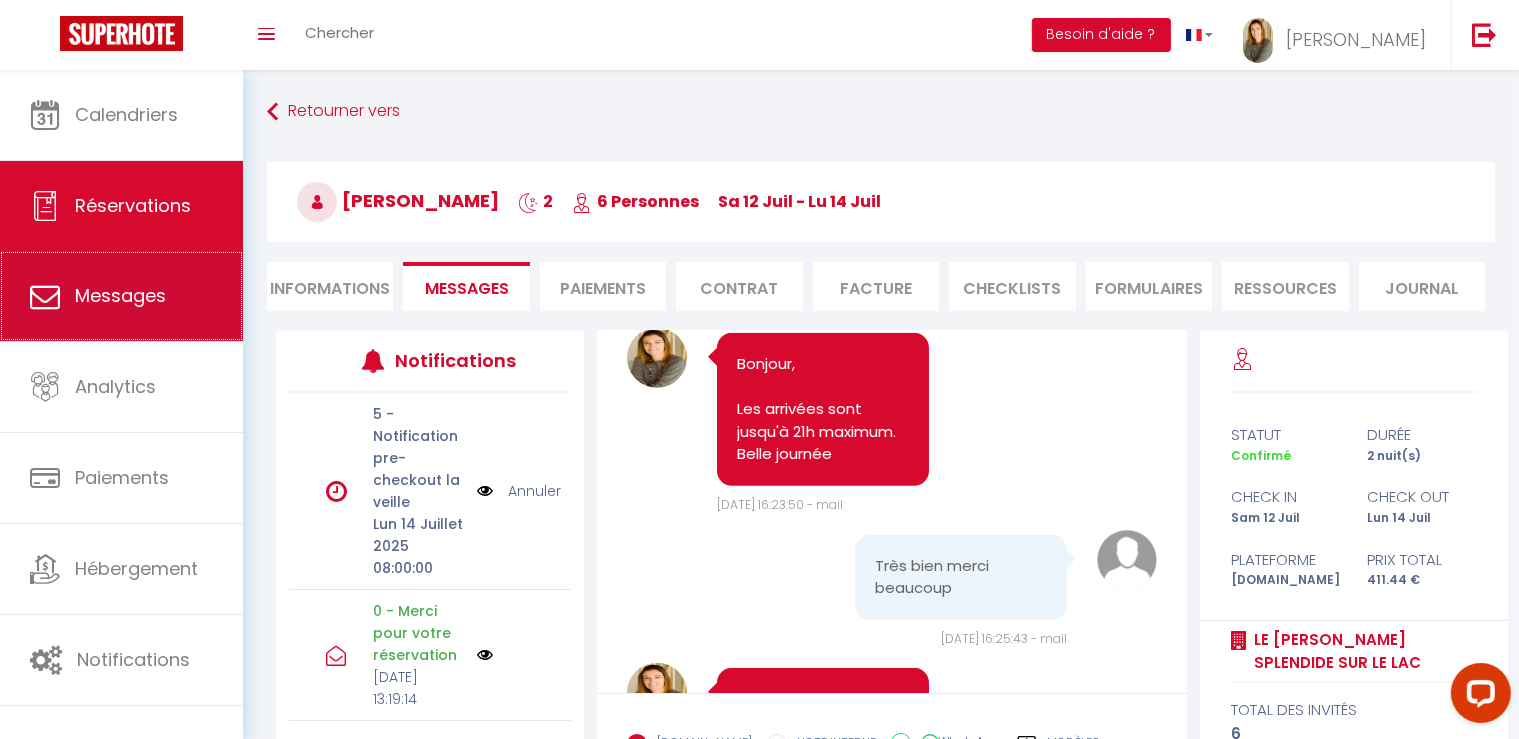 select on "message" 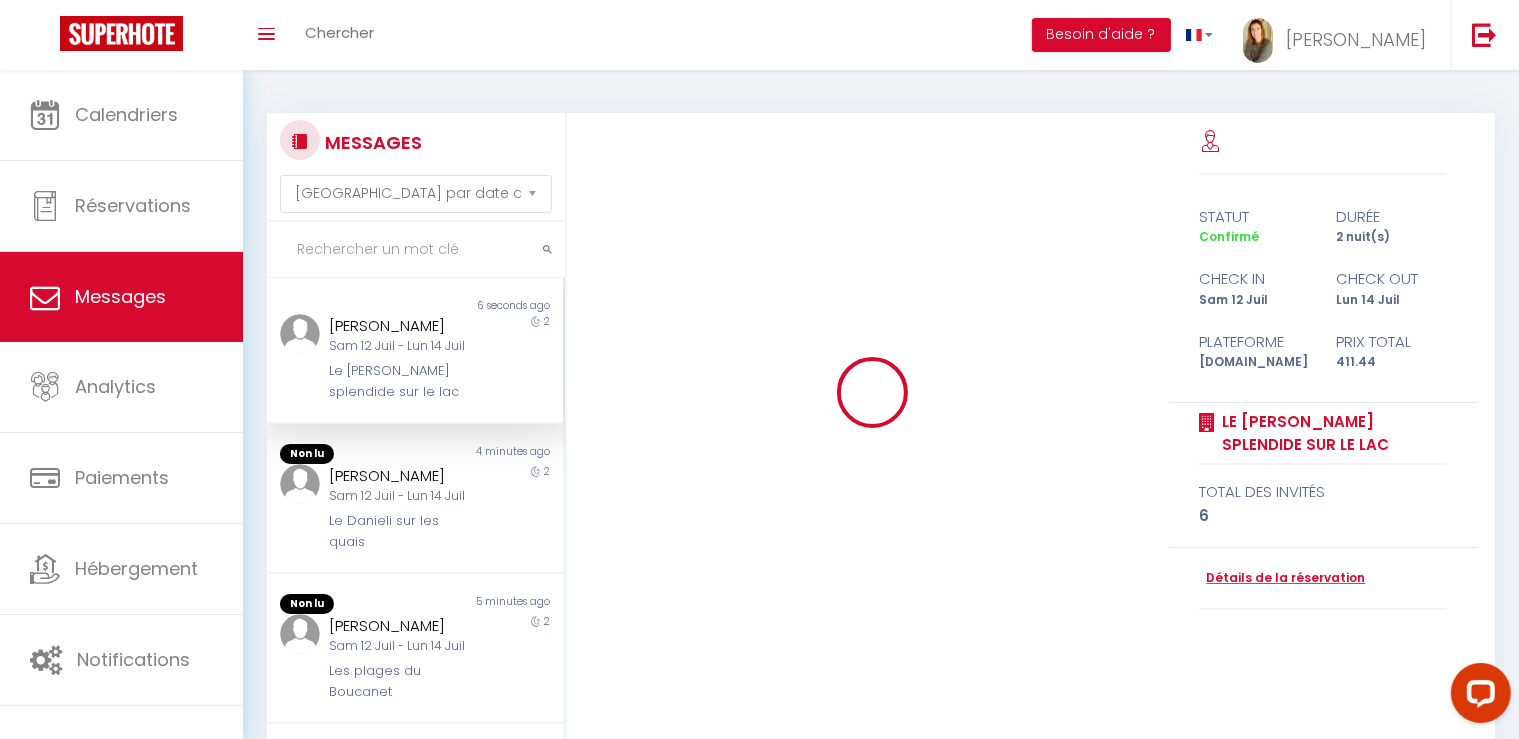 scroll, scrollTop: 1630, scrollLeft: 0, axis: vertical 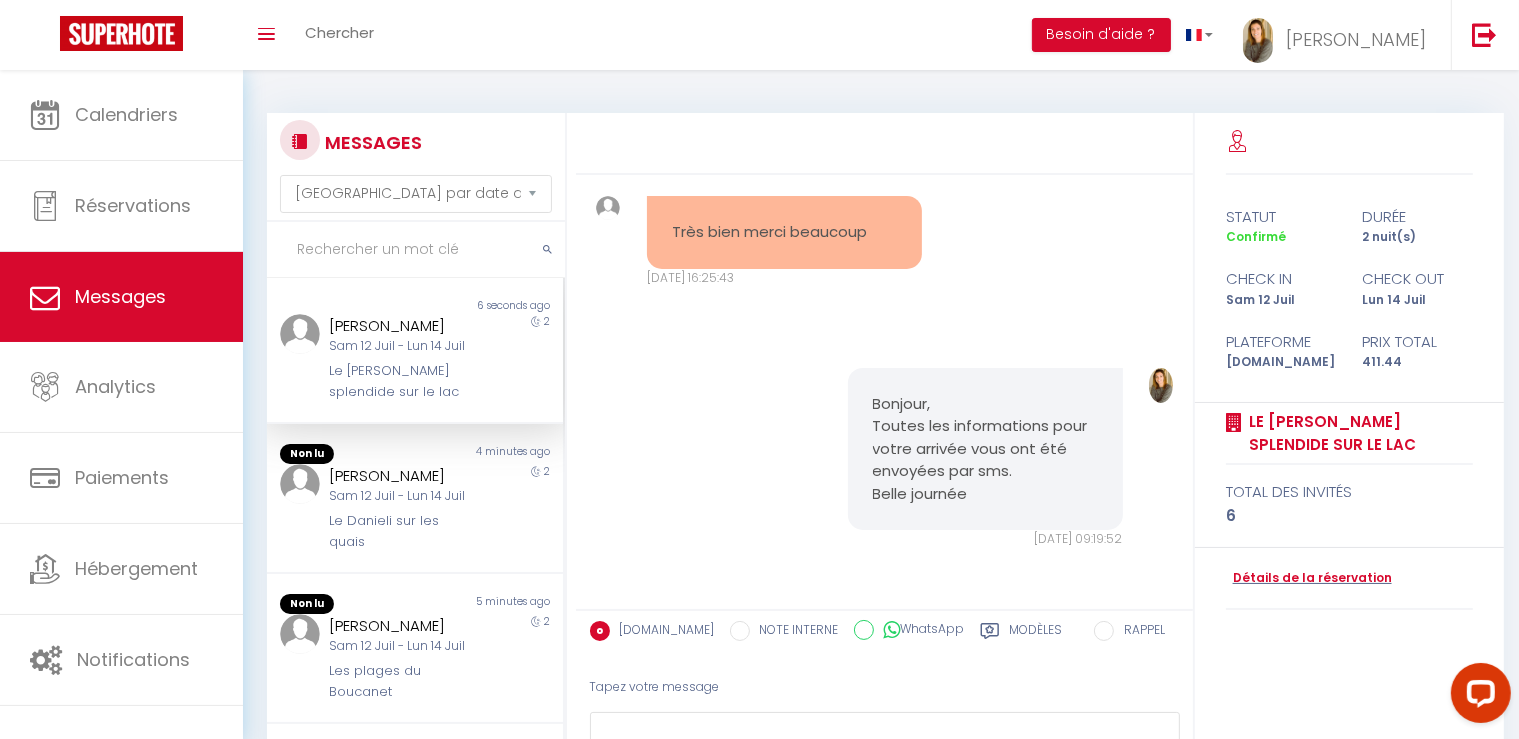click at bounding box center [416, 250] 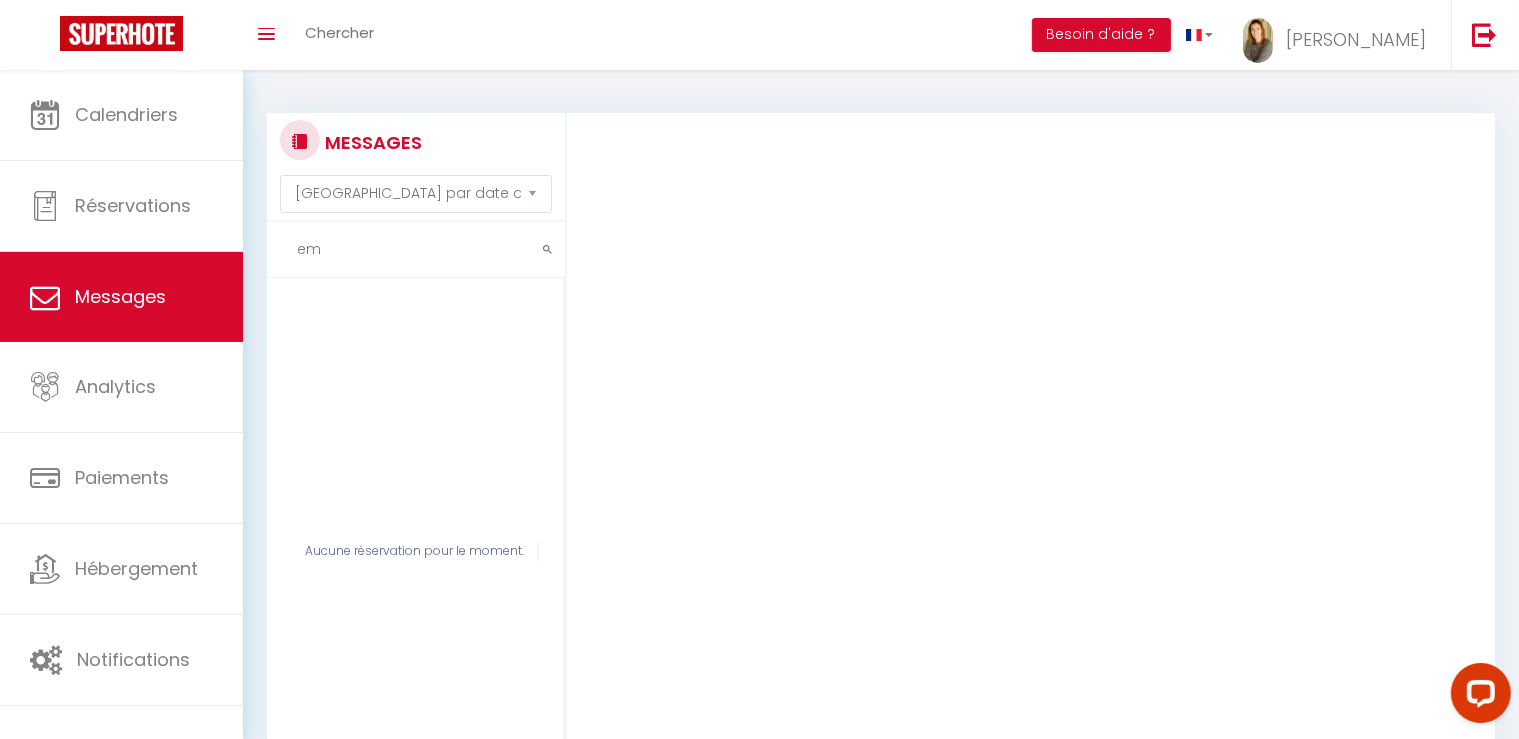 type on "e" 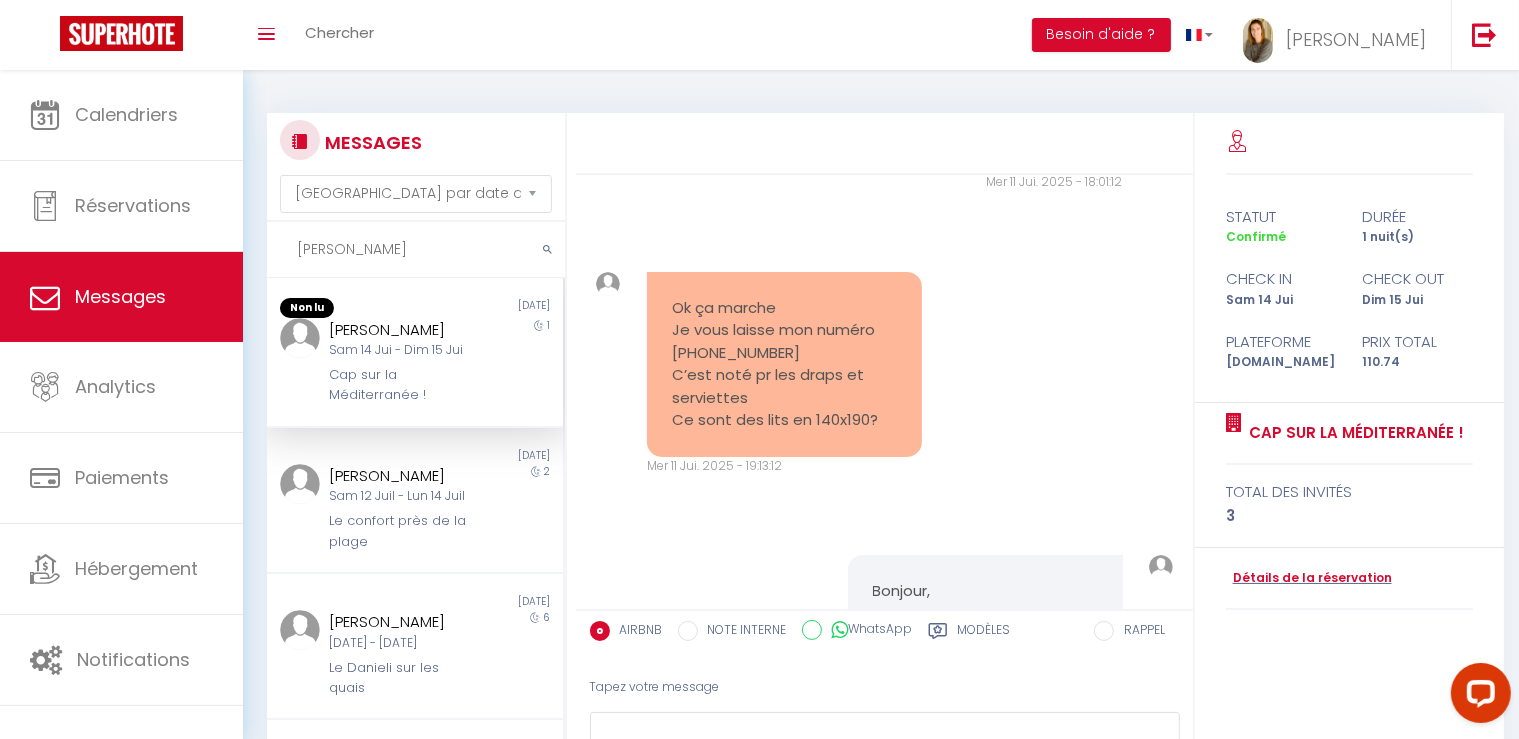 scroll, scrollTop: 6134, scrollLeft: 0, axis: vertical 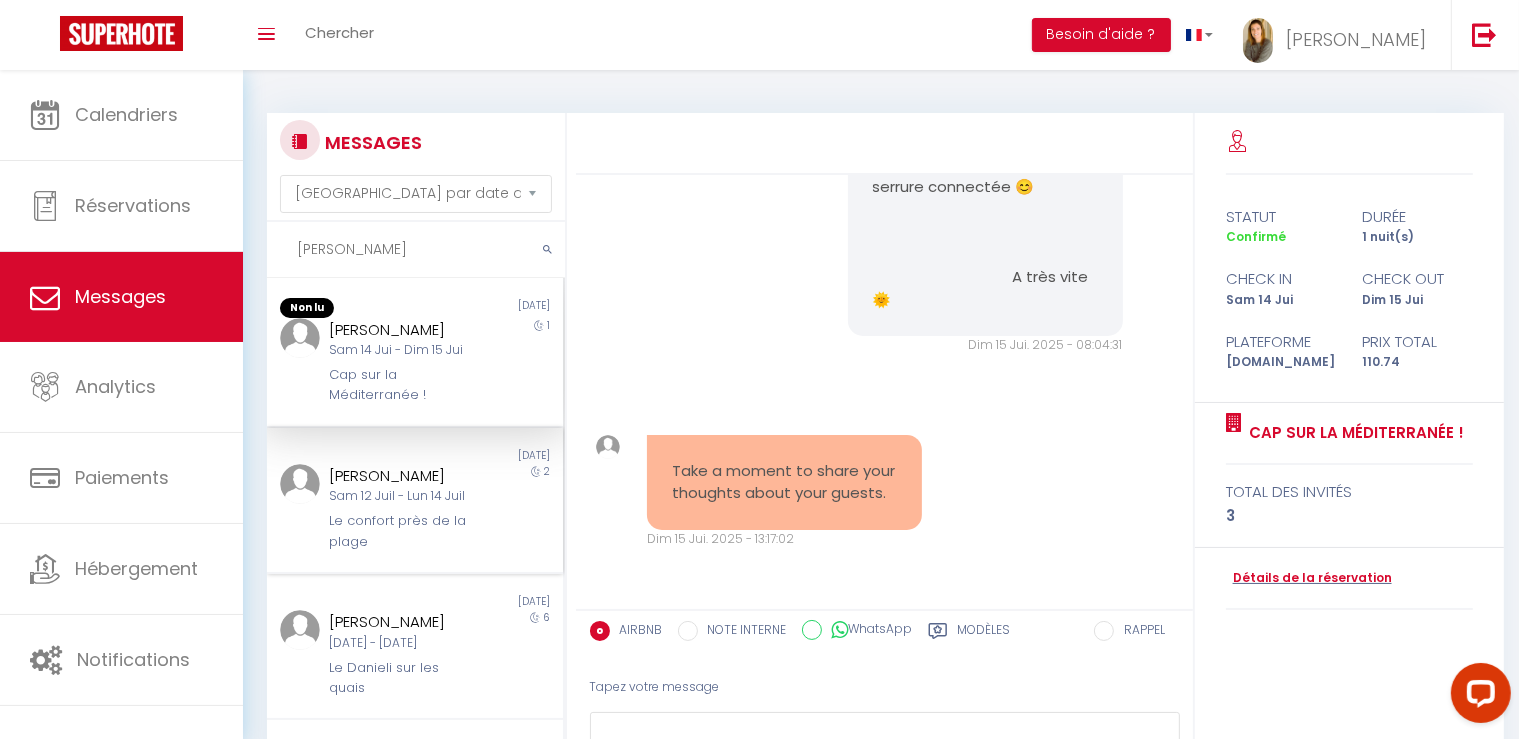type on "[PERSON_NAME]" 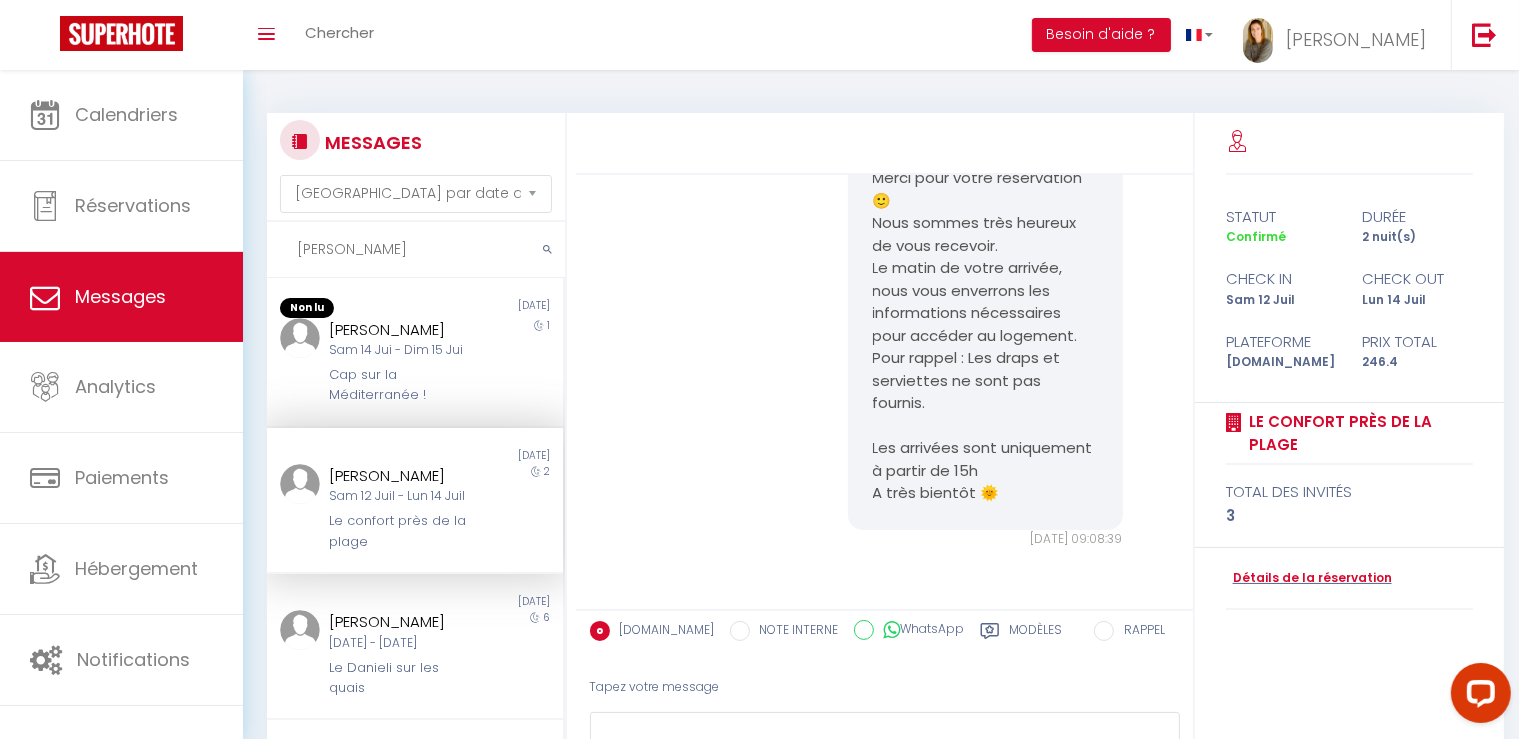 scroll, scrollTop: 160, scrollLeft: 0, axis: vertical 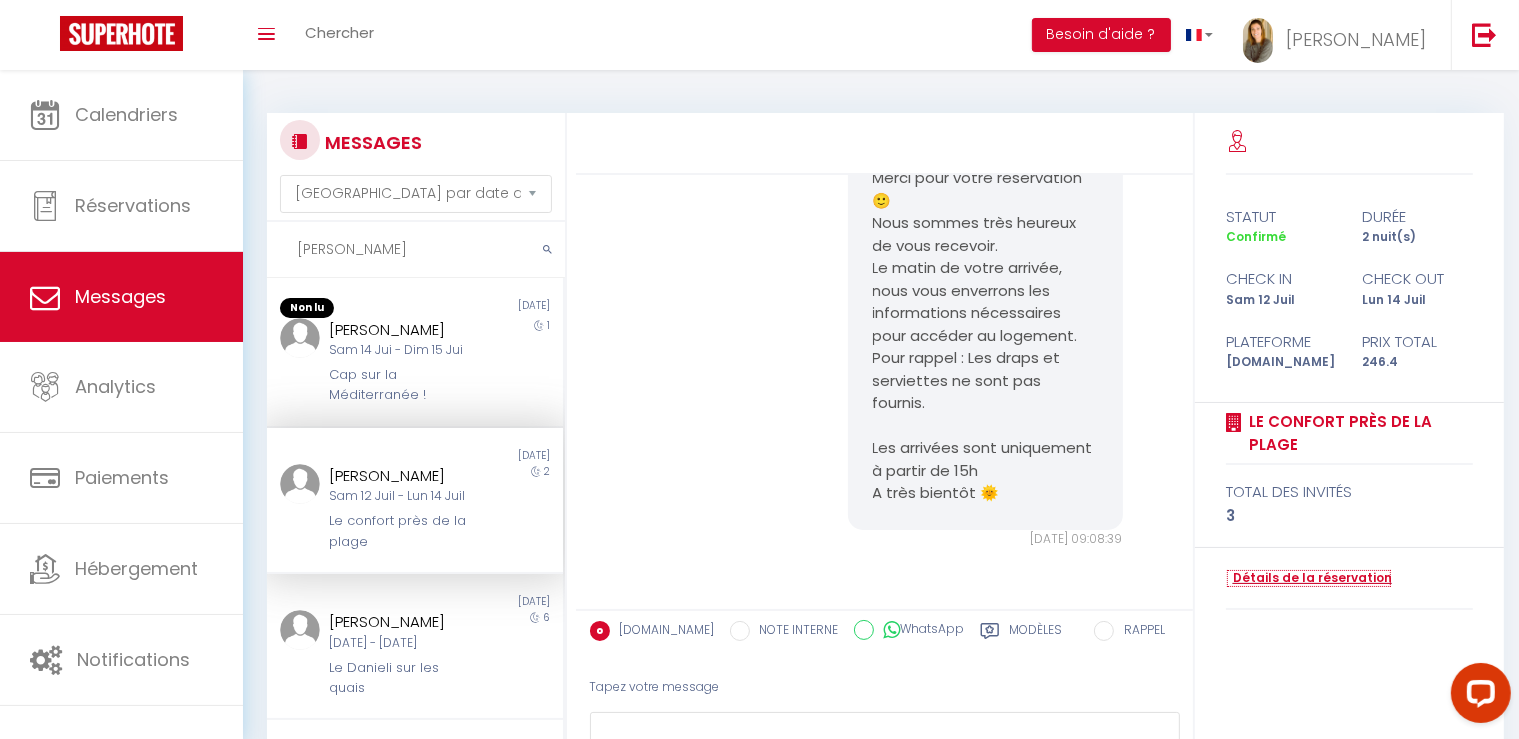 click on "Détails de la réservation" at bounding box center [1309, 578] 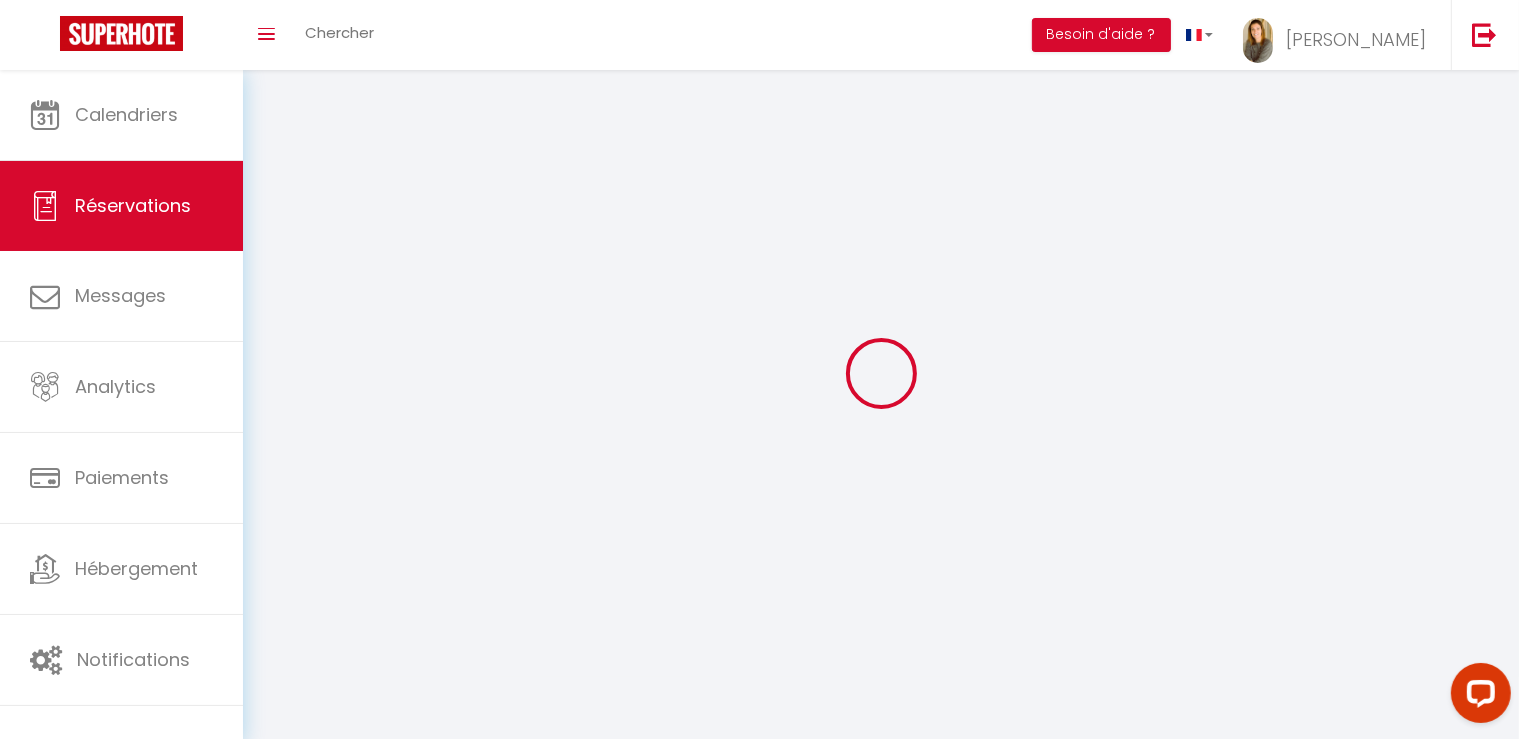 type on "[PERSON_NAME]" 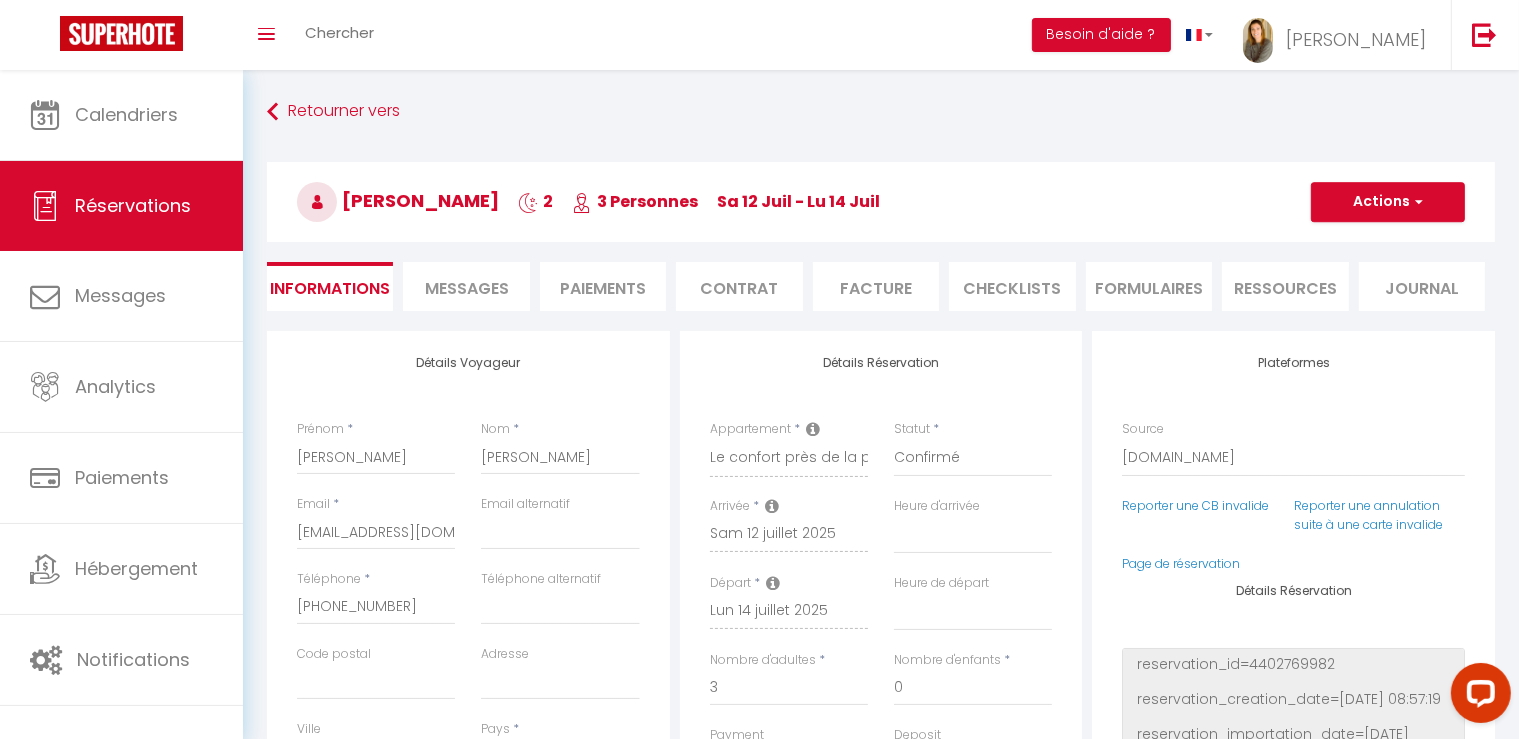 click on "Messages" at bounding box center (467, 288) 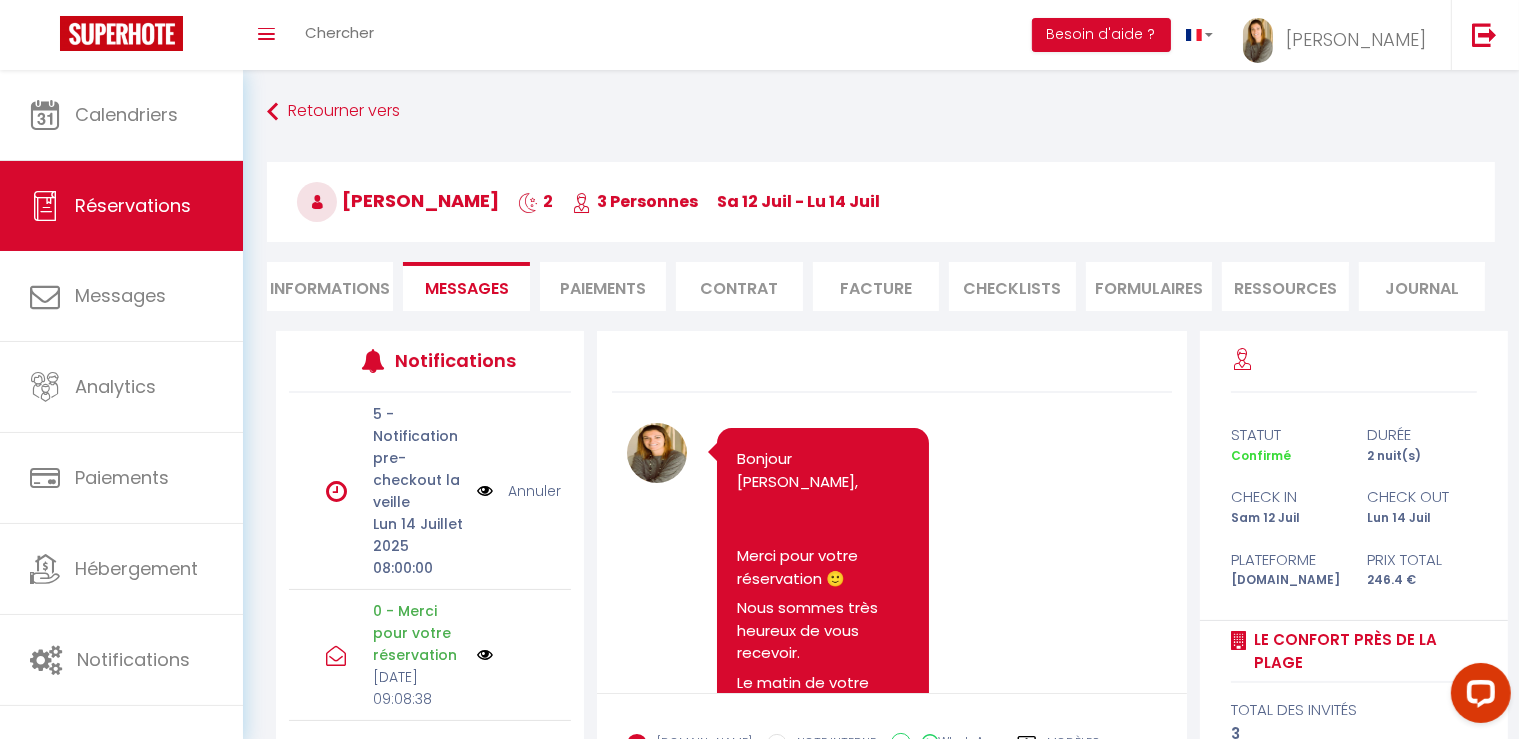 scroll, scrollTop: 422, scrollLeft: 0, axis: vertical 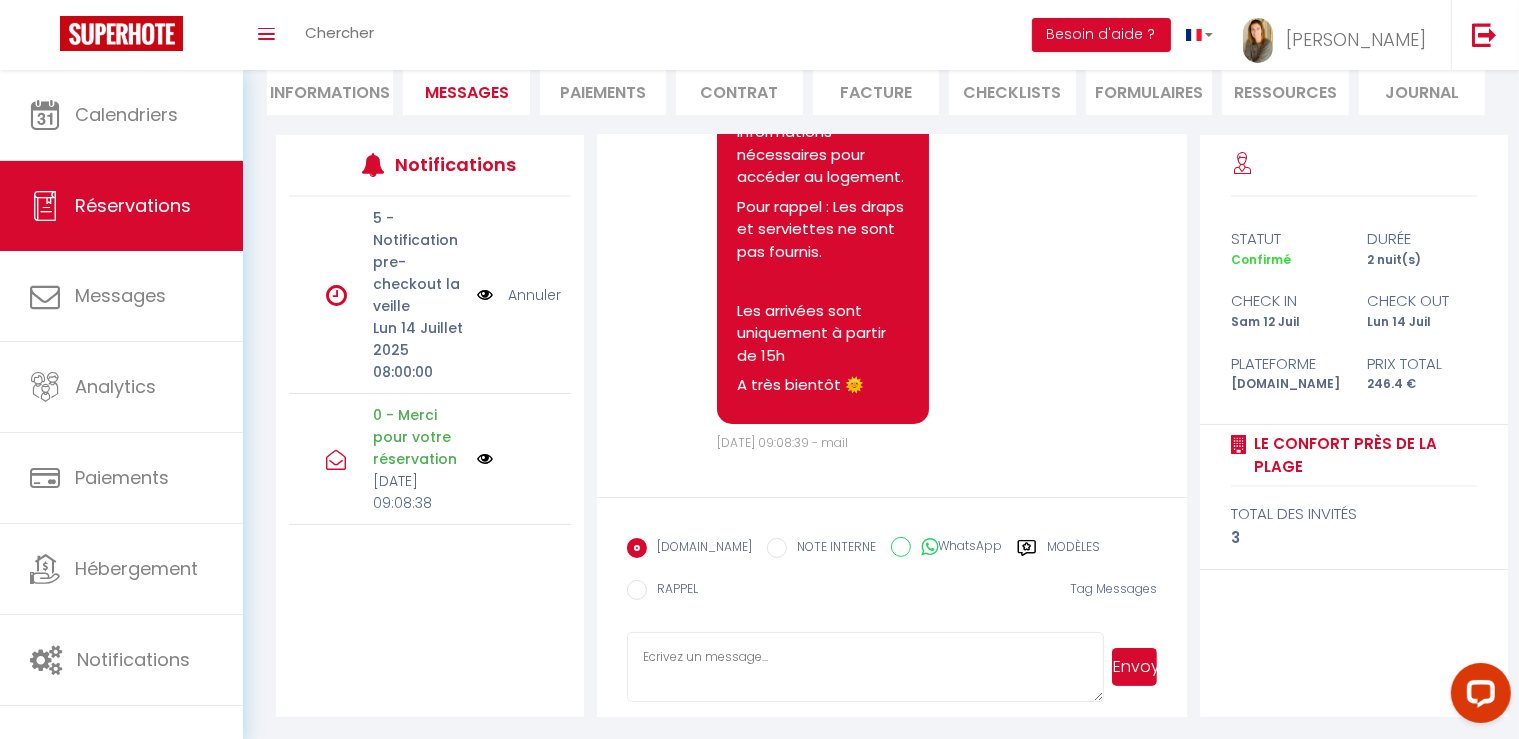 click at bounding box center [865, 667] 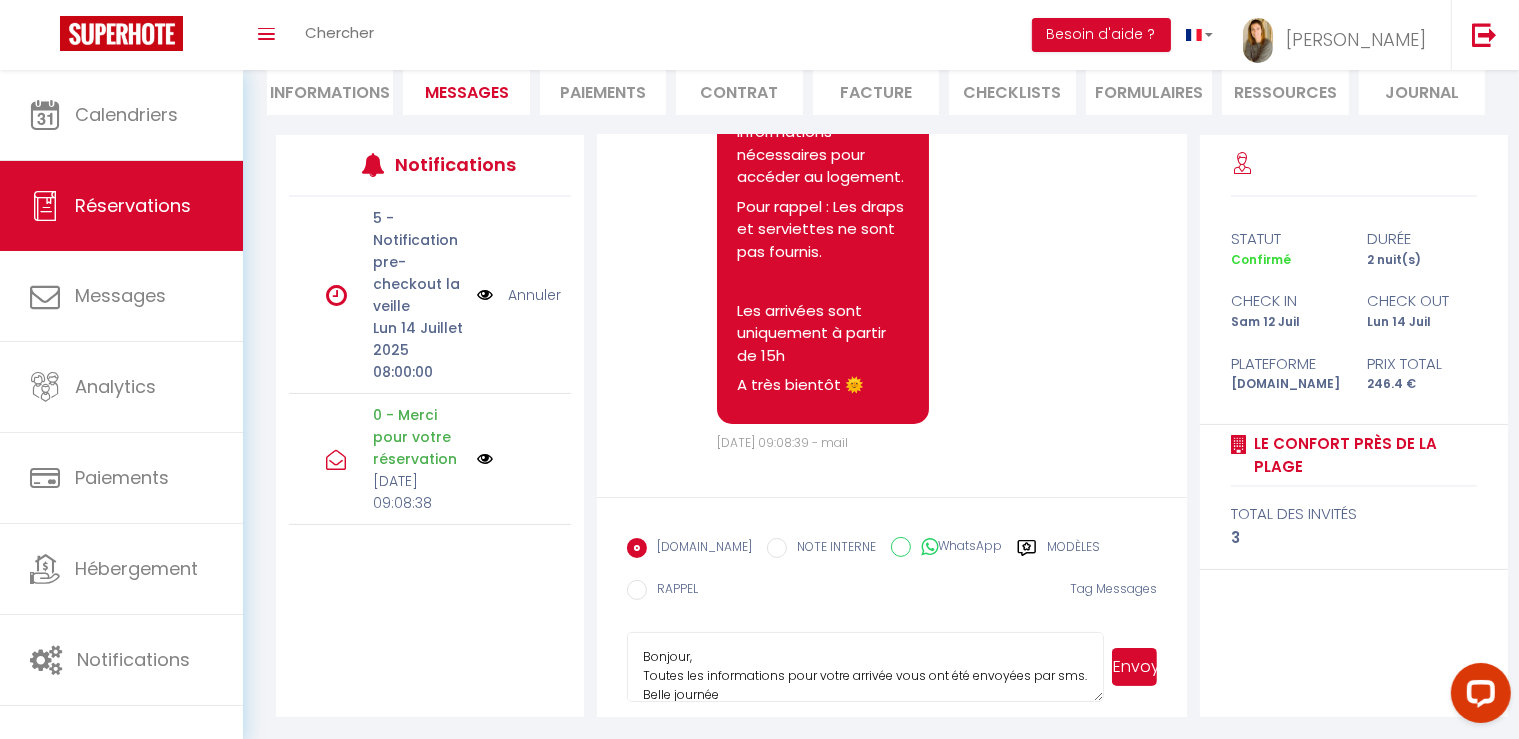 scroll, scrollTop: 22, scrollLeft: 0, axis: vertical 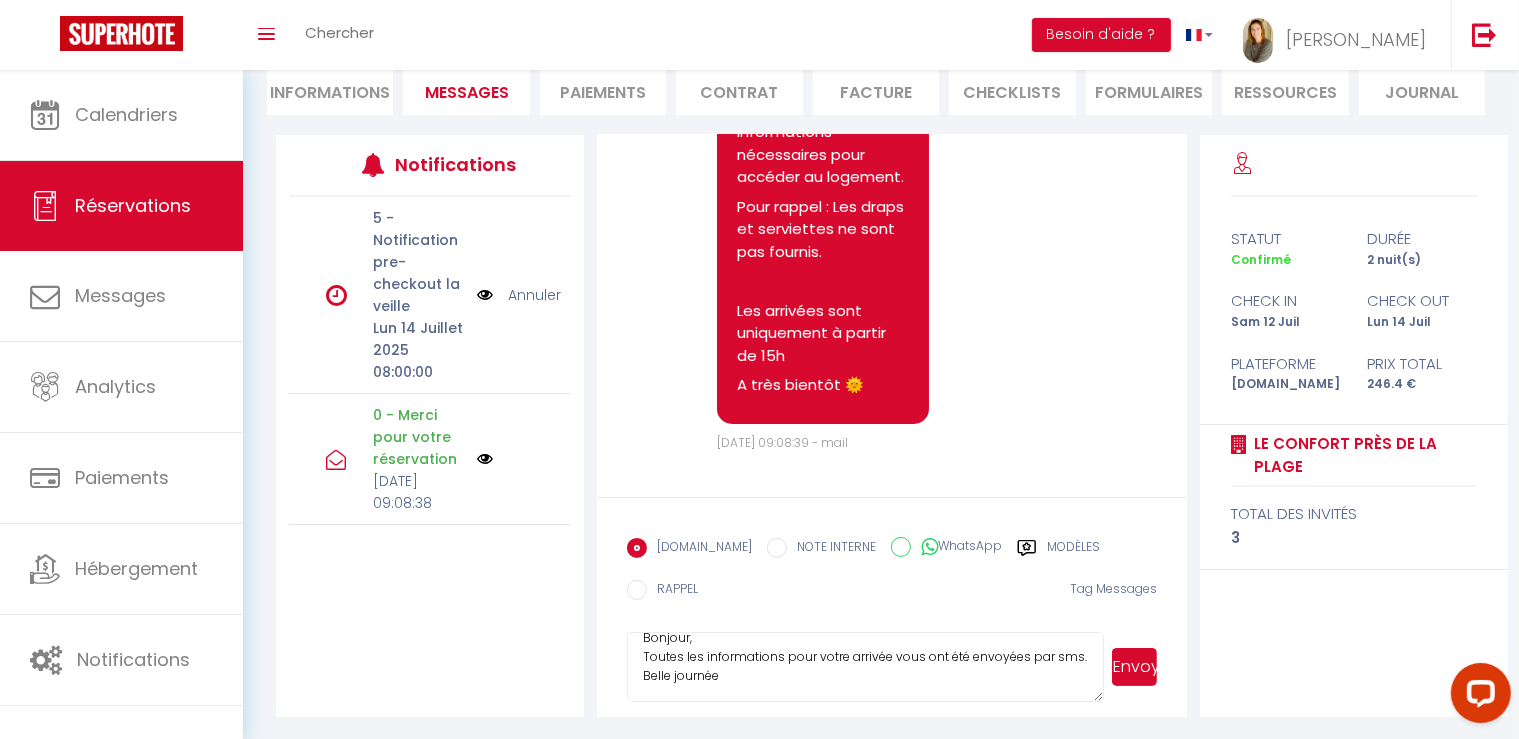 type on "Bonjour,
Toutes les informations pour votre arrivée vous ont été envoyées par sms.
Belle journée" 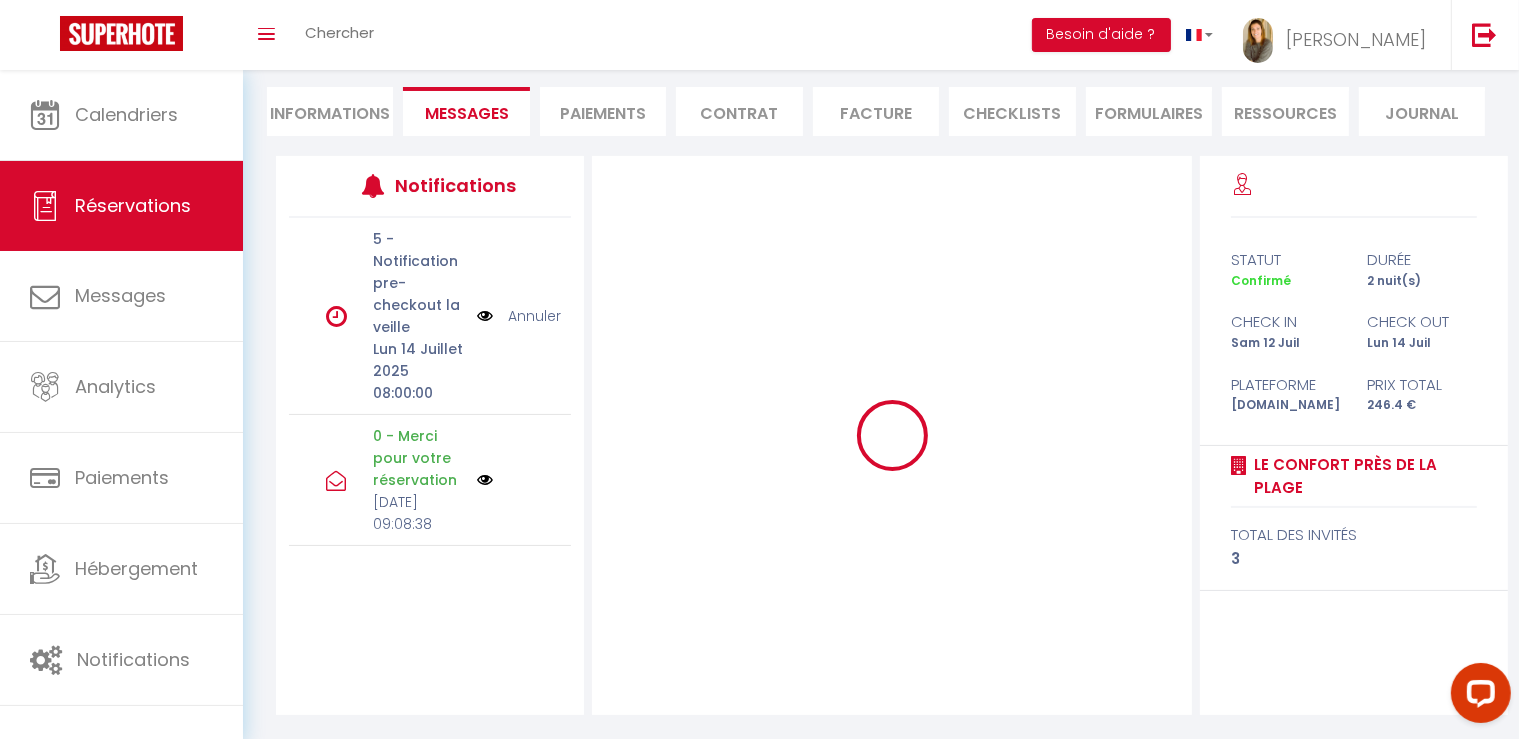 scroll, scrollTop: 175, scrollLeft: 0, axis: vertical 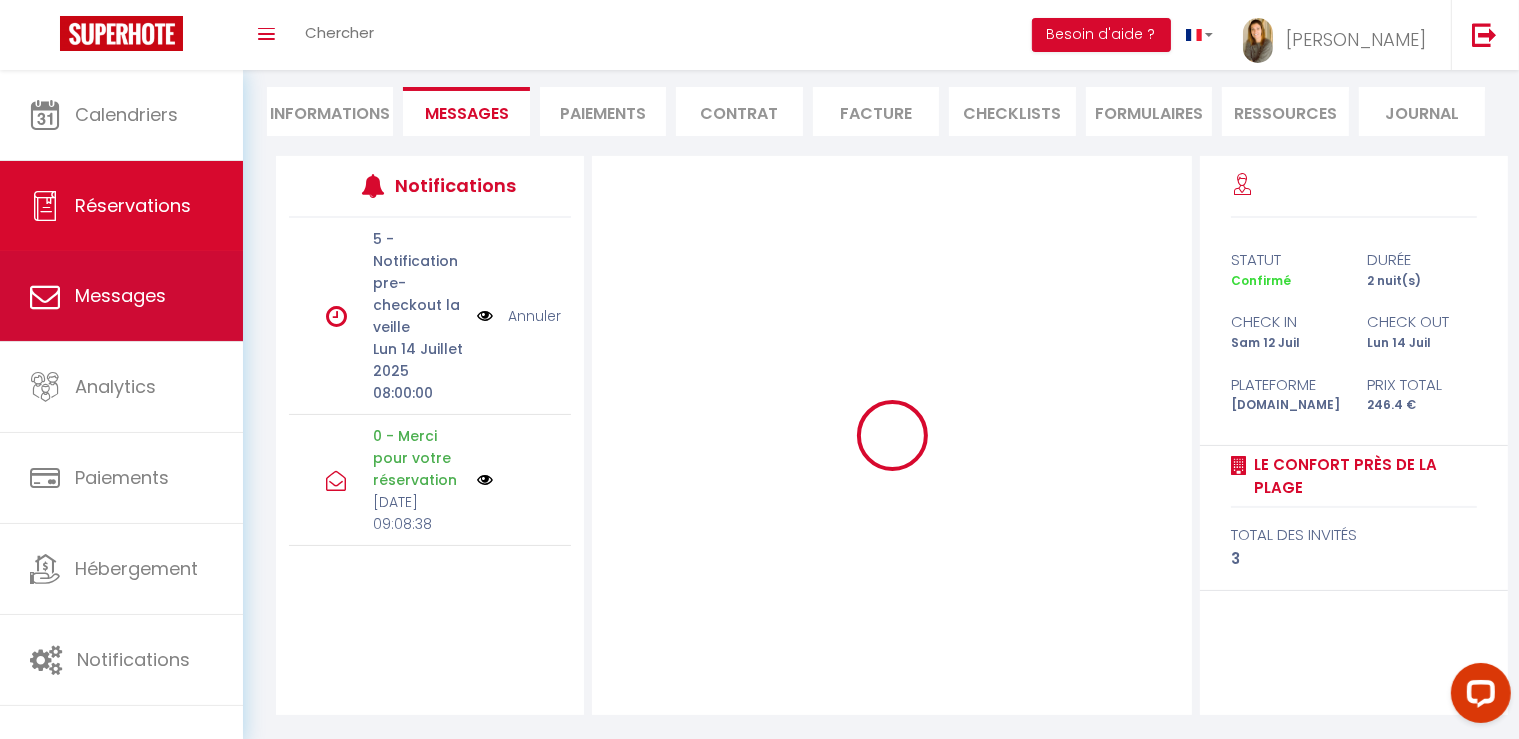 type 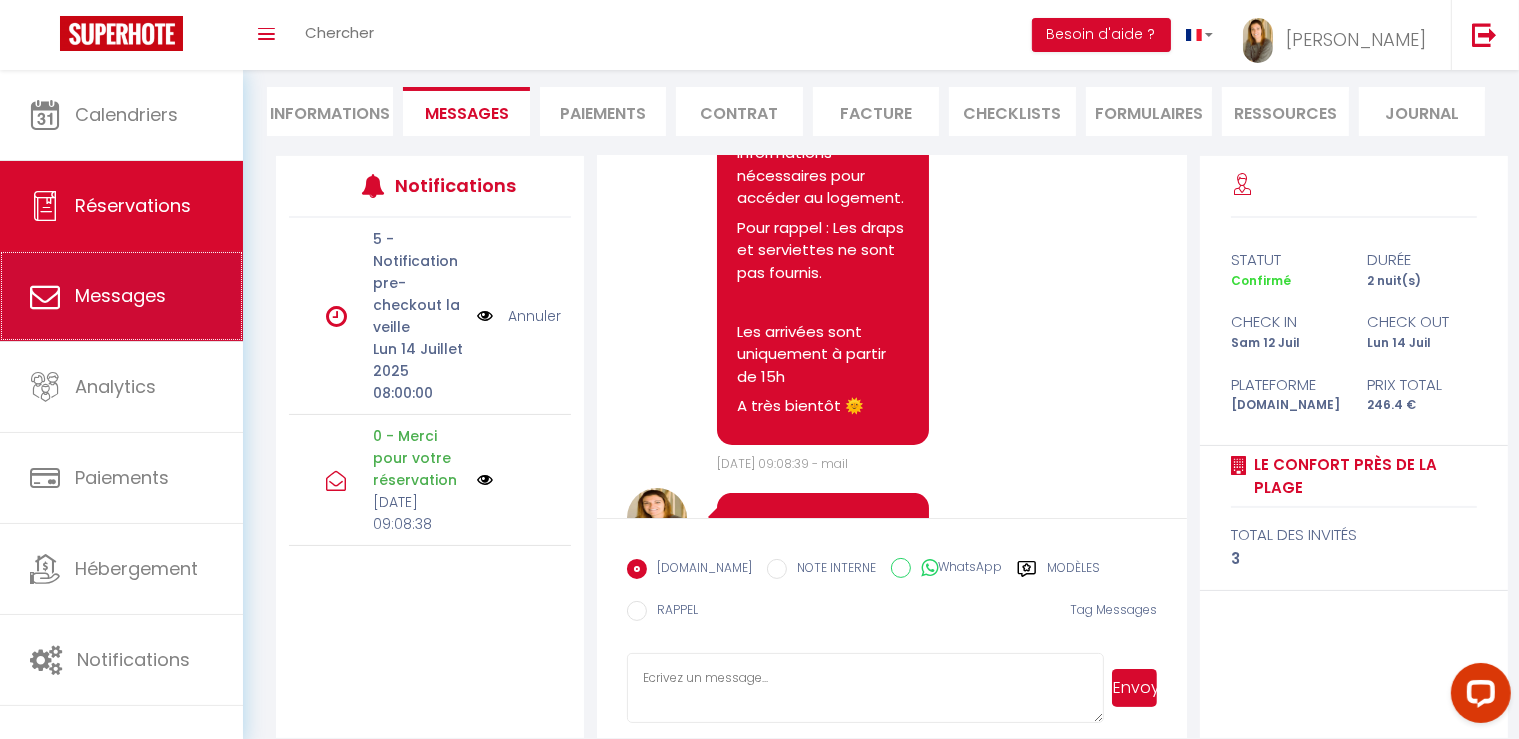 click on "Messages" at bounding box center (120, 295) 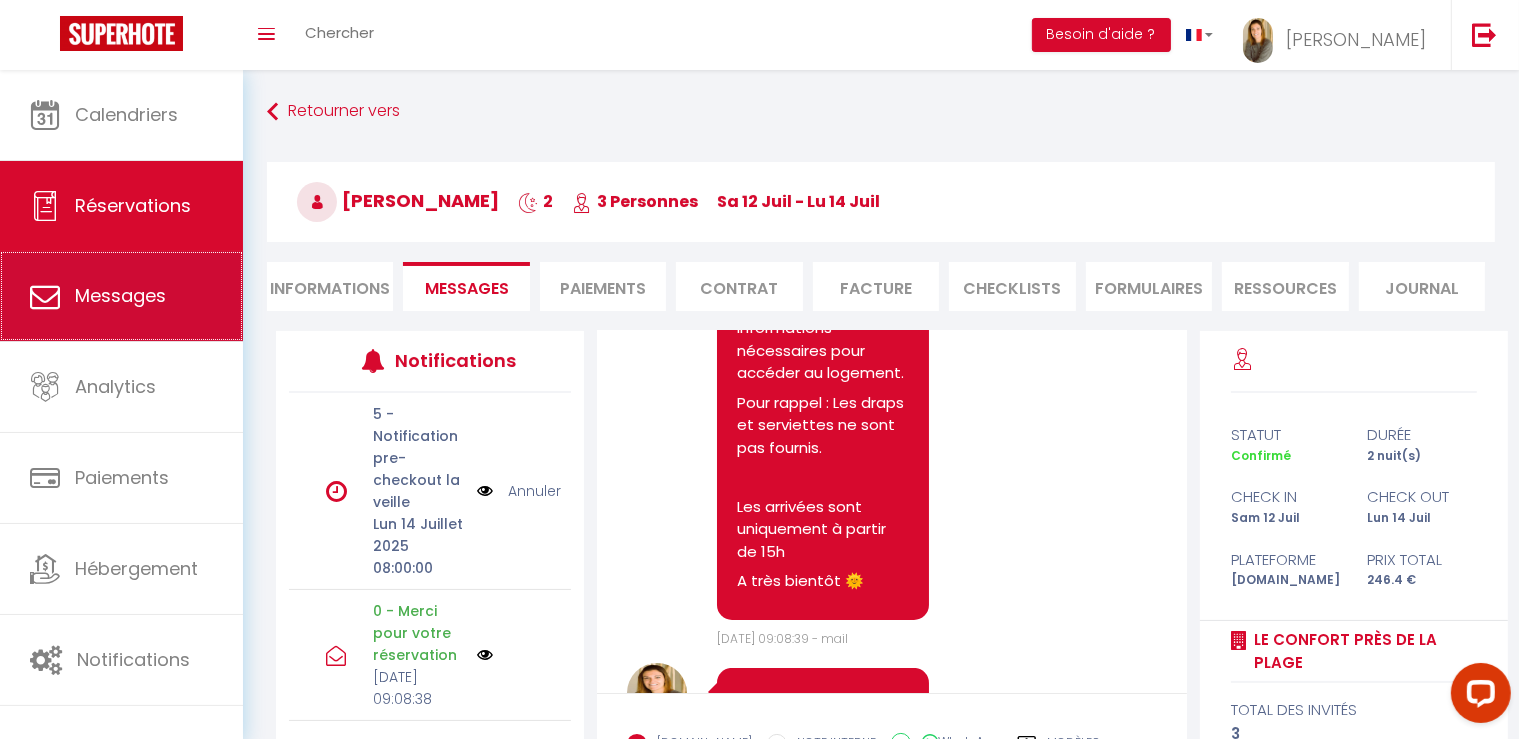 select on "message" 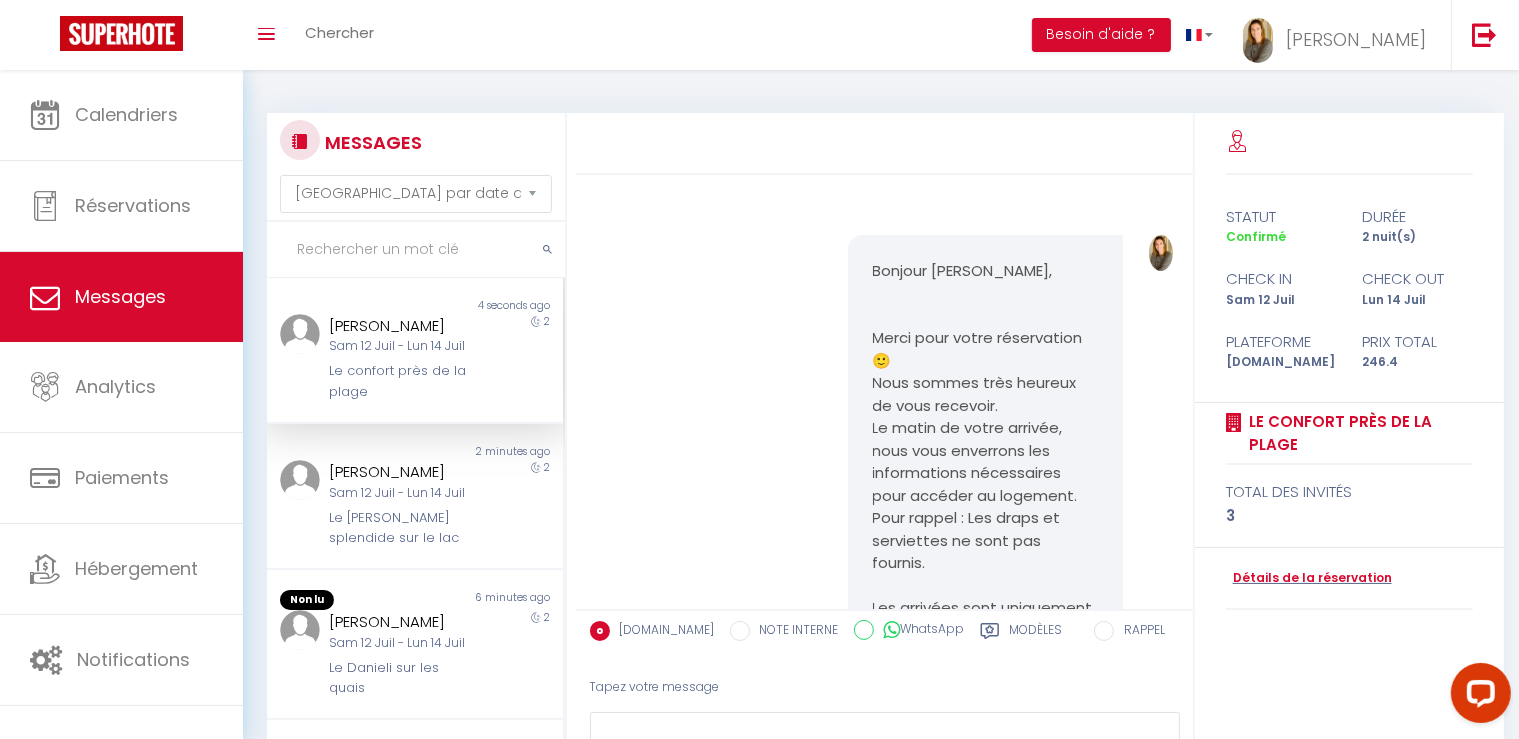 scroll, scrollTop: 422, scrollLeft: 0, axis: vertical 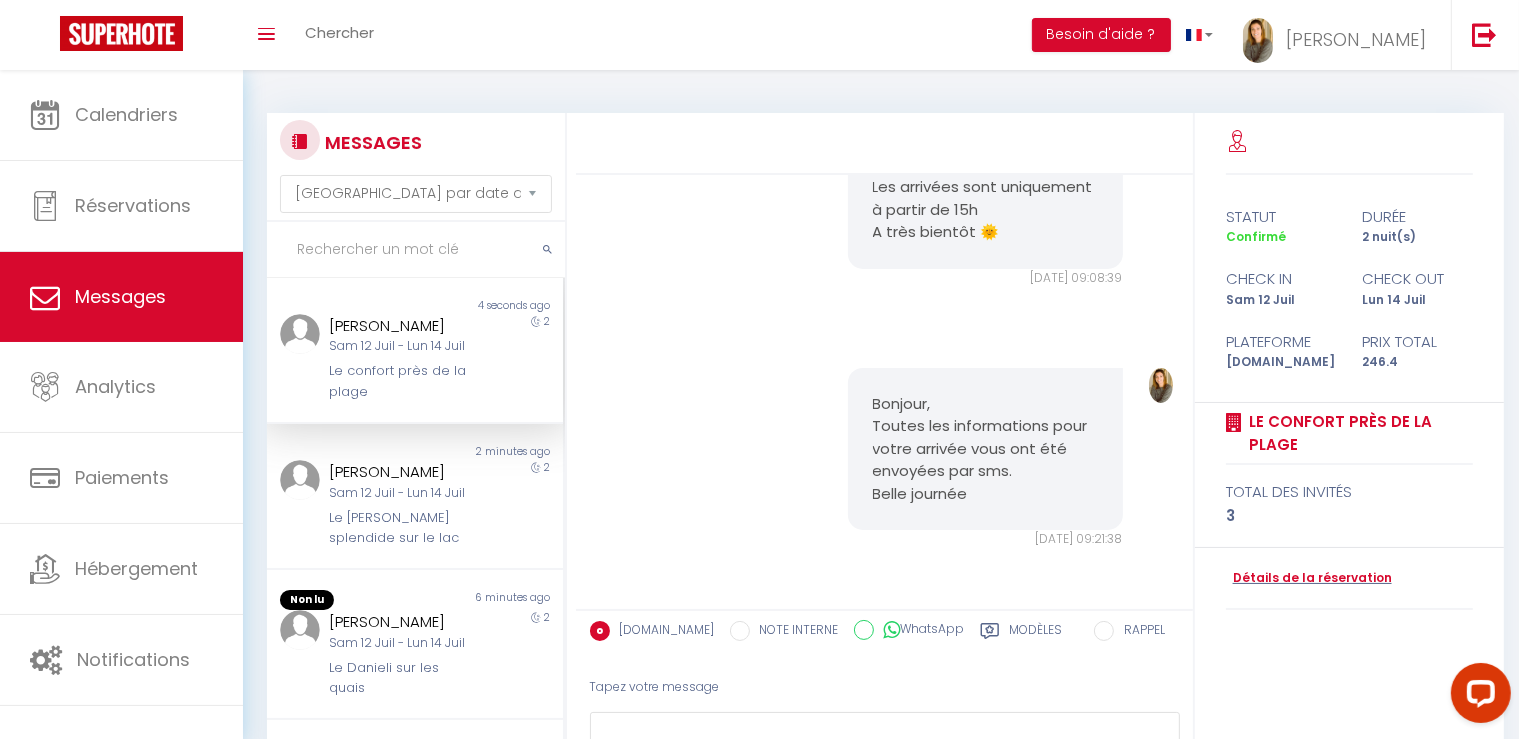 click at bounding box center [416, 250] 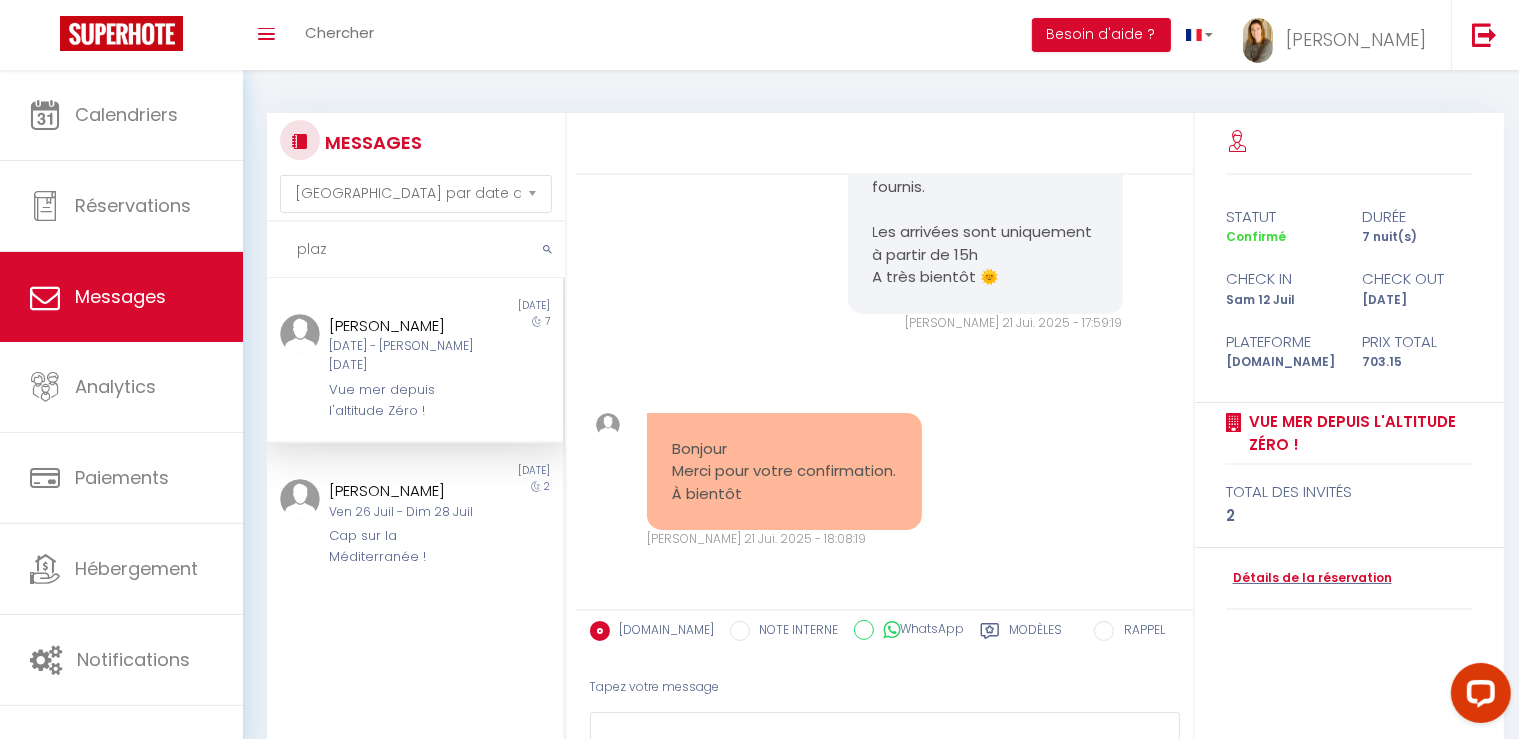 scroll, scrollTop: 398, scrollLeft: 0, axis: vertical 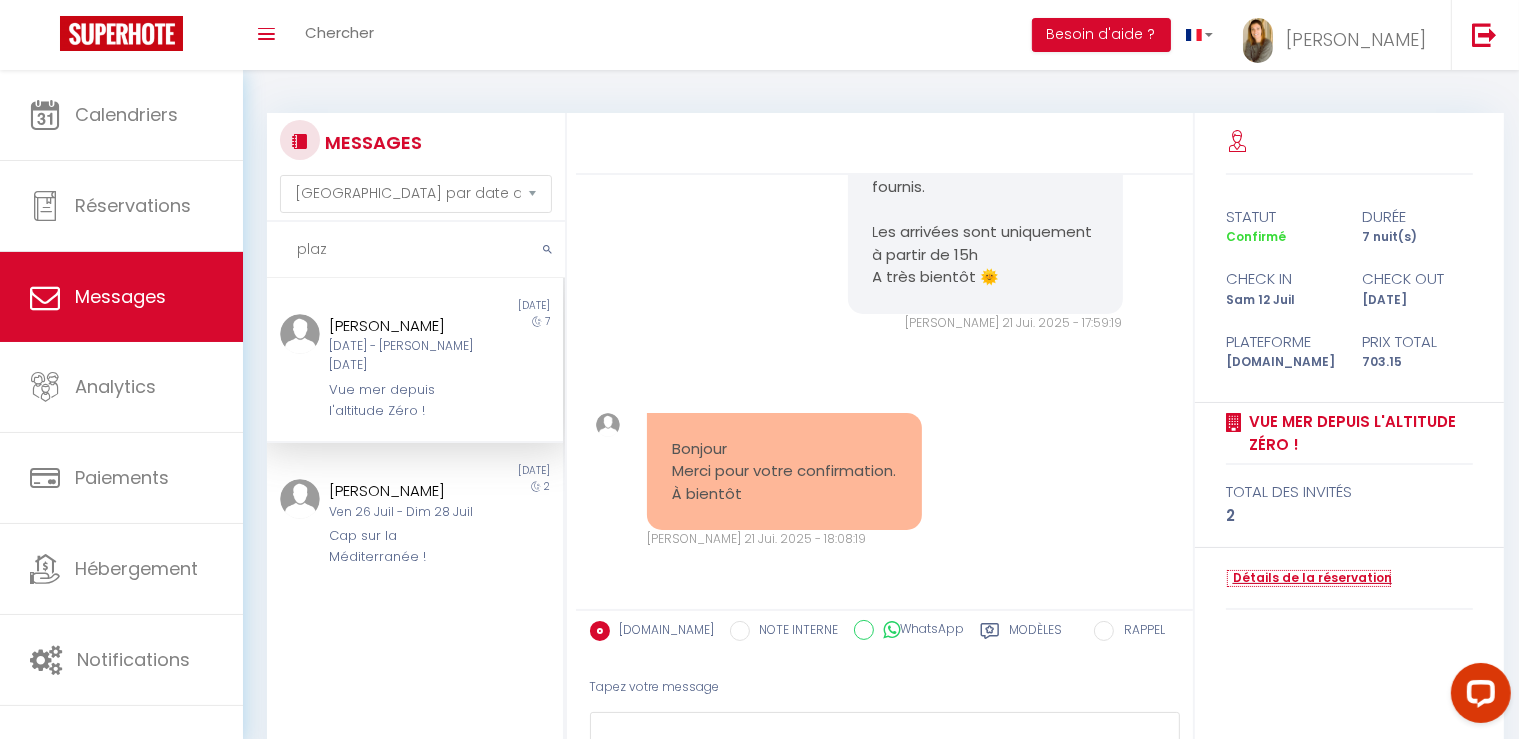 click on "Détails de la réservation" at bounding box center [1309, 578] 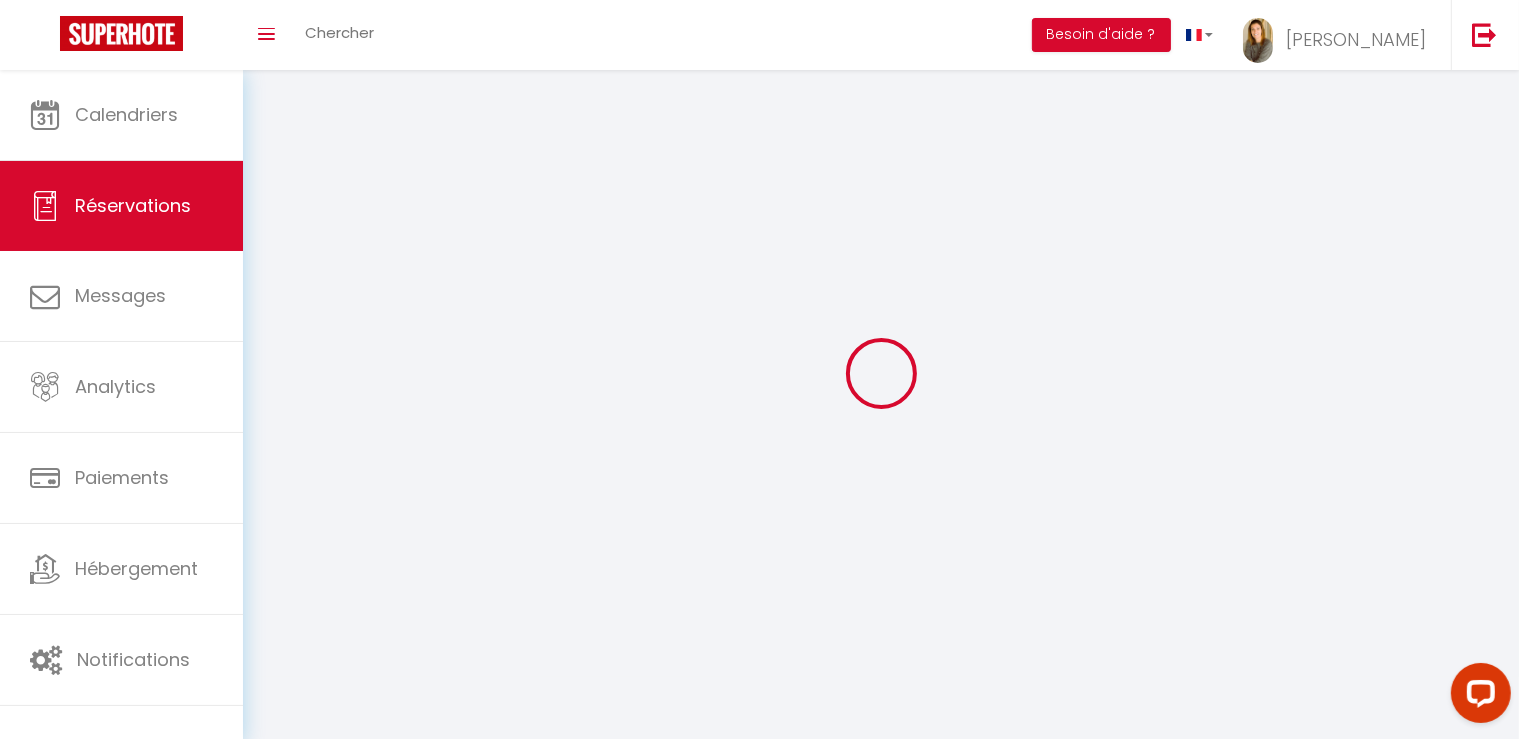 select 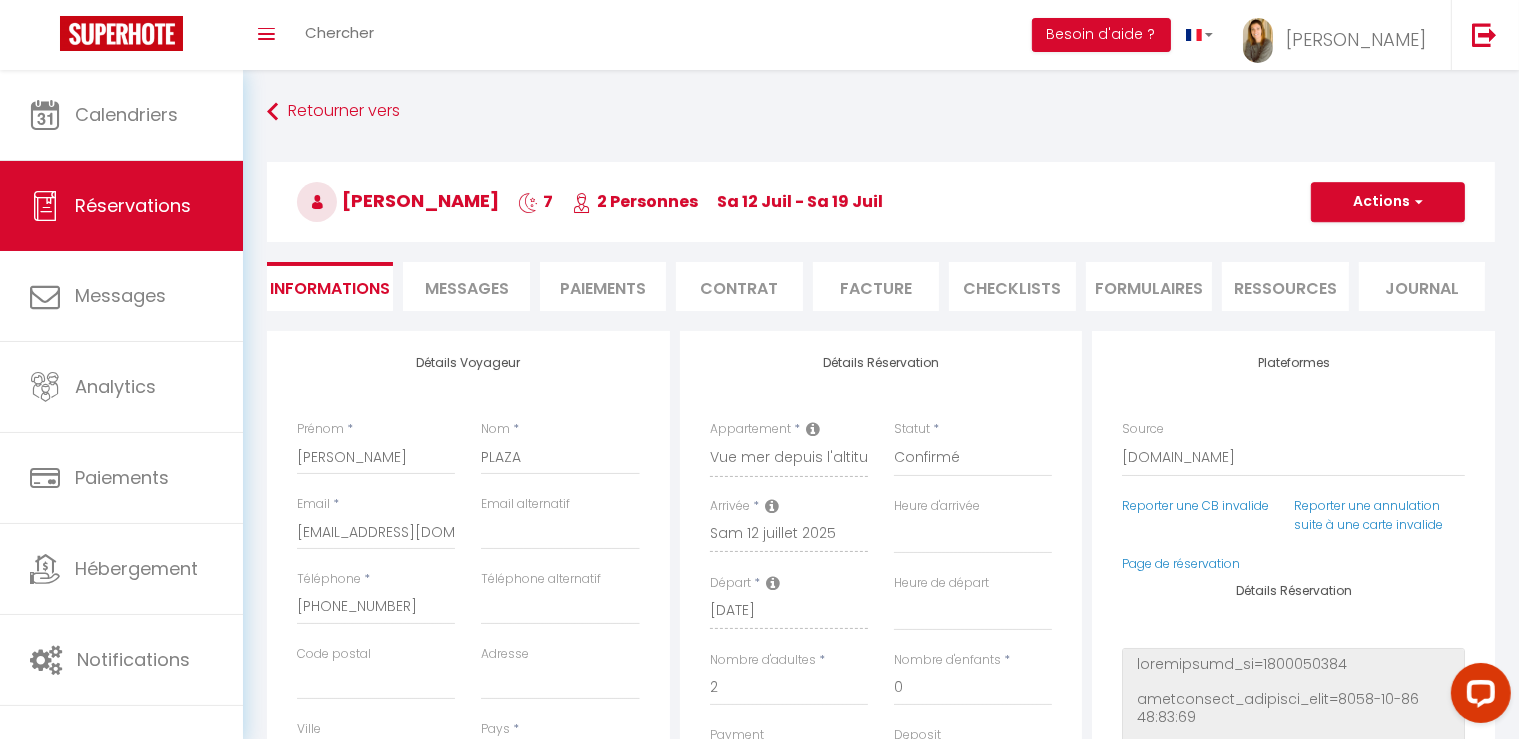 type on "49" 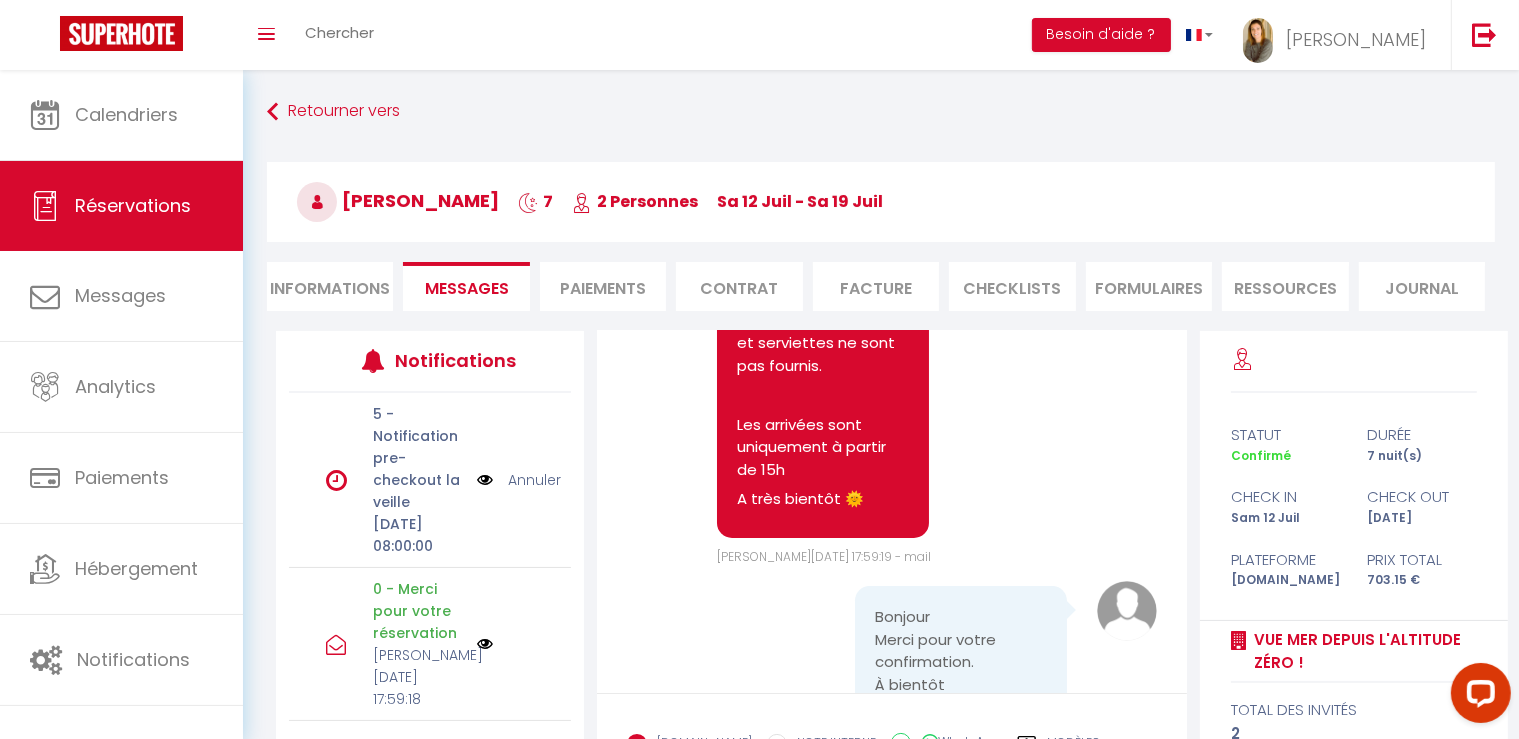 scroll, scrollTop: 601, scrollLeft: 0, axis: vertical 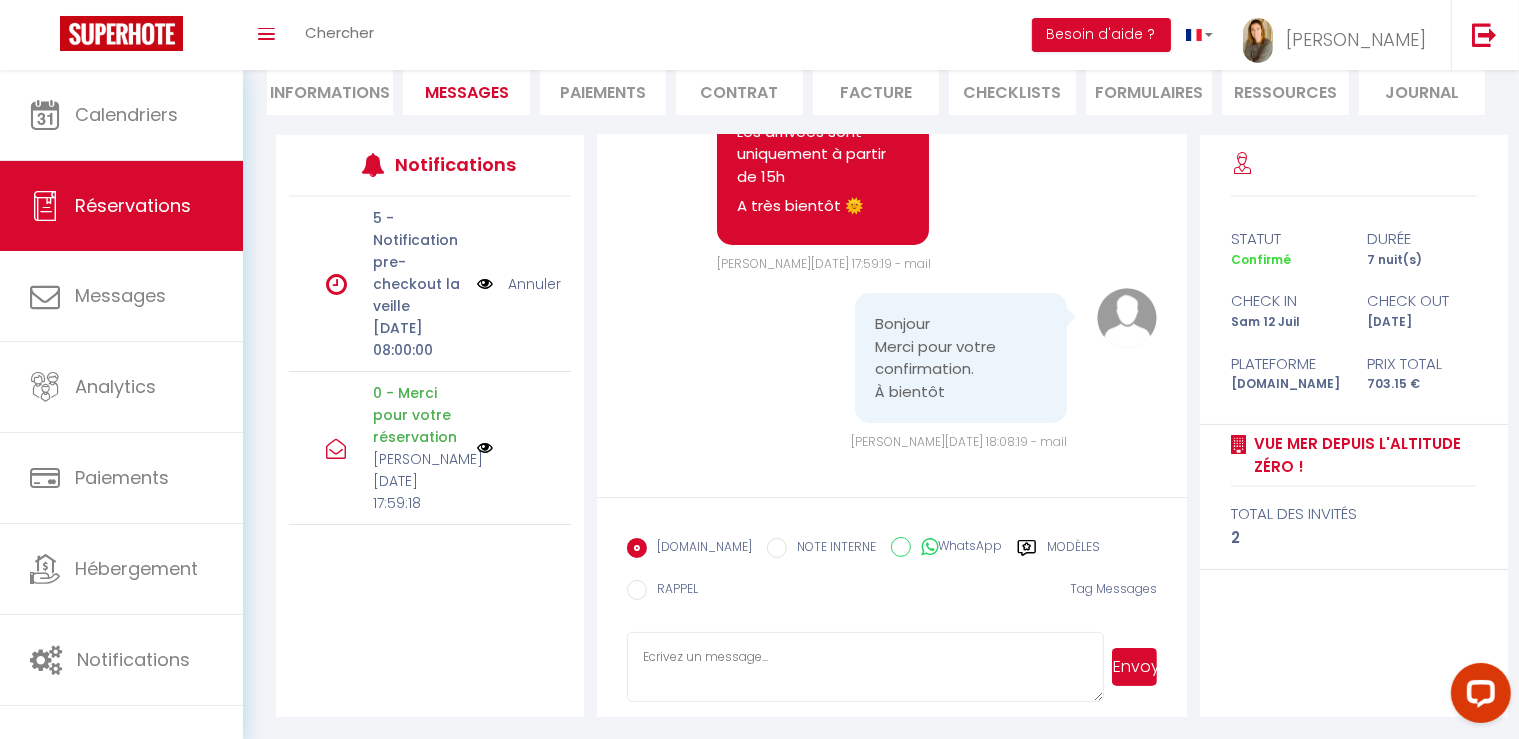 click at bounding box center (865, 667) 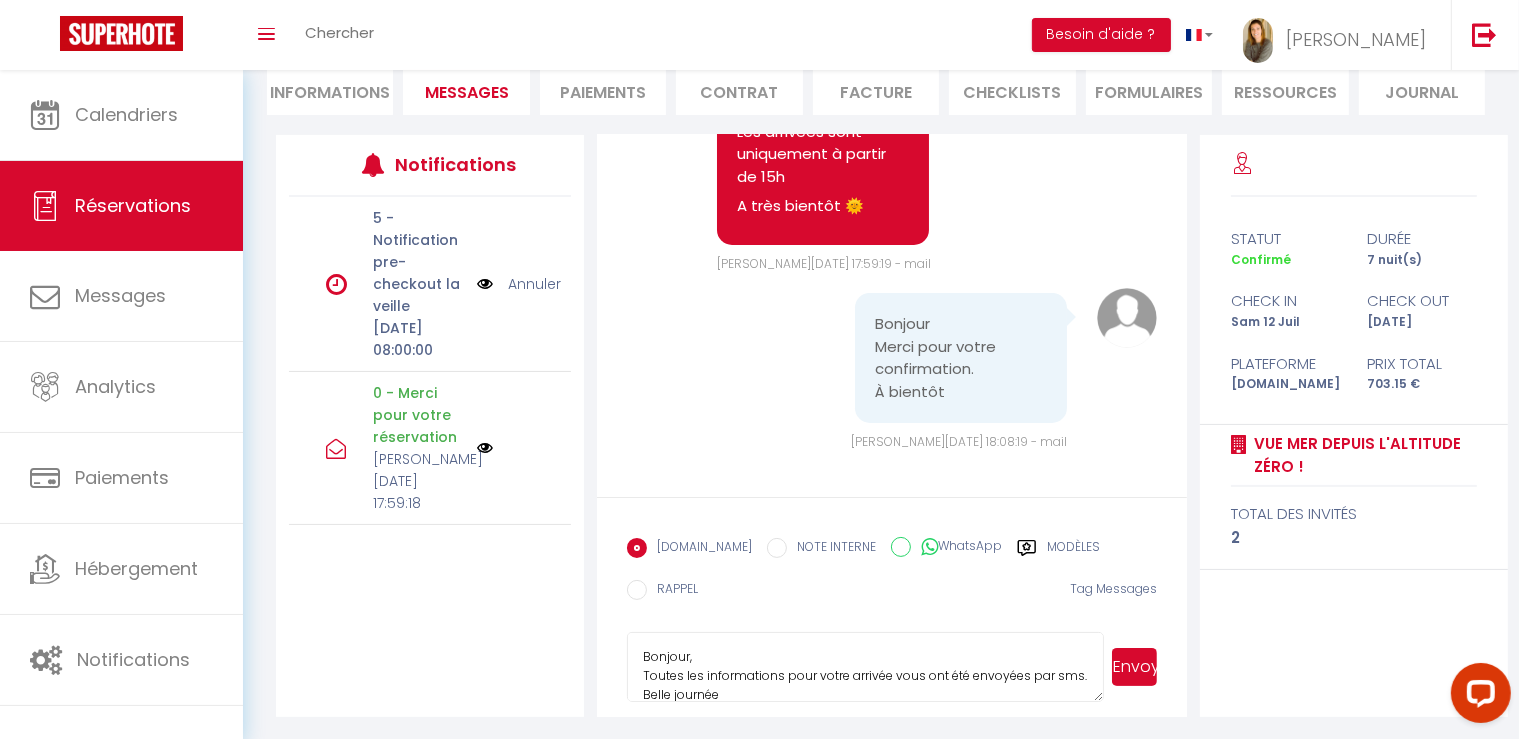 scroll, scrollTop: 22, scrollLeft: 0, axis: vertical 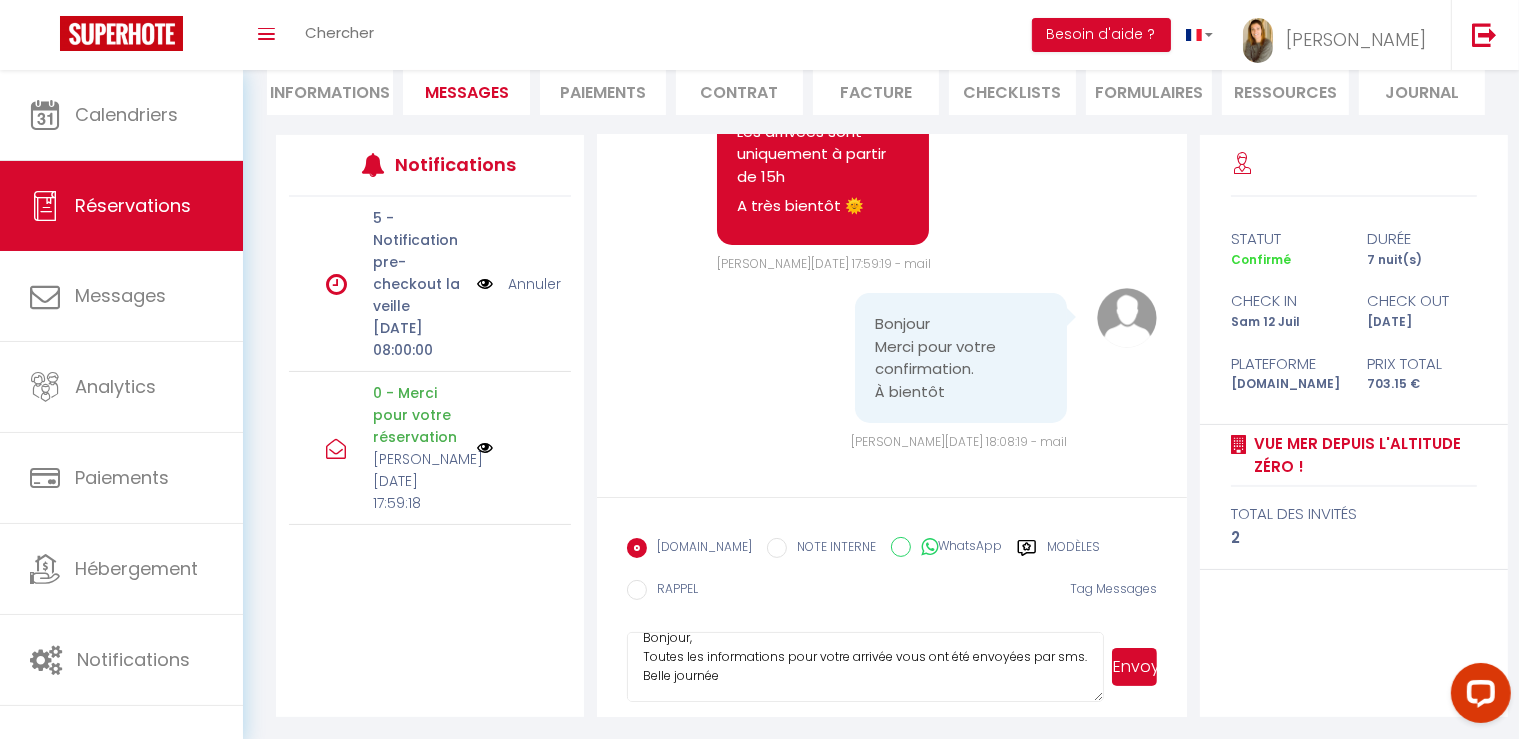type on "Bonjour,
Toutes les informations pour votre arrivée vous ont été envoyées par sms.
Belle journée" 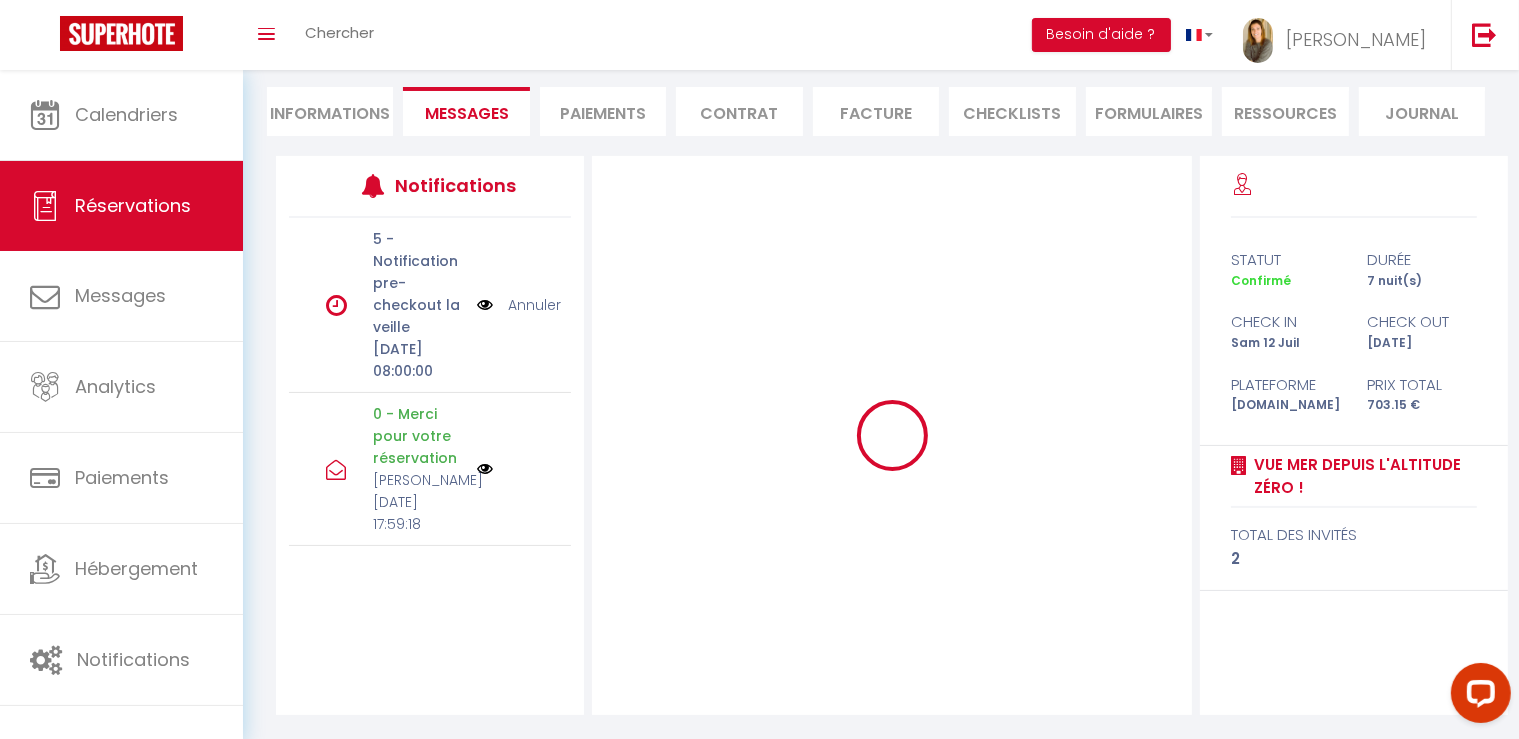scroll, scrollTop: 175, scrollLeft: 0, axis: vertical 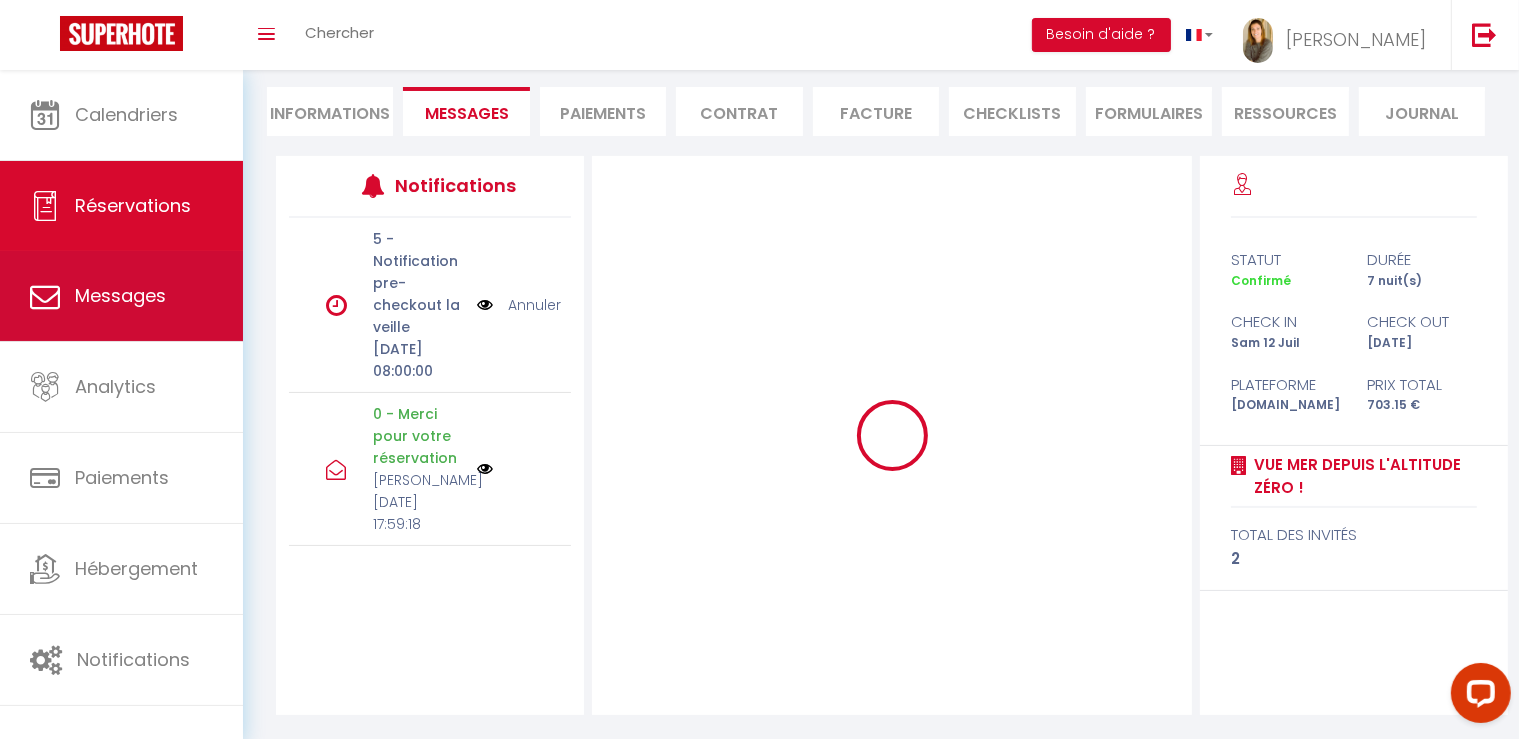 type 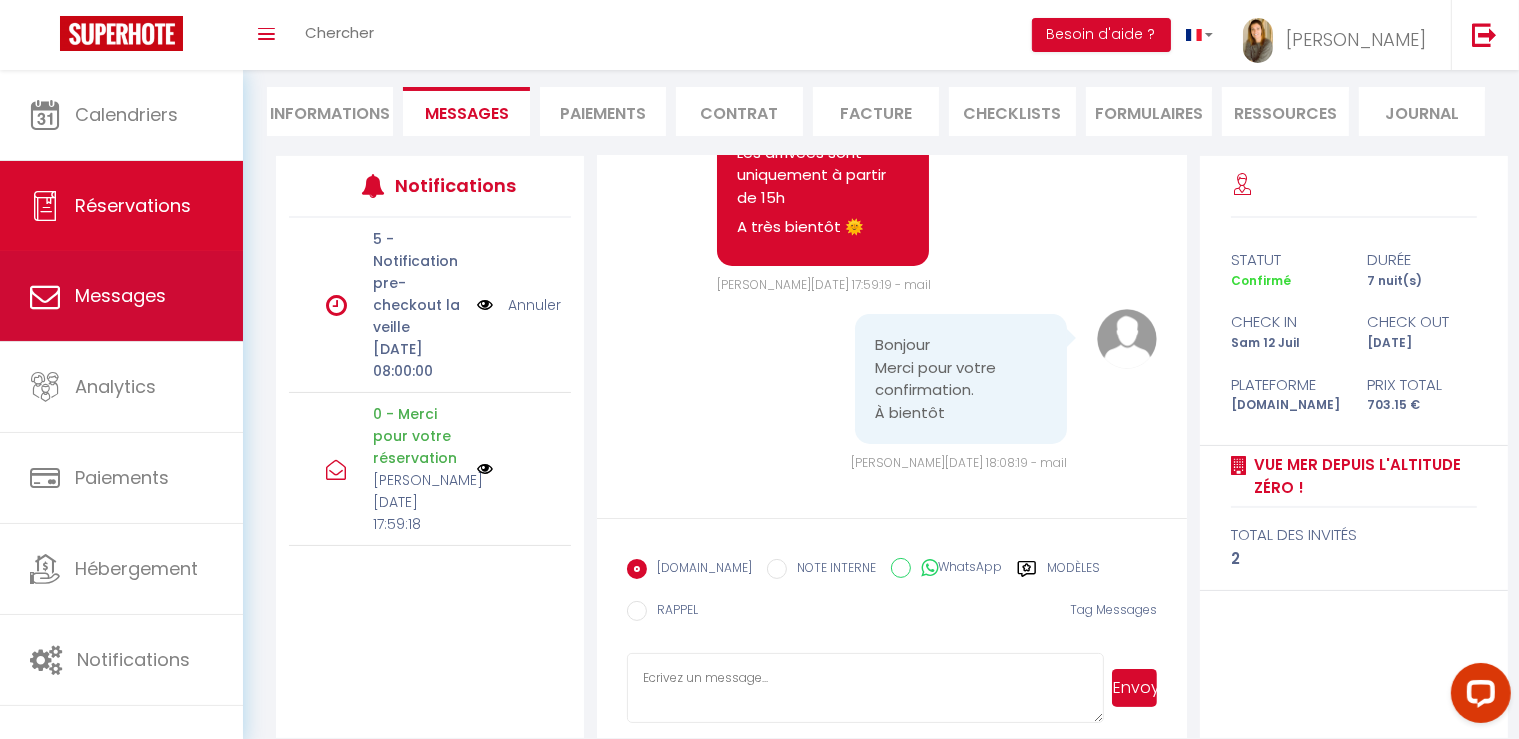 scroll, scrollTop: 601, scrollLeft: 0, axis: vertical 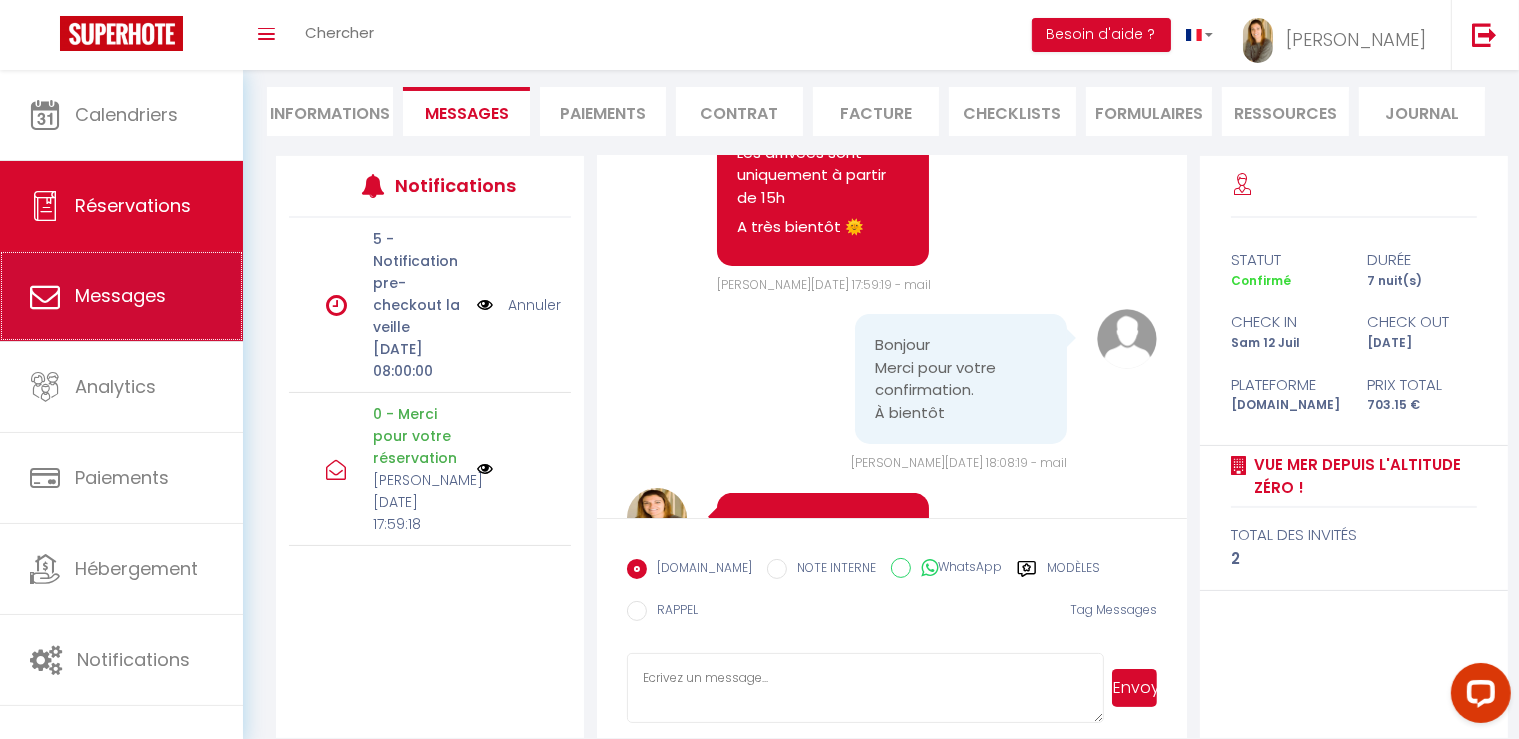 click on "Messages" at bounding box center (120, 295) 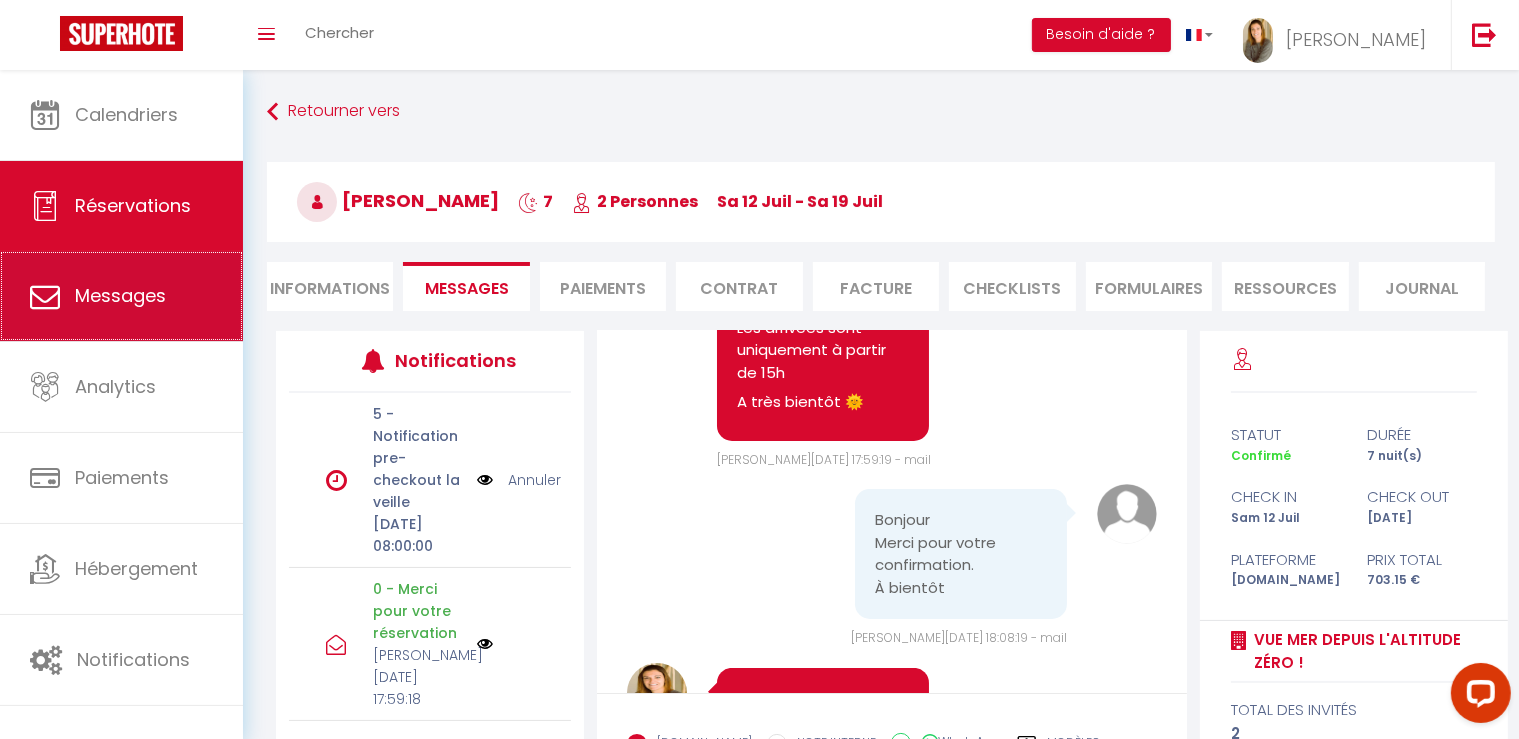 select on "message" 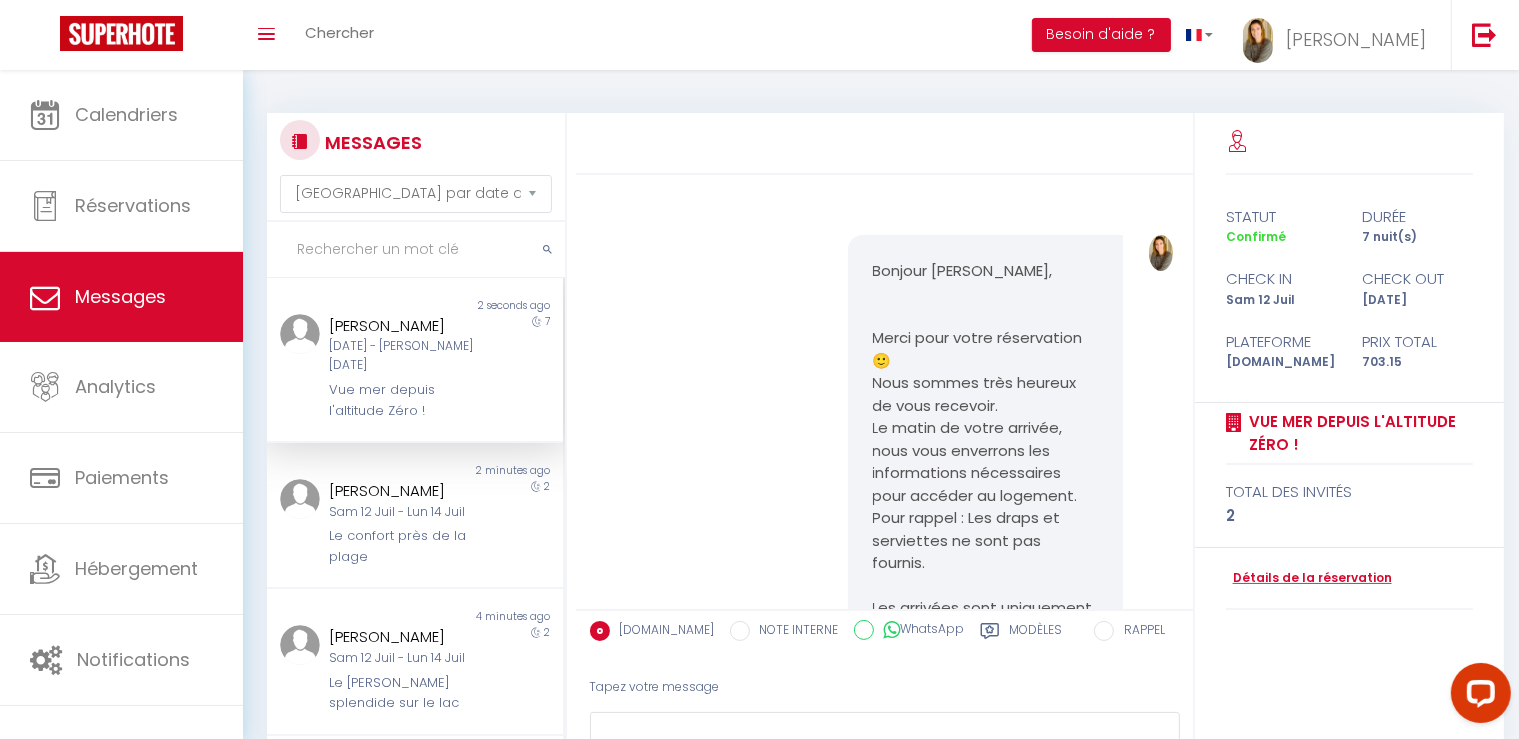 scroll, scrollTop: 660, scrollLeft: 0, axis: vertical 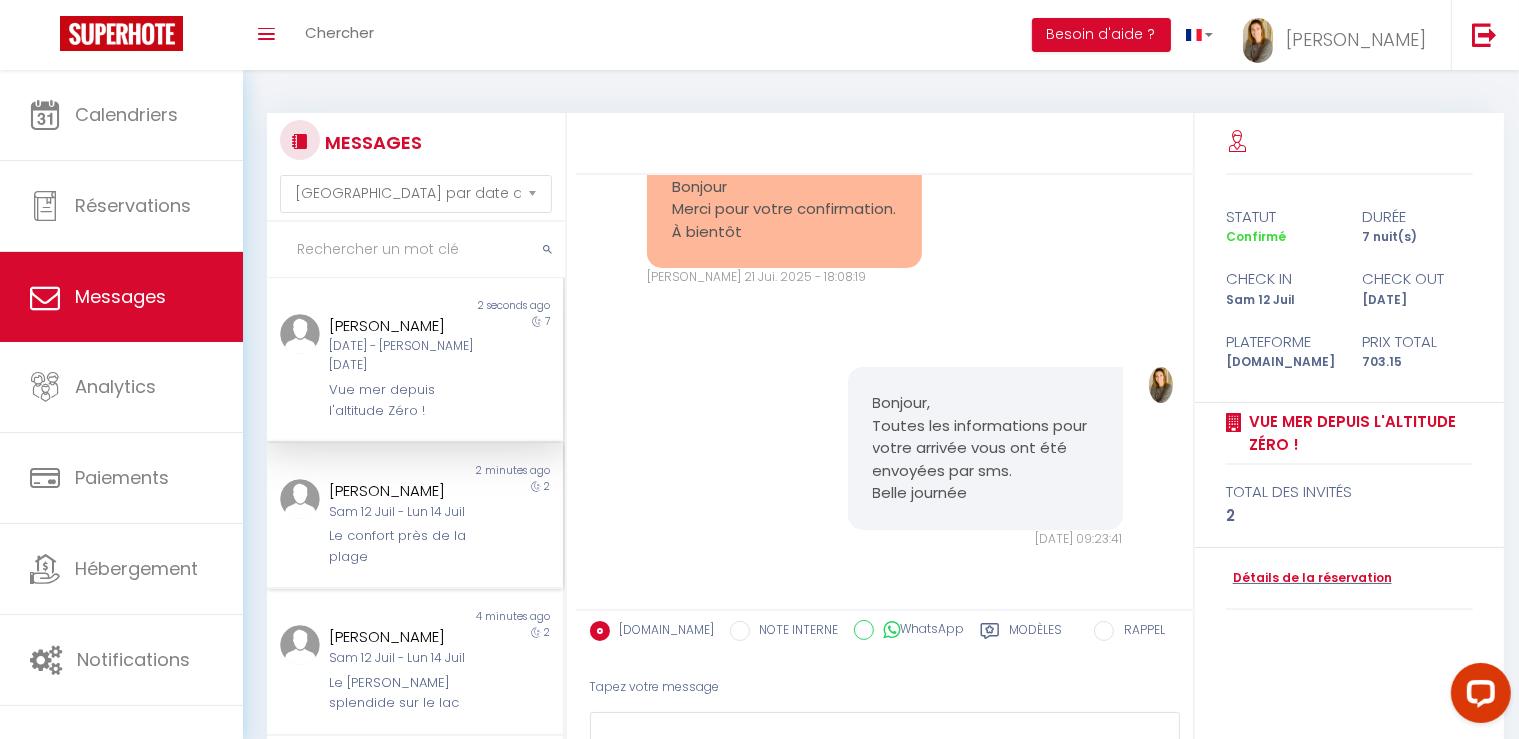 click on "Sam 12 Juil - Lun 14 Juil" at bounding box center (403, 512) 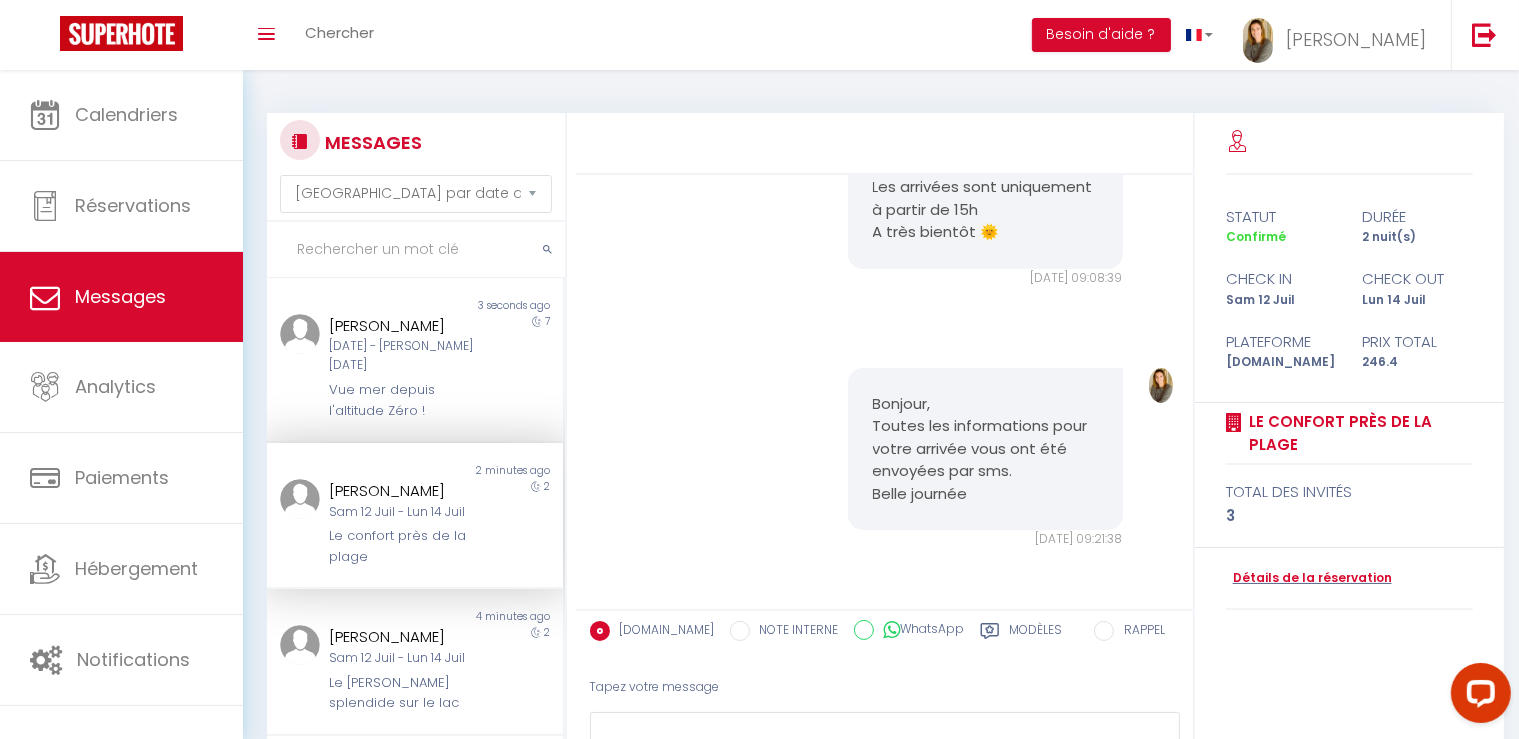 scroll, scrollTop: 101, scrollLeft: 0, axis: vertical 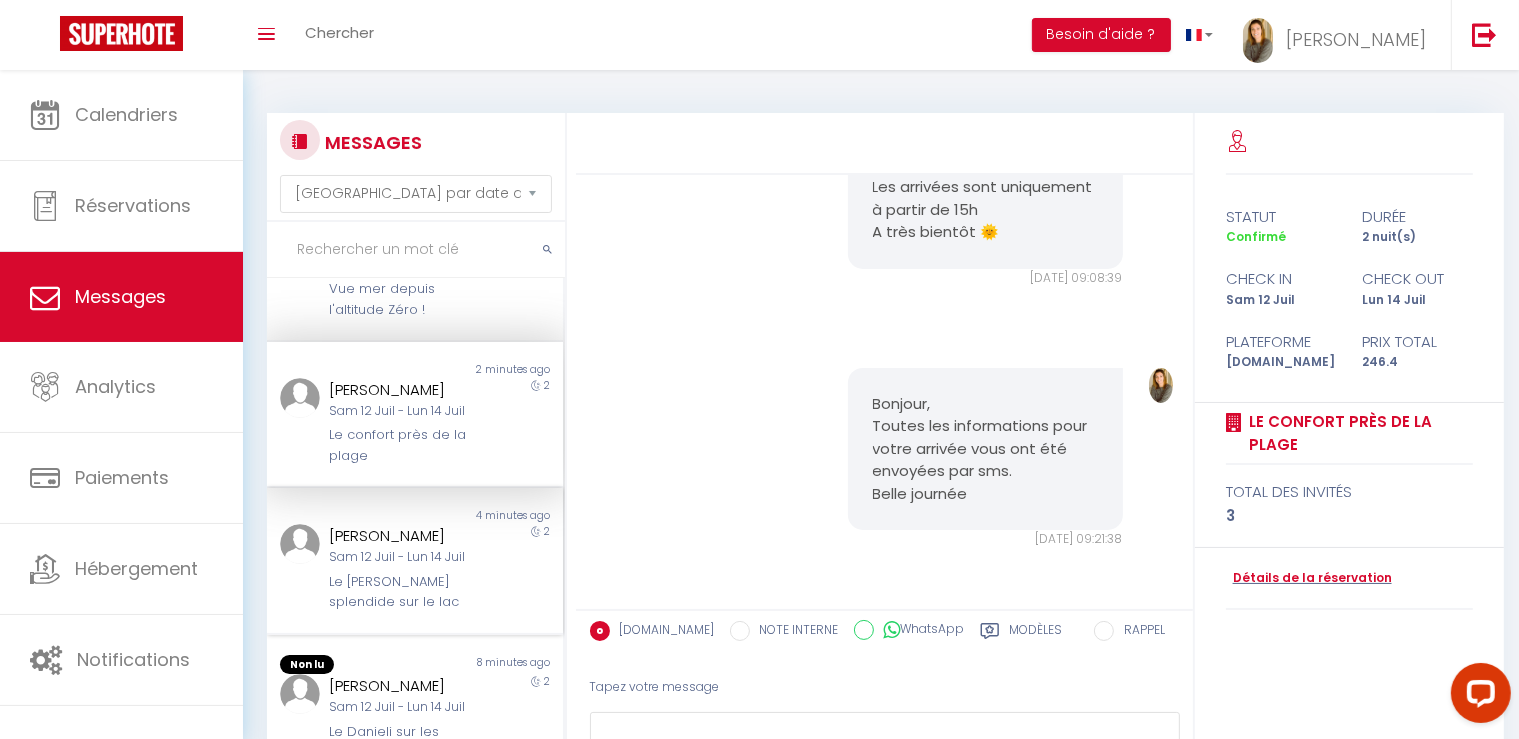 click on "[PERSON_NAME]   [DATE] - [DATE]   Le [PERSON_NAME] splendide sur le lac" at bounding box center (402, 568) 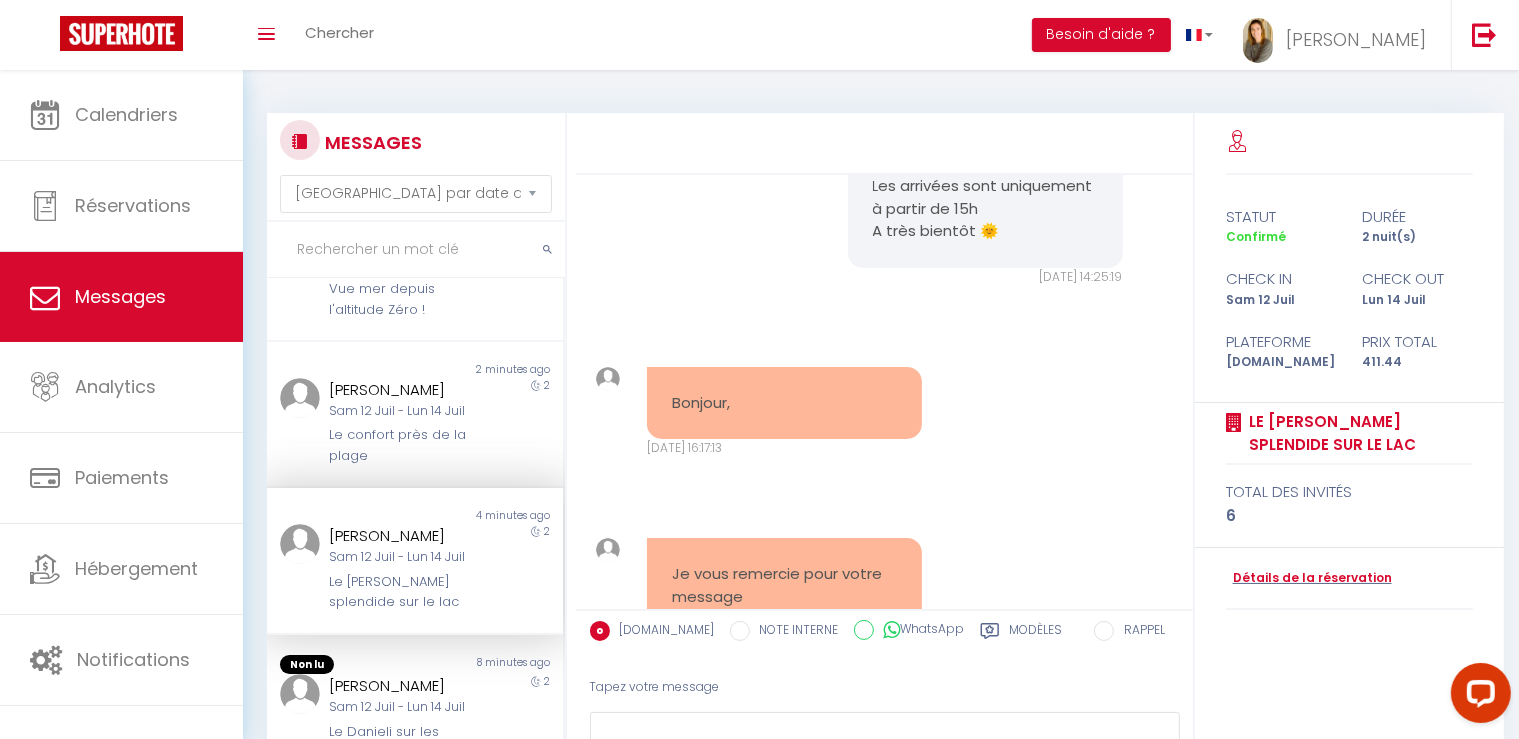 scroll, scrollTop: 1630, scrollLeft: 0, axis: vertical 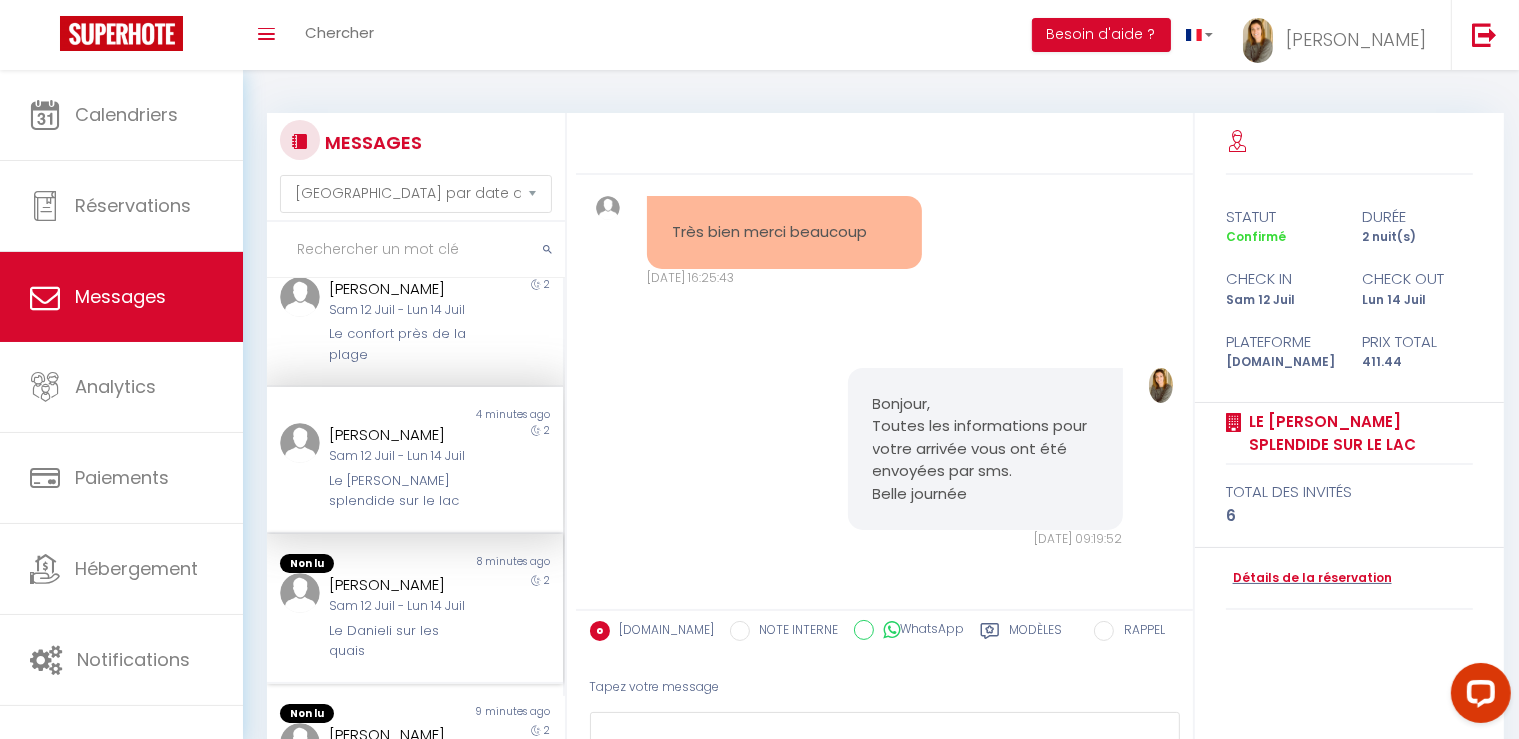 click on "Sam 12 Juil - Lun 14 Juil" at bounding box center (403, 606) 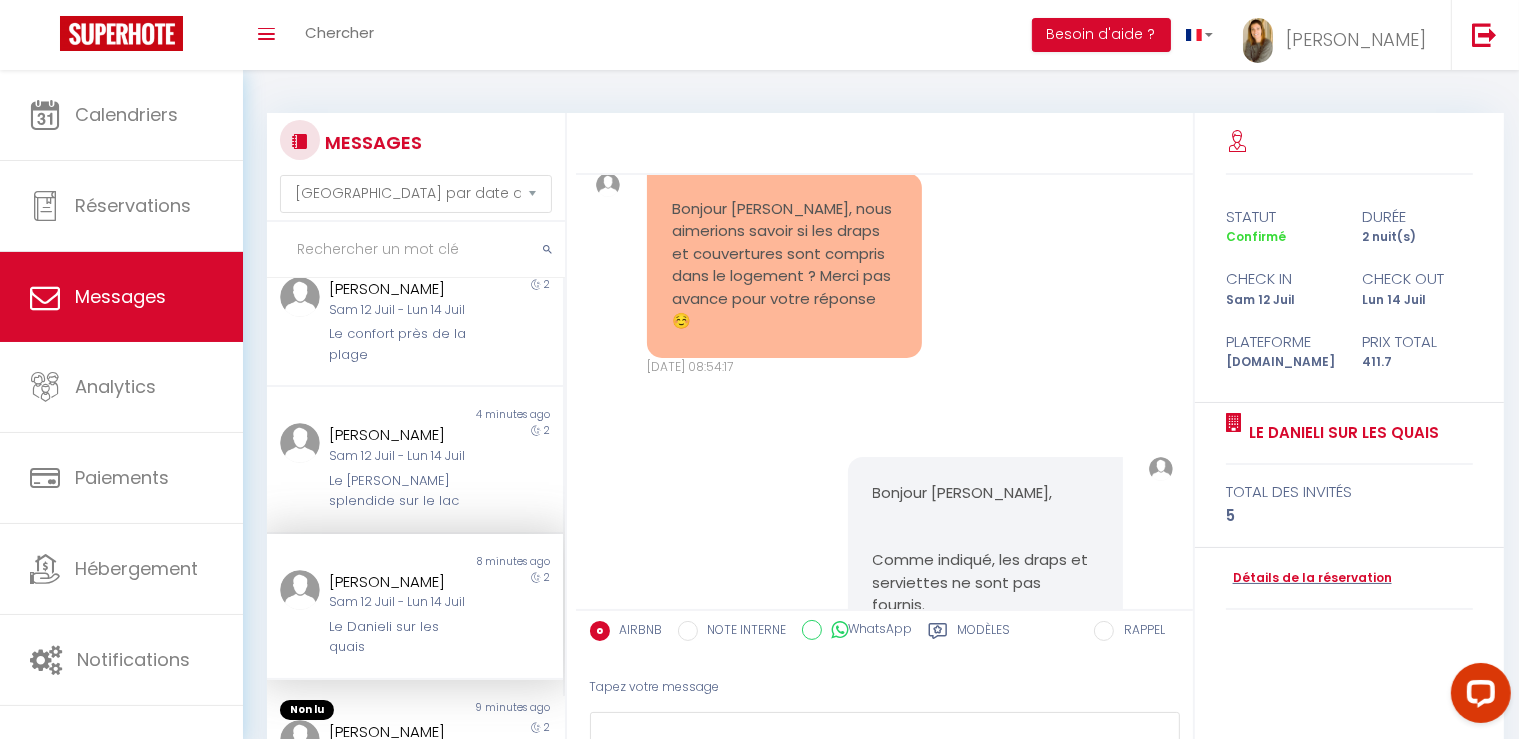 scroll, scrollTop: 3080, scrollLeft: 0, axis: vertical 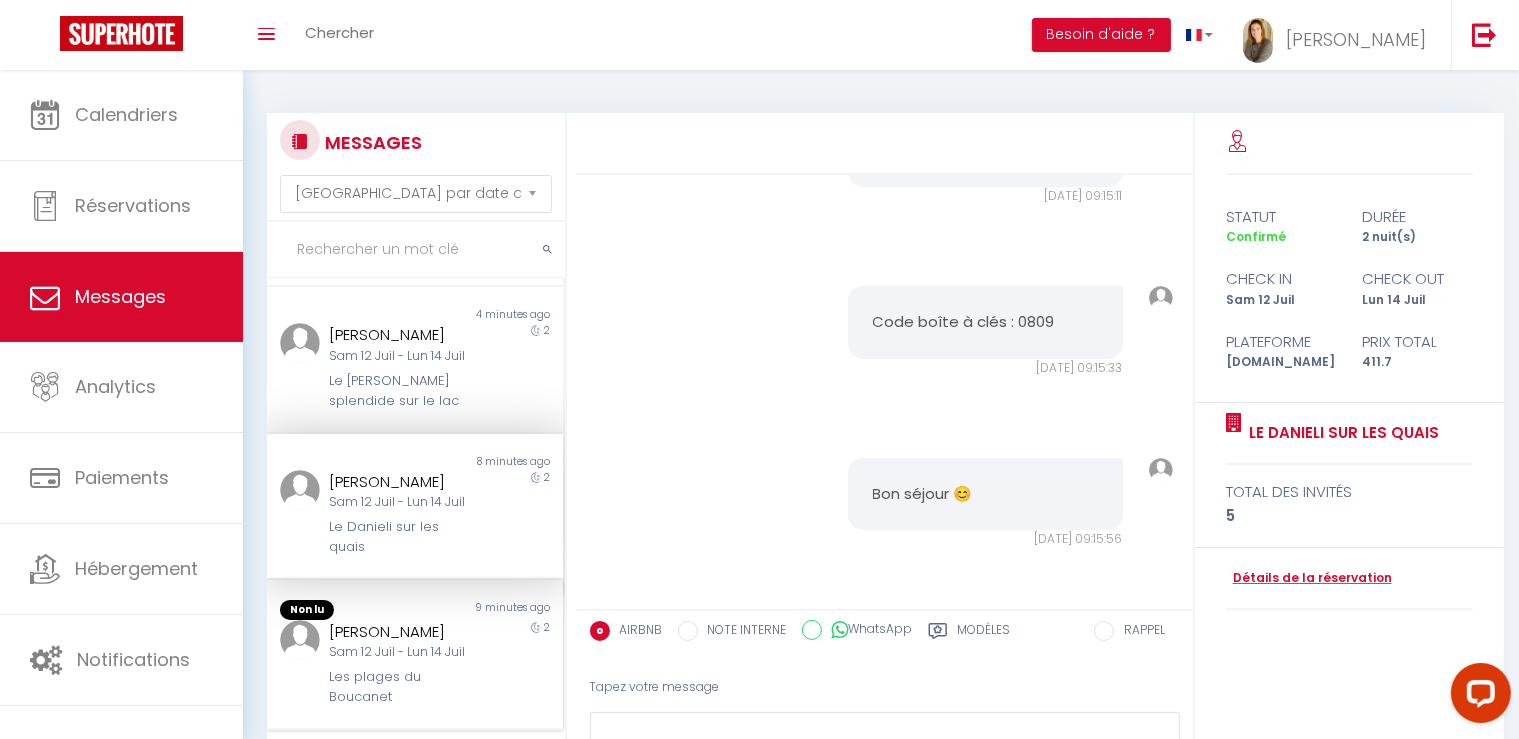click on "[PERSON_NAME]" at bounding box center (403, 632) 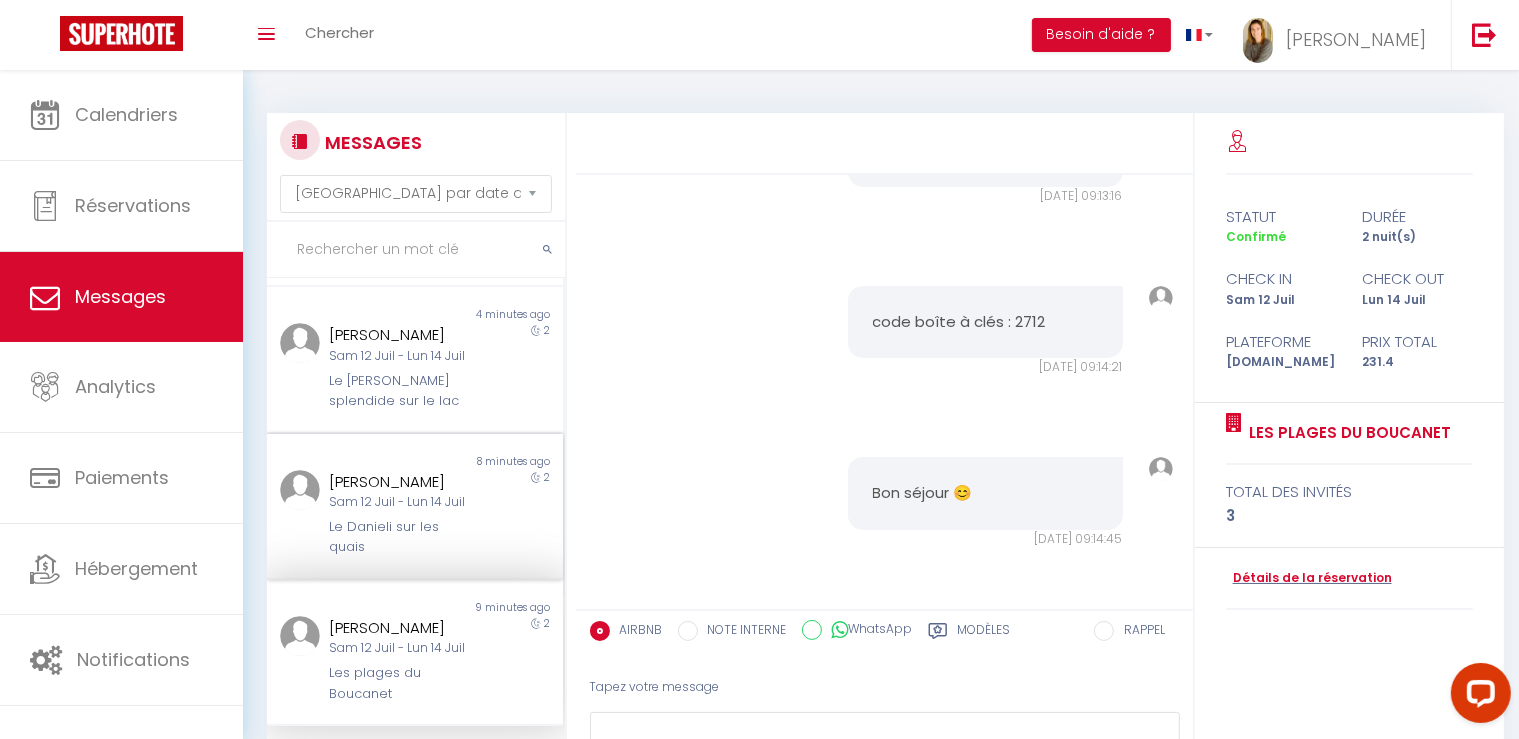scroll, scrollTop: 0, scrollLeft: 0, axis: both 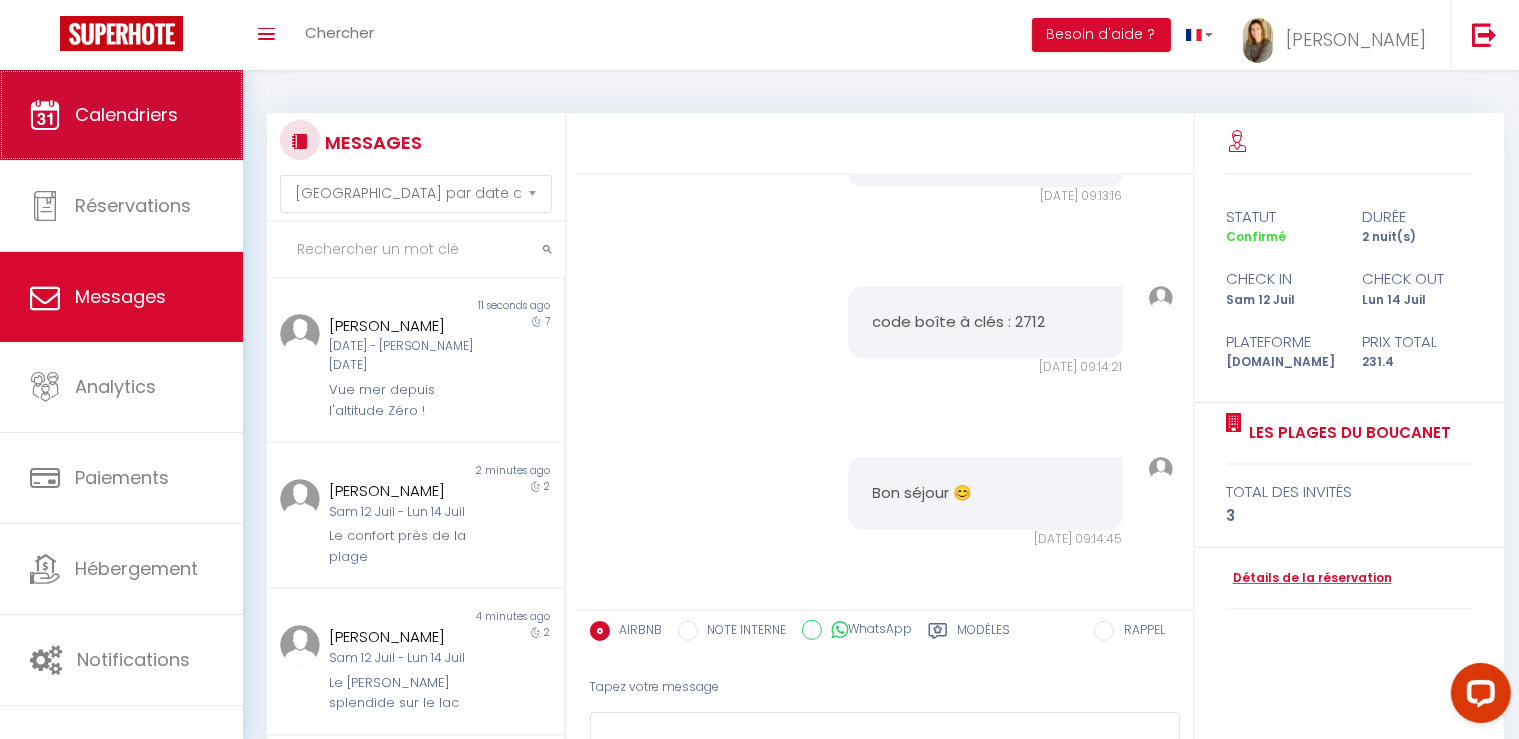 click on "Calendriers" at bounding box center (121, 115) 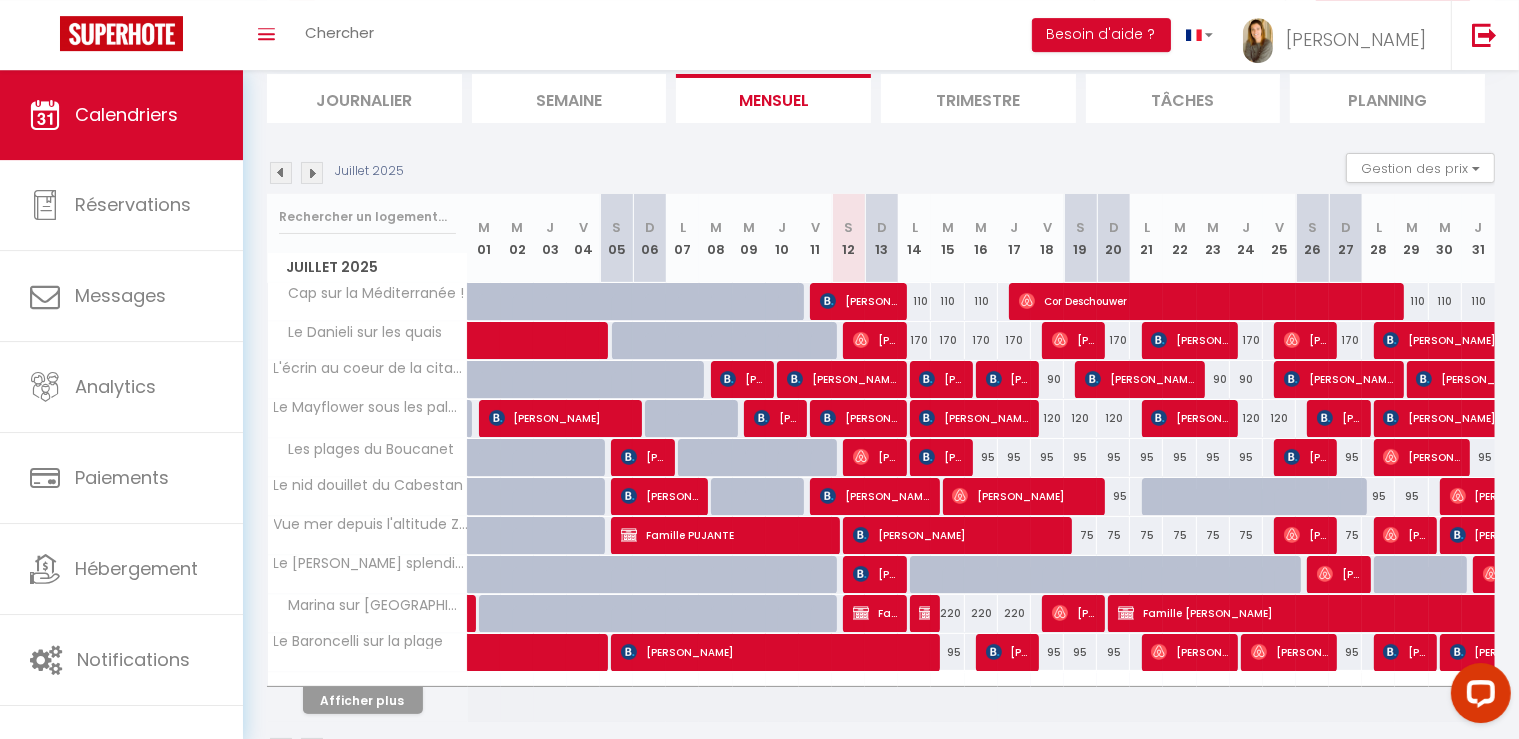scroll, scrollTop: 195, scrollLeft: 0, axis: vertical 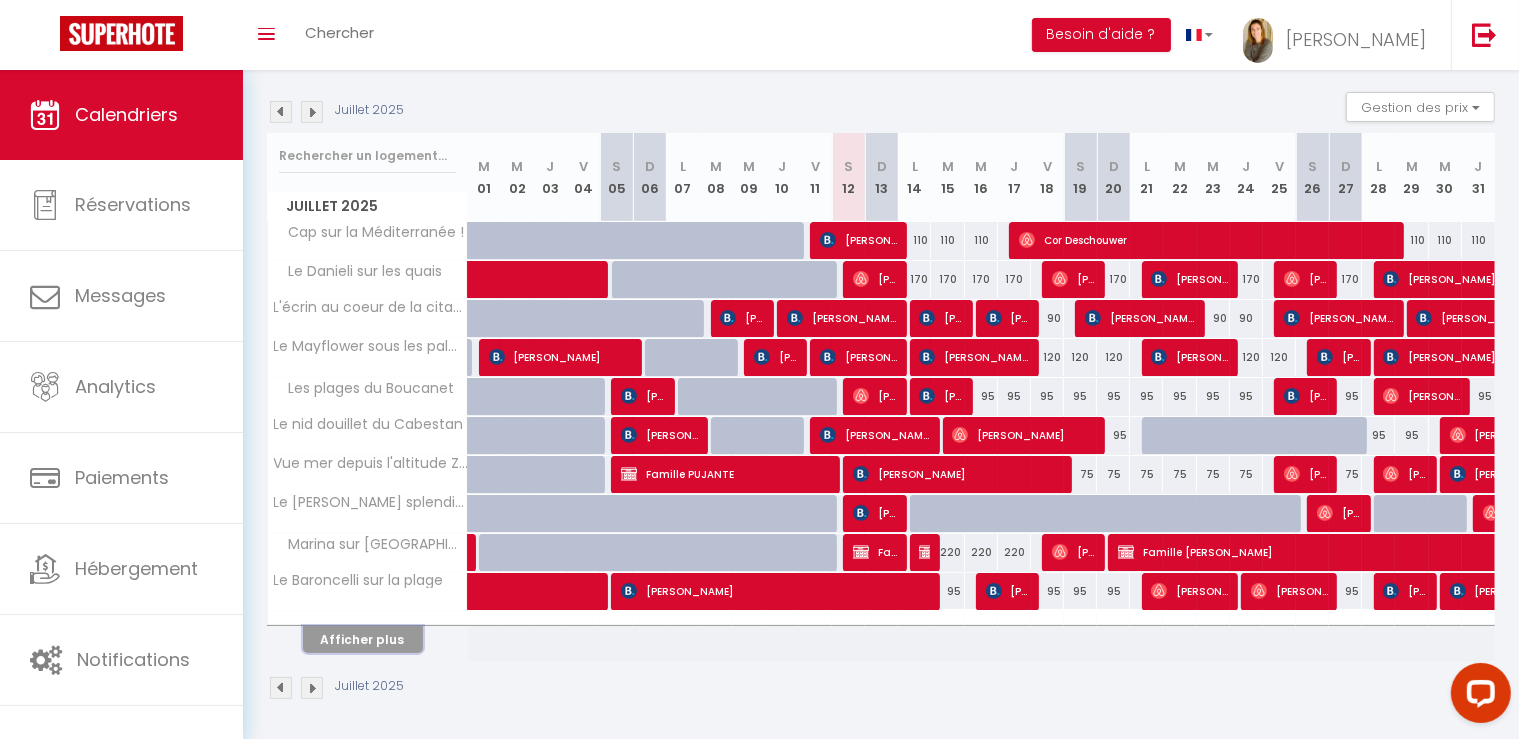 click on "Afficher plus" at bounding box center [363, 639] 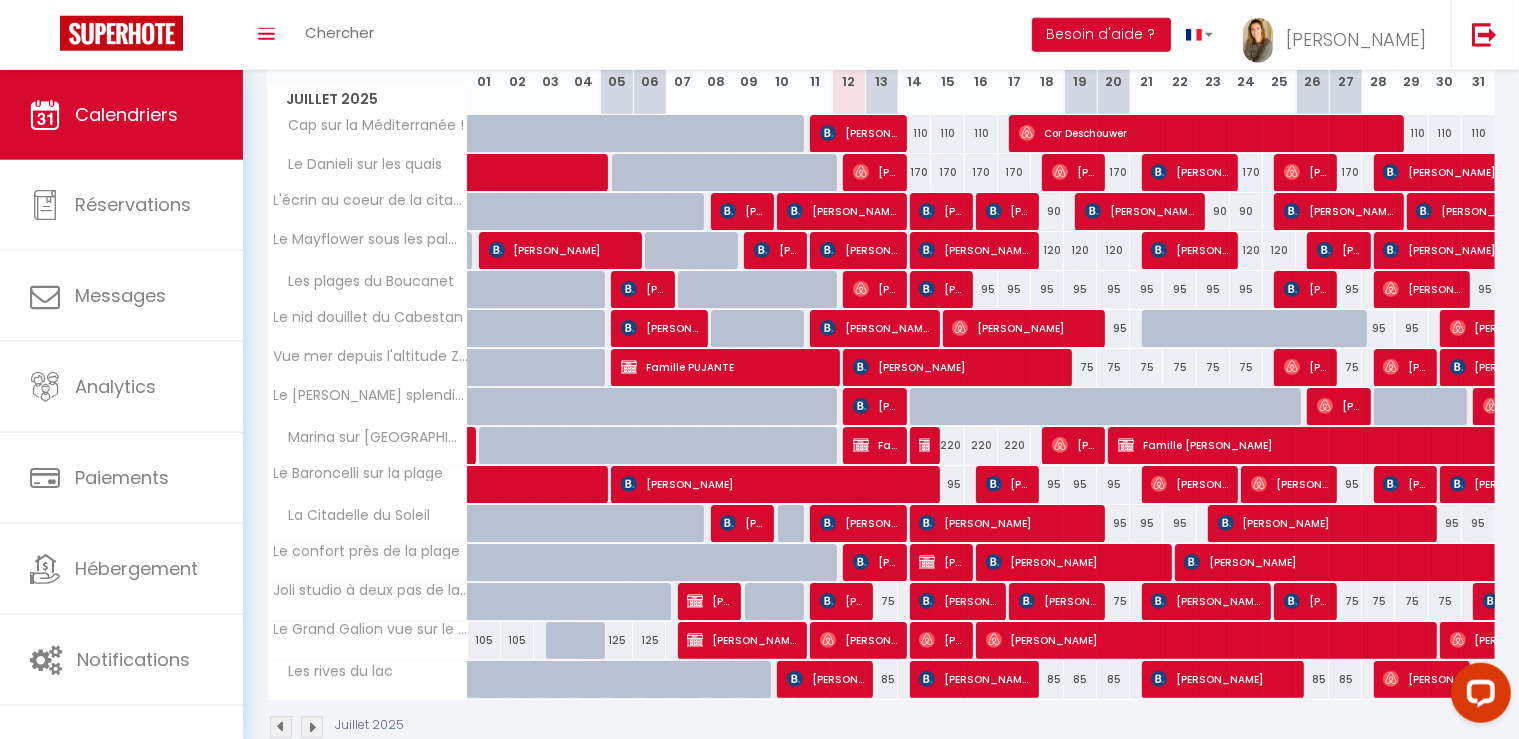 scroll, scrollTop: 340, scrollLeft: 0, axis: vertical 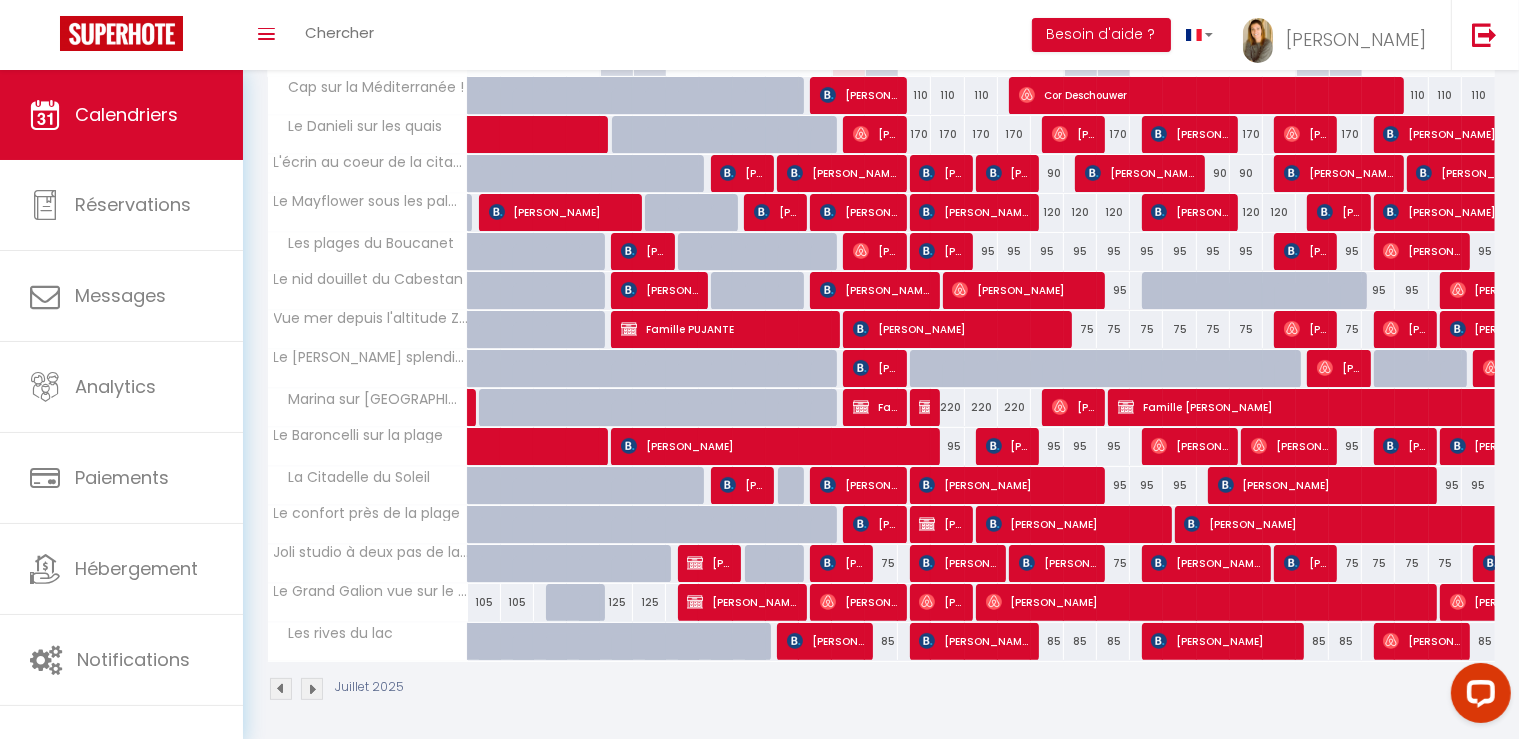 click at bounding box center [281, 689] 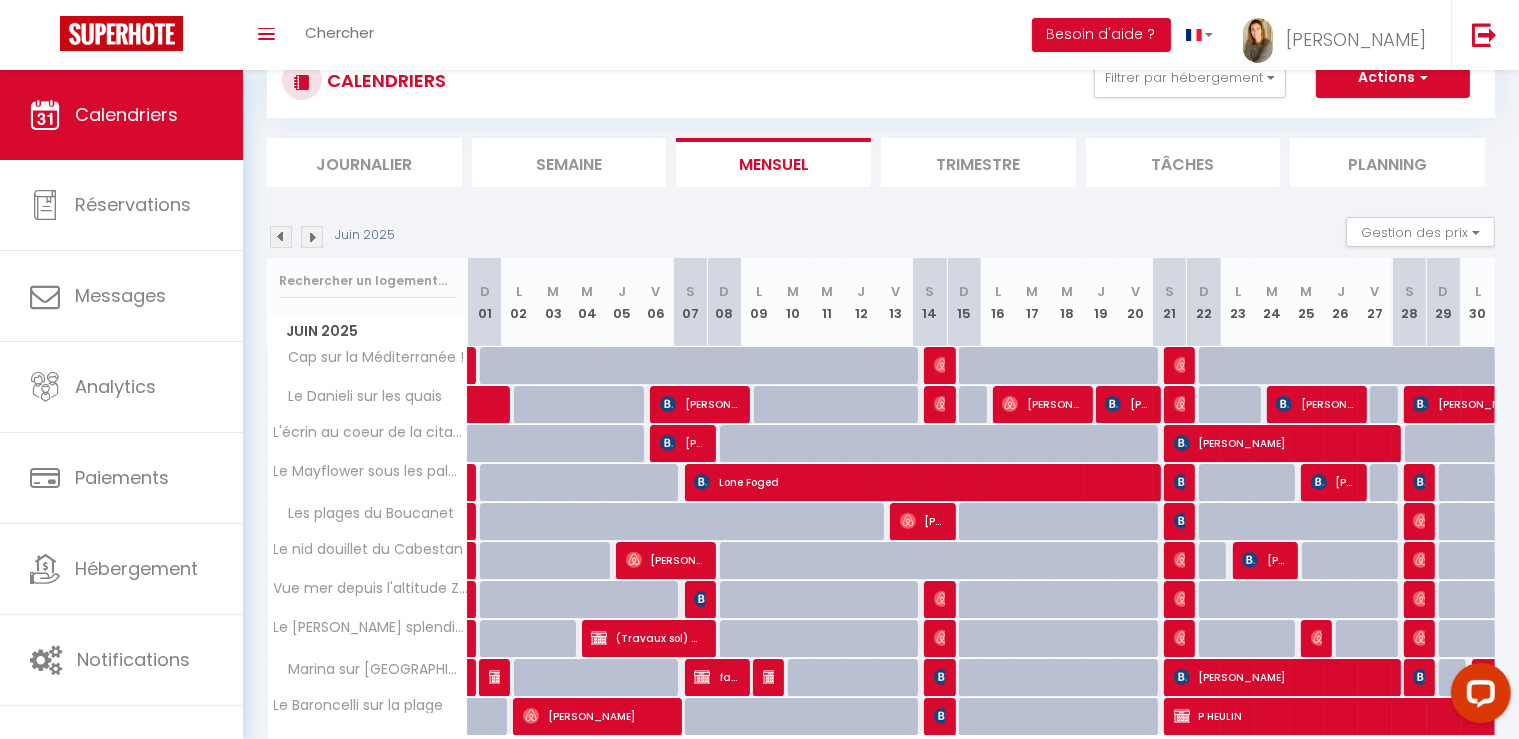 scroll, scrollTop: 195, scrollLeft: 0, axis: vertical 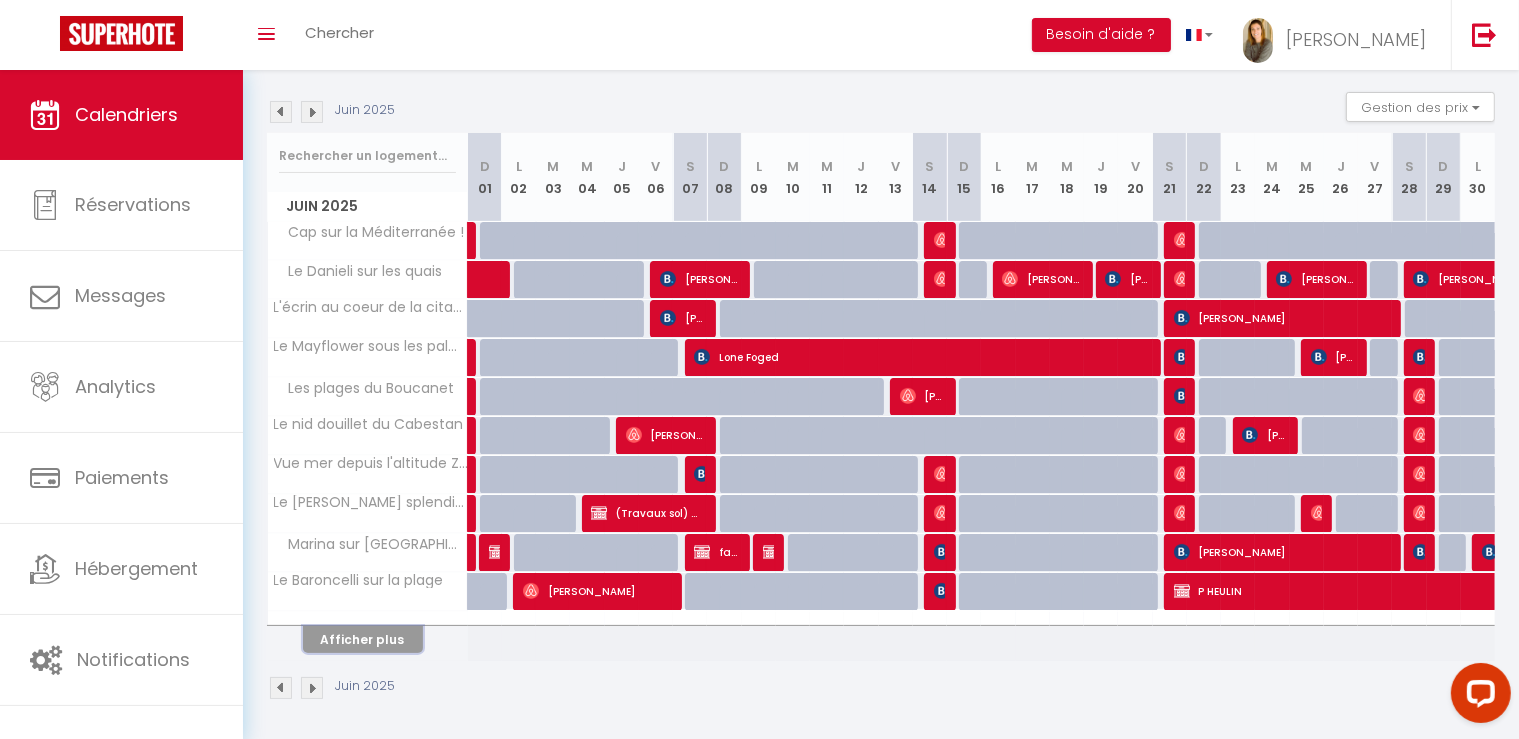 click on "Afficher plus" at bounding box center [363, 639] 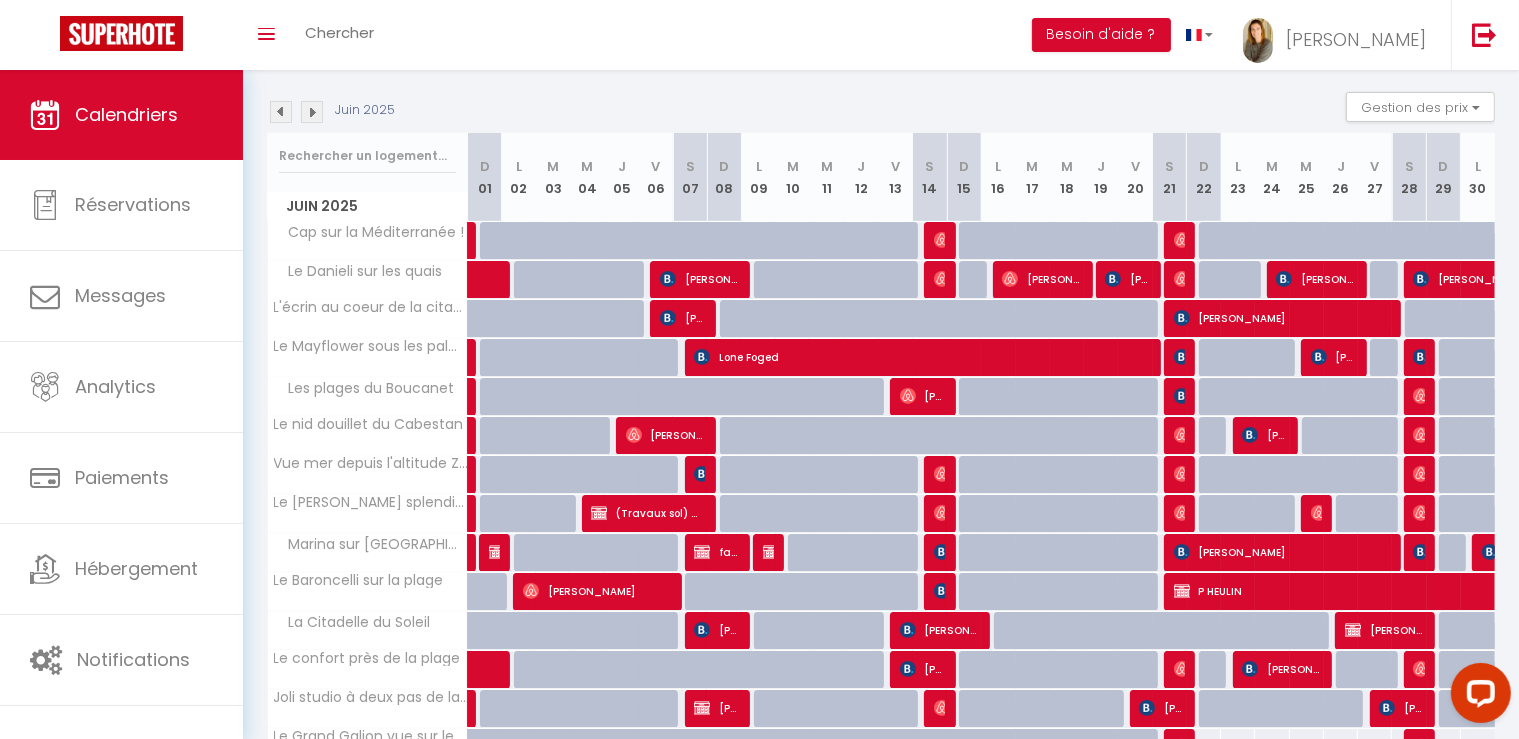 scroll, scrollTop: 340, scrollLeft: 0, axis: vertical 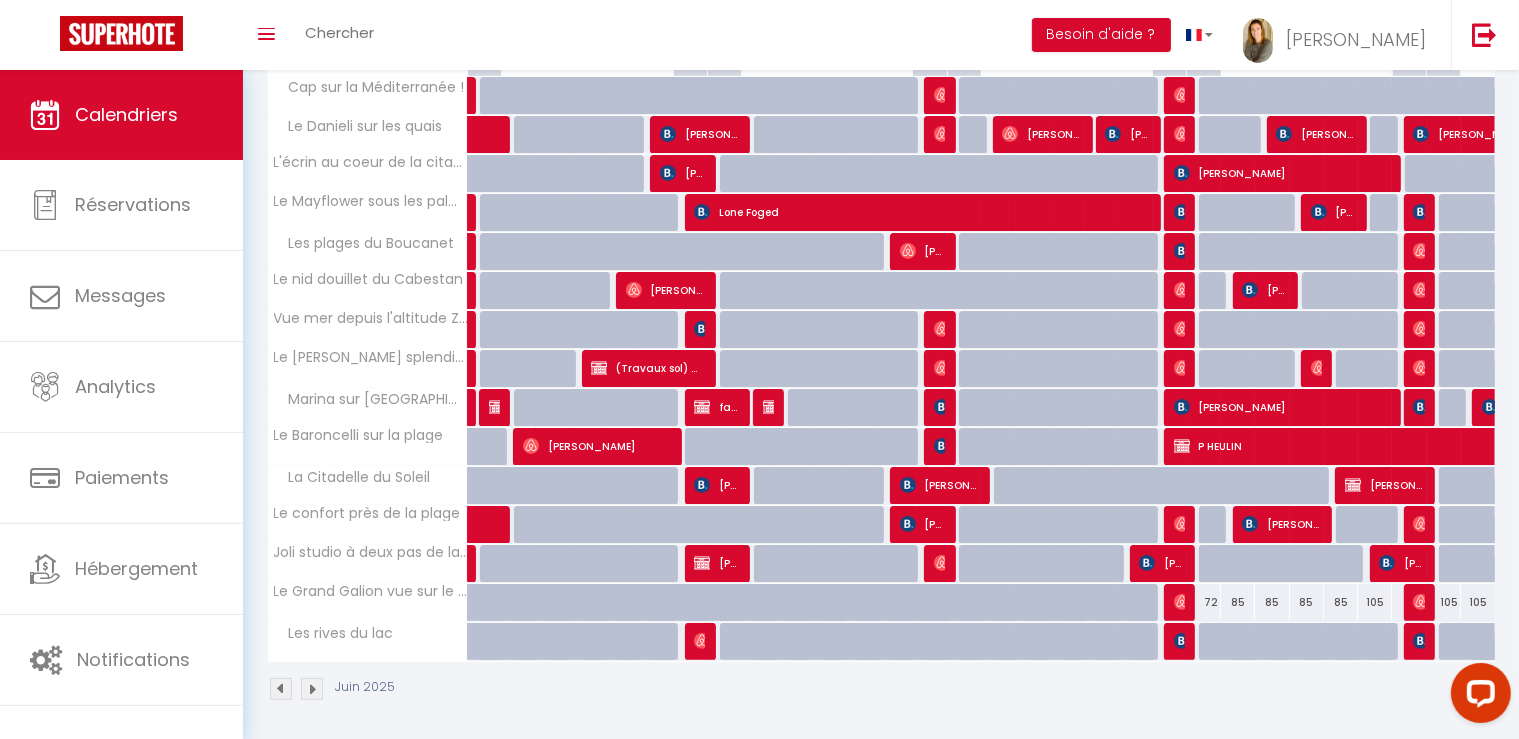 click at bounding box center (312, 689) 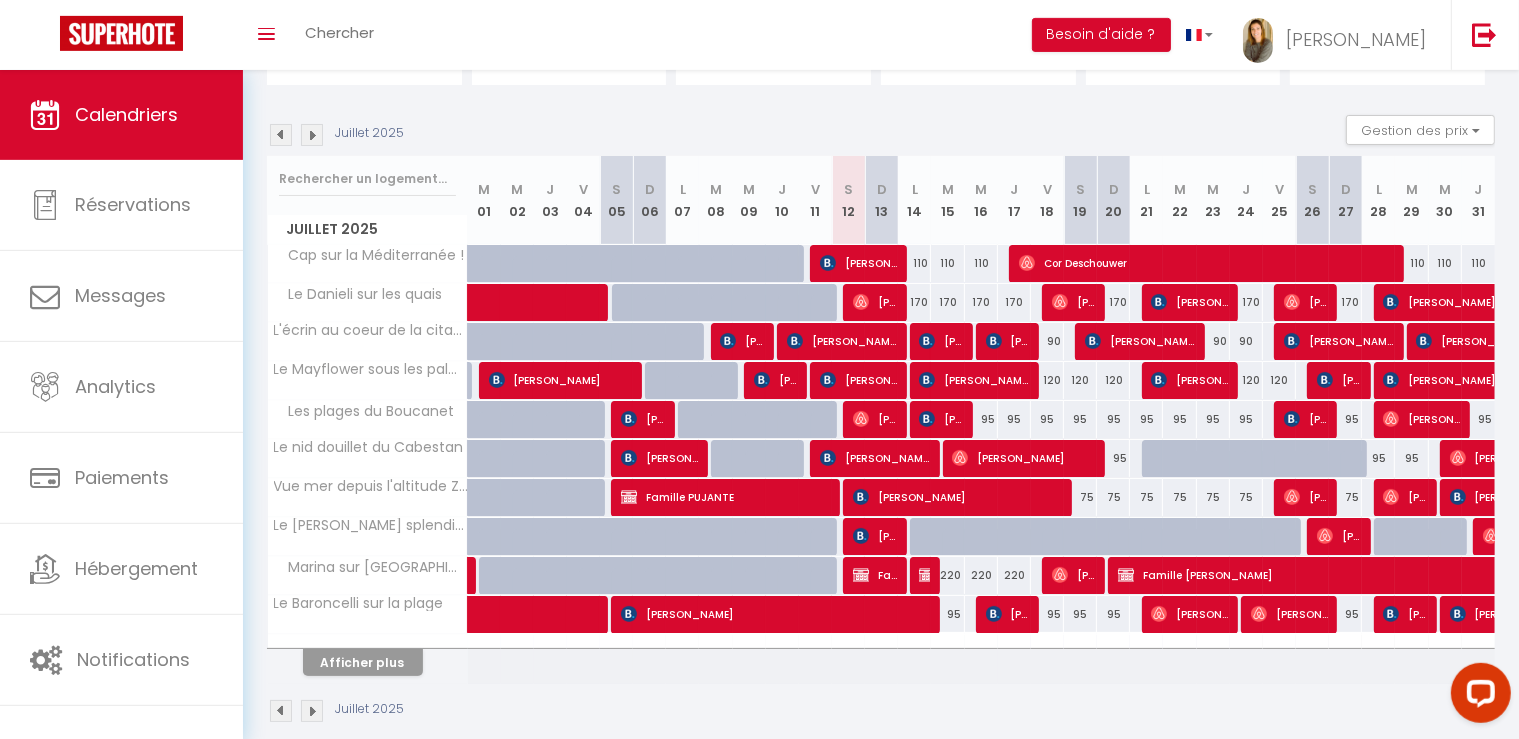scroll, scrollTop: 195, scrollLeft: 0, axis: vertical 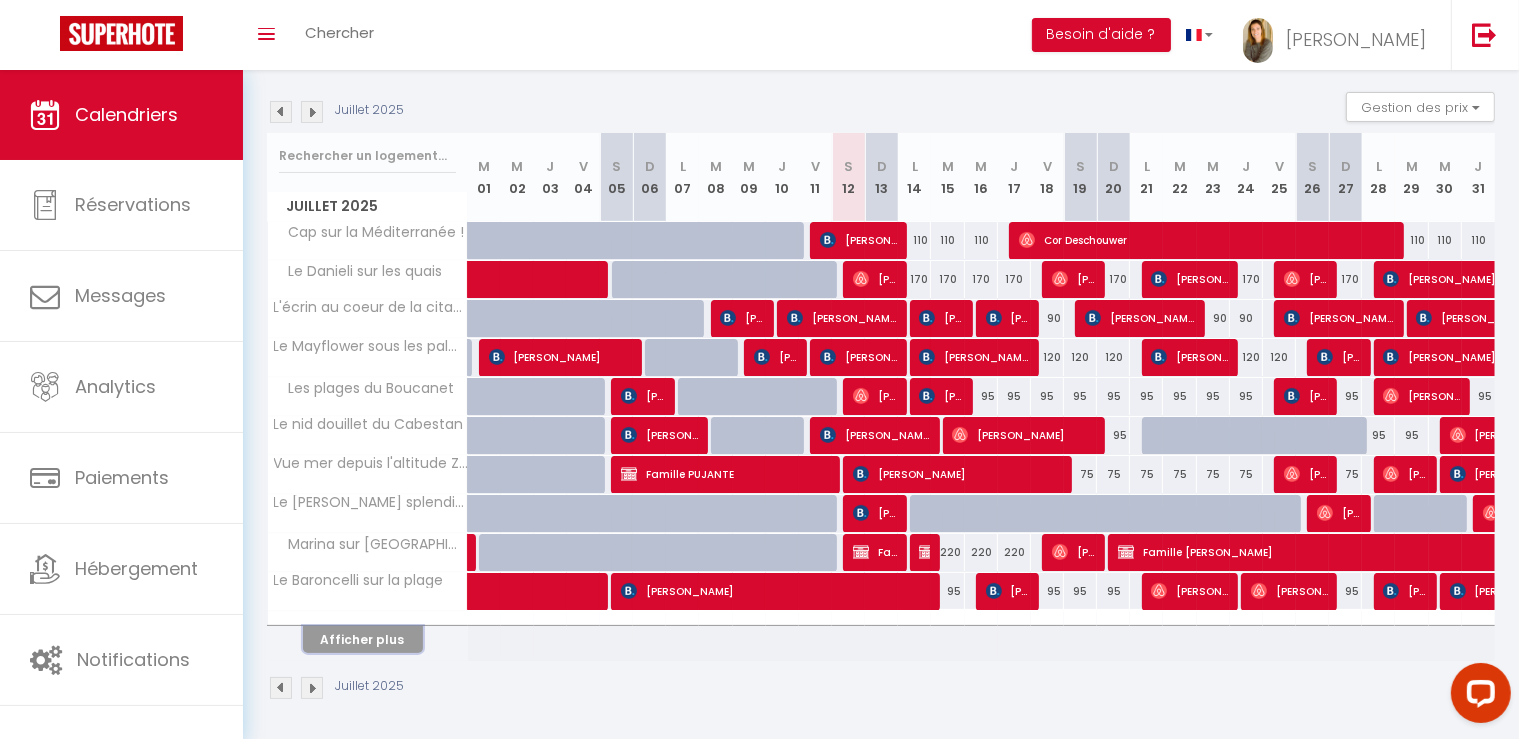 click on "Afficher plus" at bounding box center (363, 639) 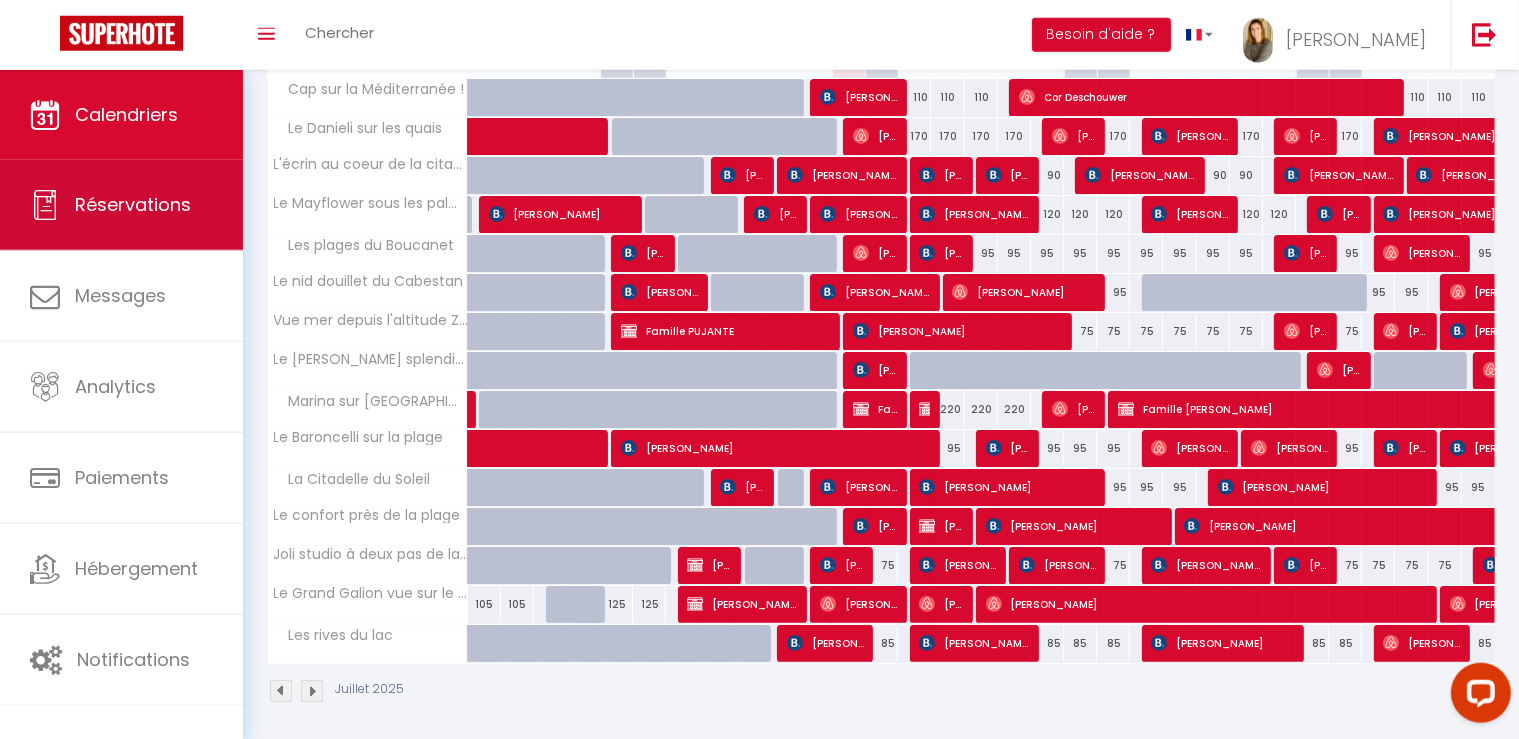 scroll, scrollTop: 24, scrollLeft: 0, axis: vertical 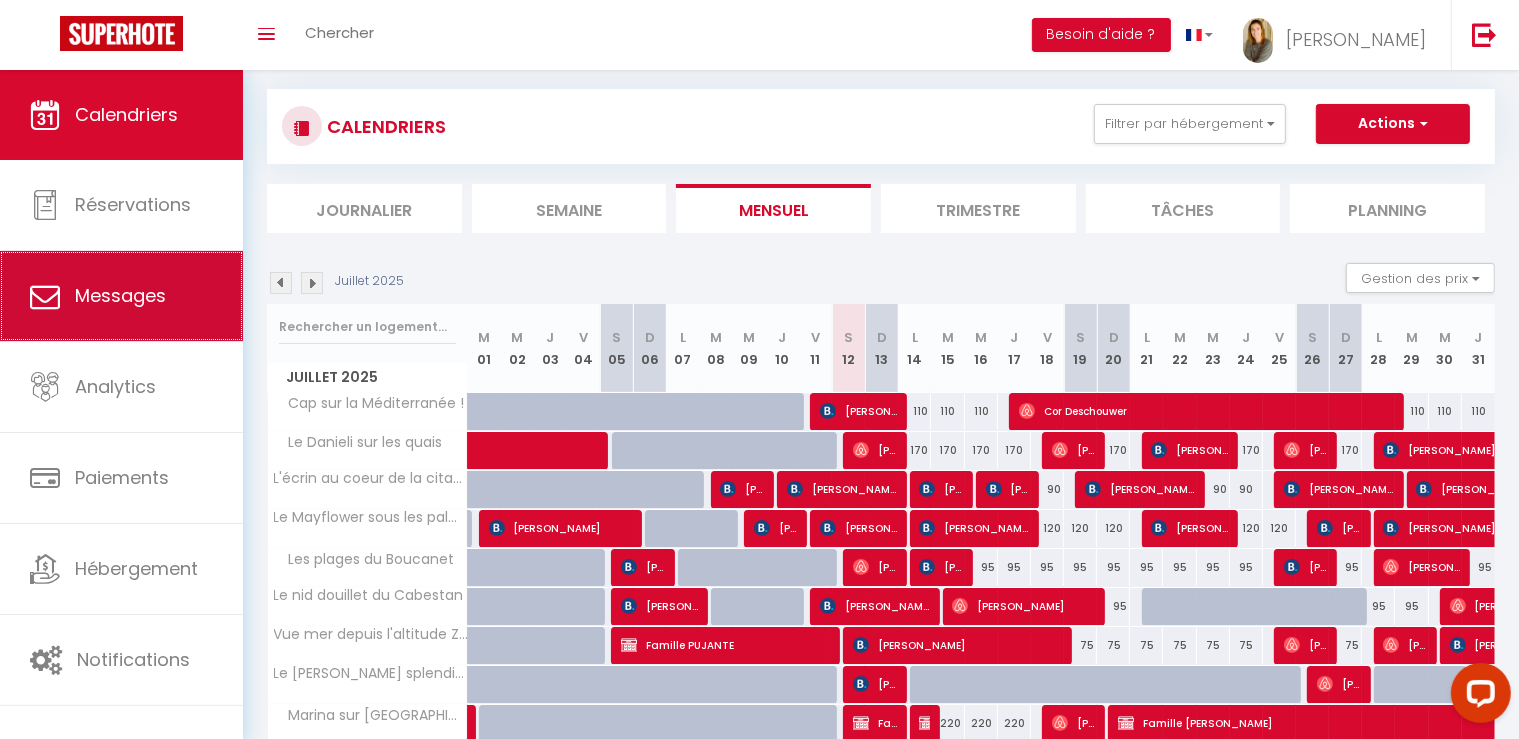 click on "Messages" at bounding box center [121, 296] 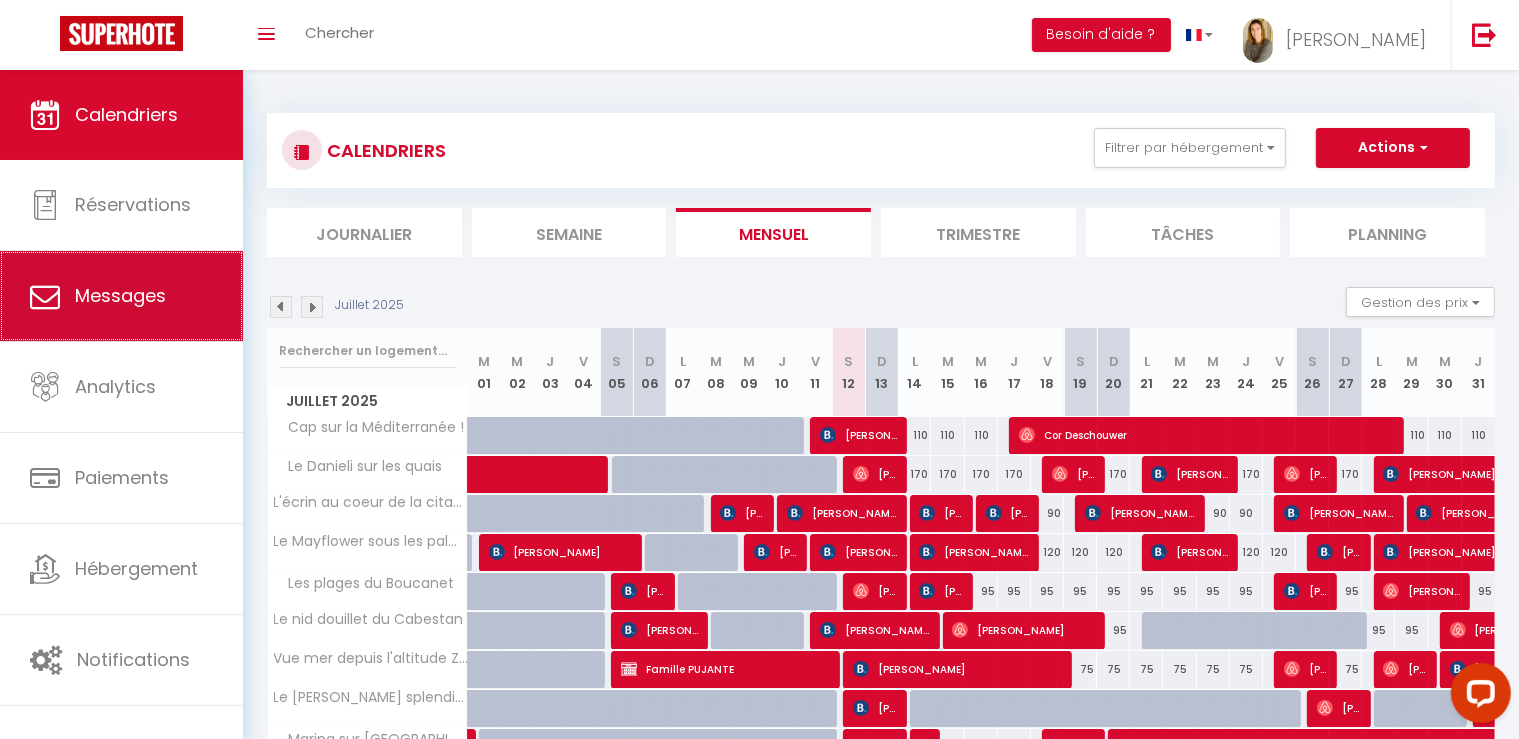 select on "message" 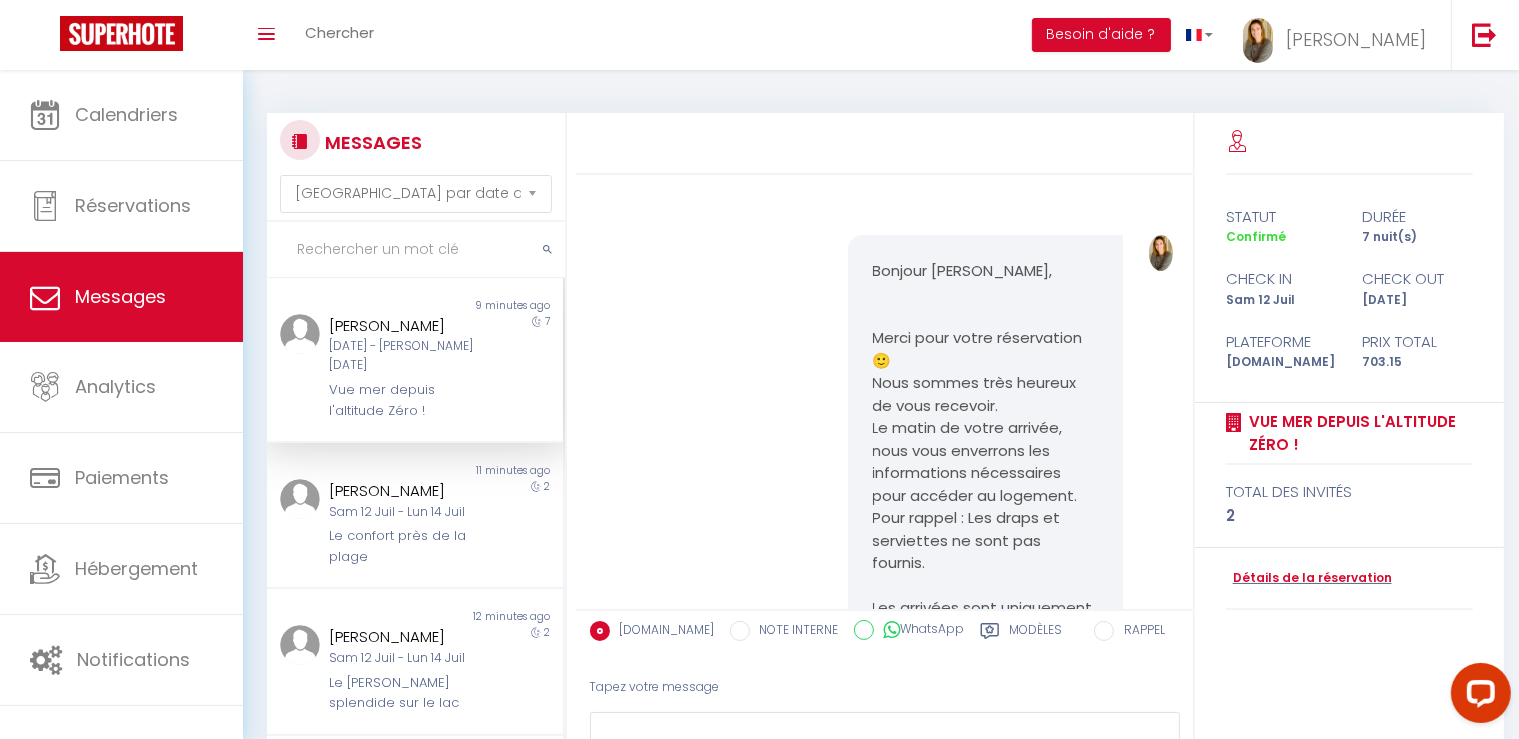 scroll, scrollTop: 660, scrollLeft: 0, axis: vertical 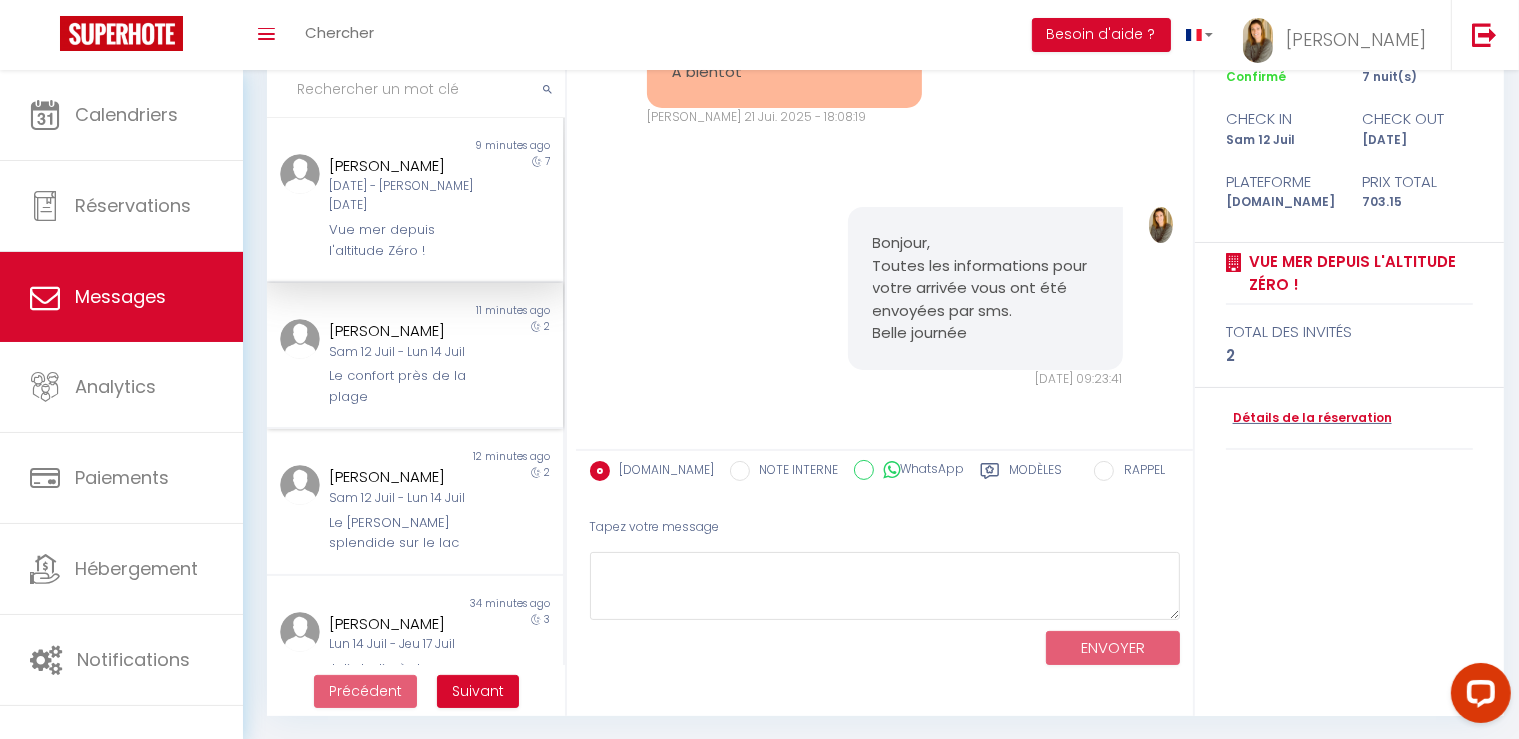 click on "Le confort près de la plage" at bounding box center [403, 386] 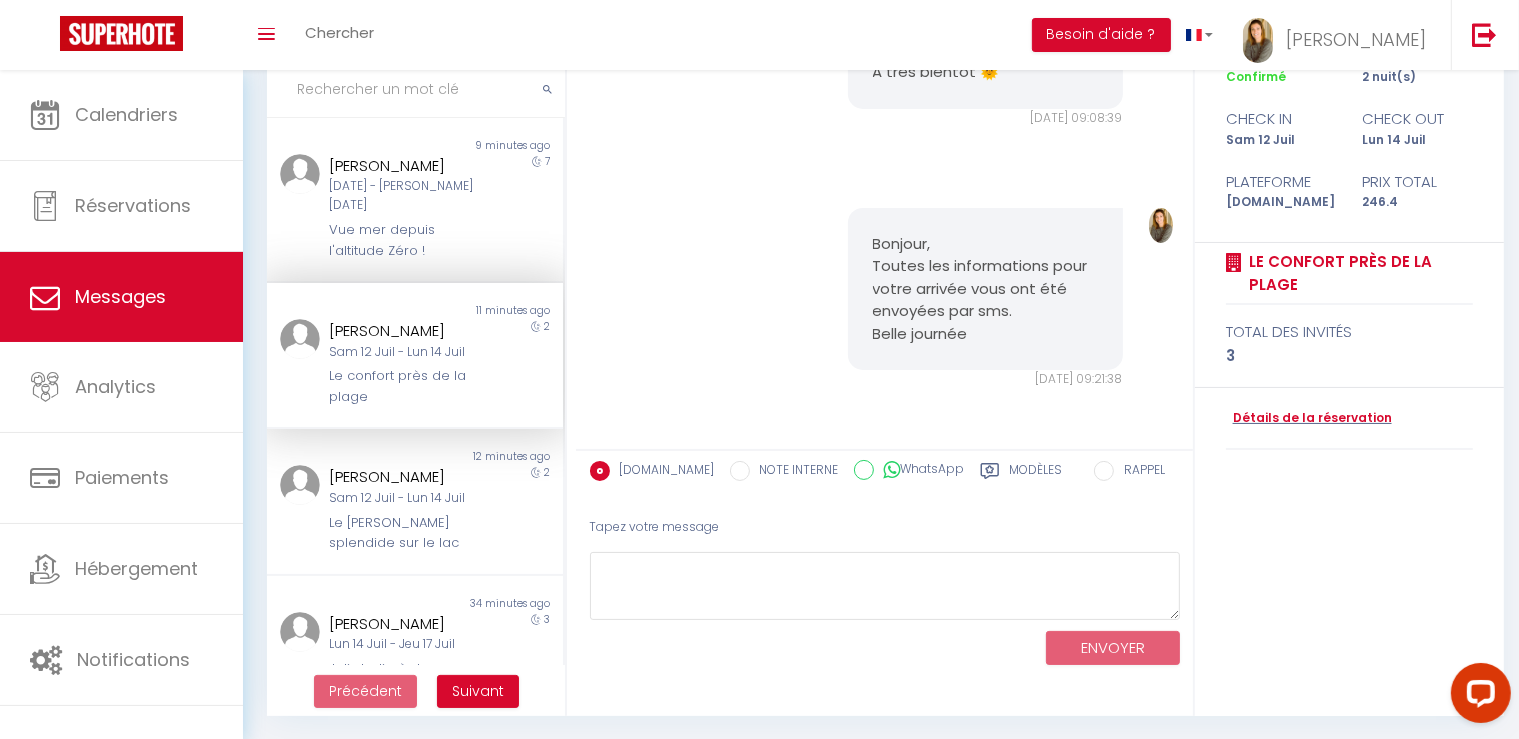 scroll, scrollTop: 0, scrollLeft: 0, axis: both 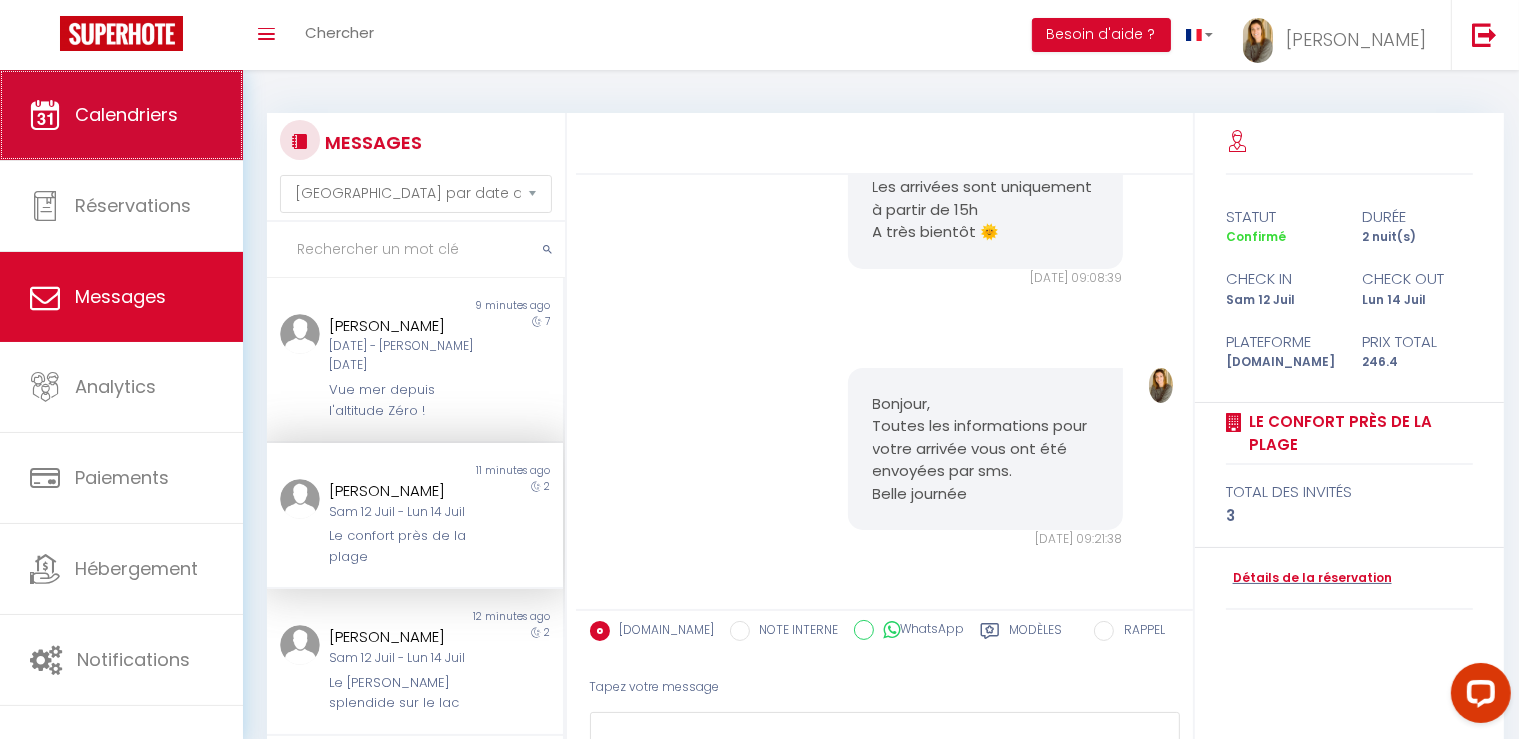 click on "Calendriers" at bounding box center (126, 114) 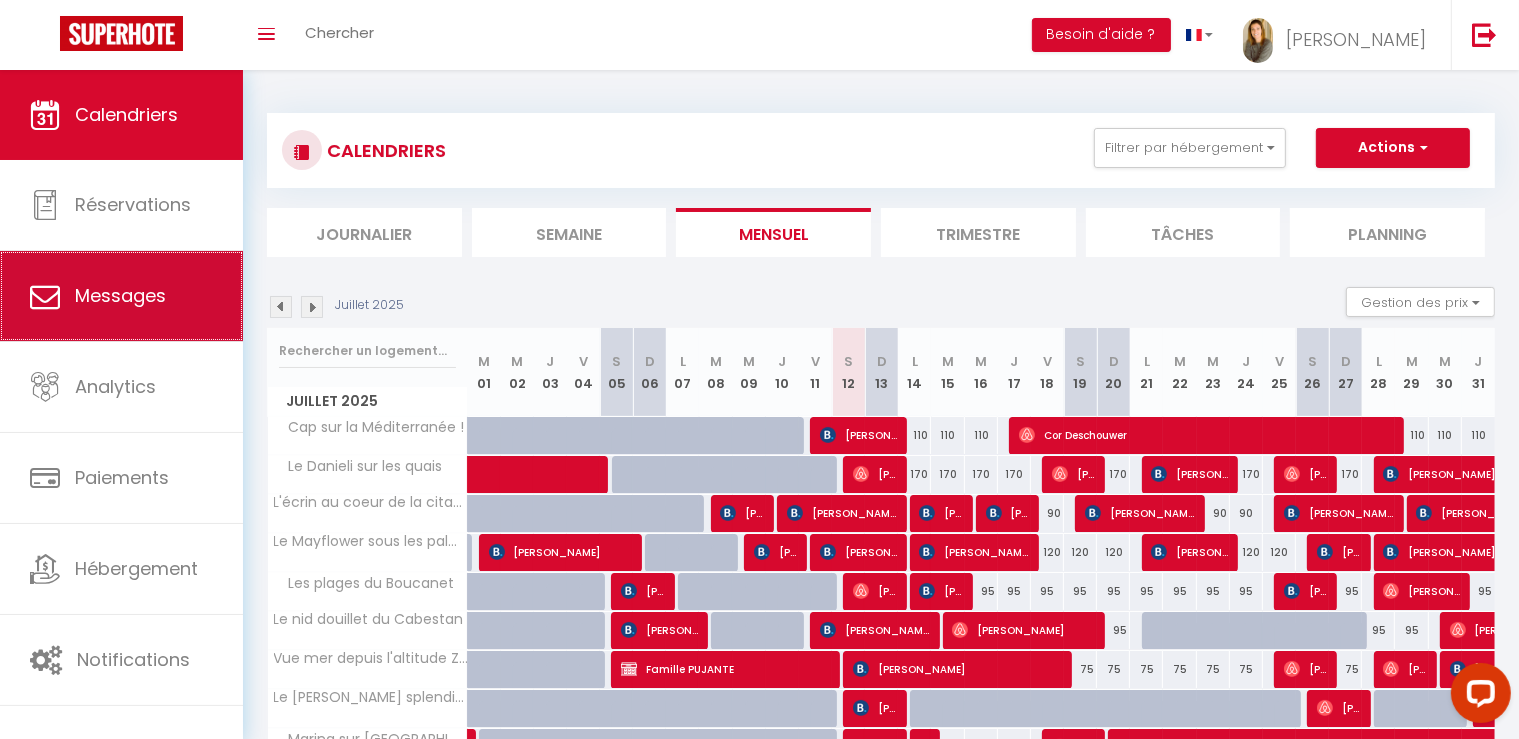 click on "Messages" at bounding box center [121, 296] 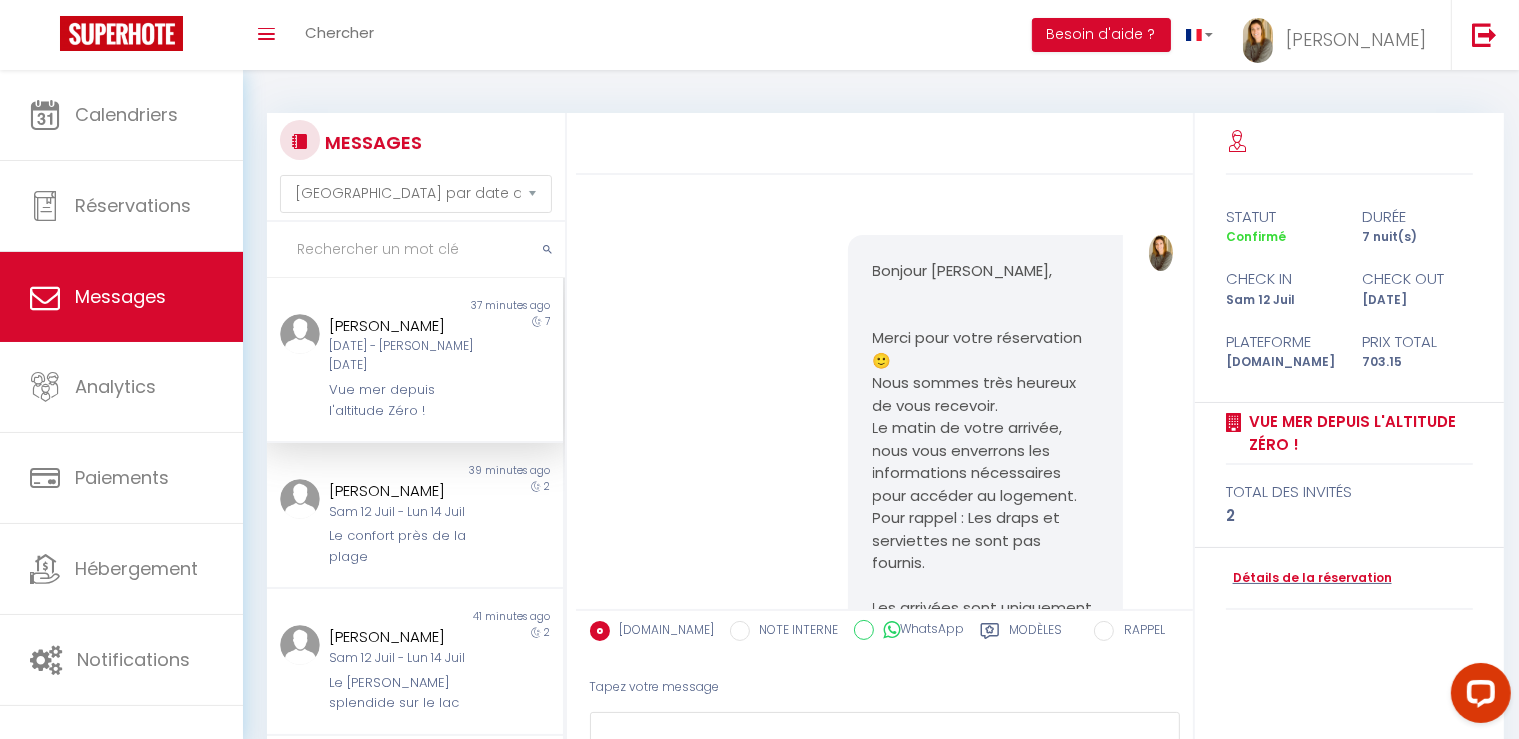 scroll, scrollTop: 660, scrollLeft: 0, axis: vertical 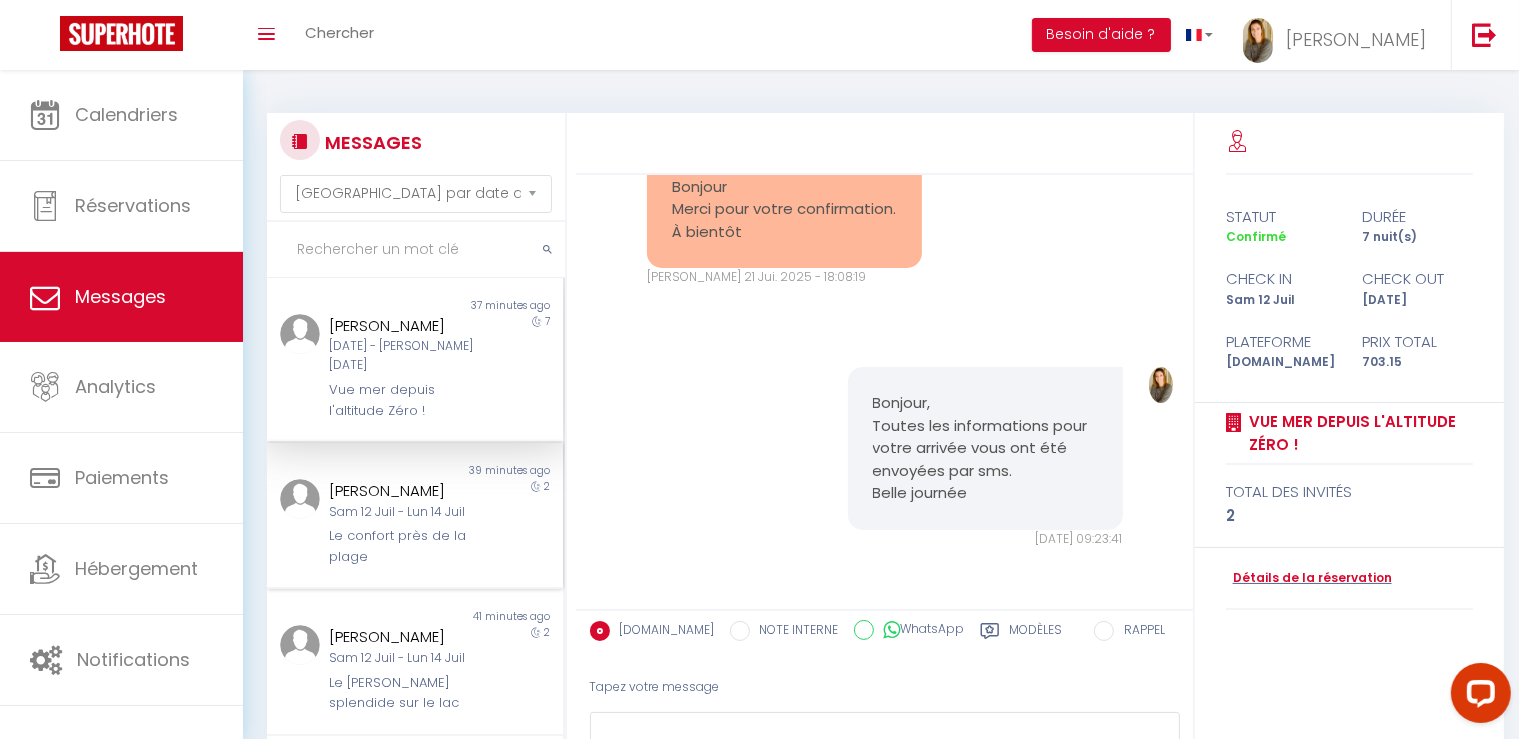 click on "[PERSON_NAME][DATE] - [DATE]   Le confort près de la plage" at bounding box center [402, 523] 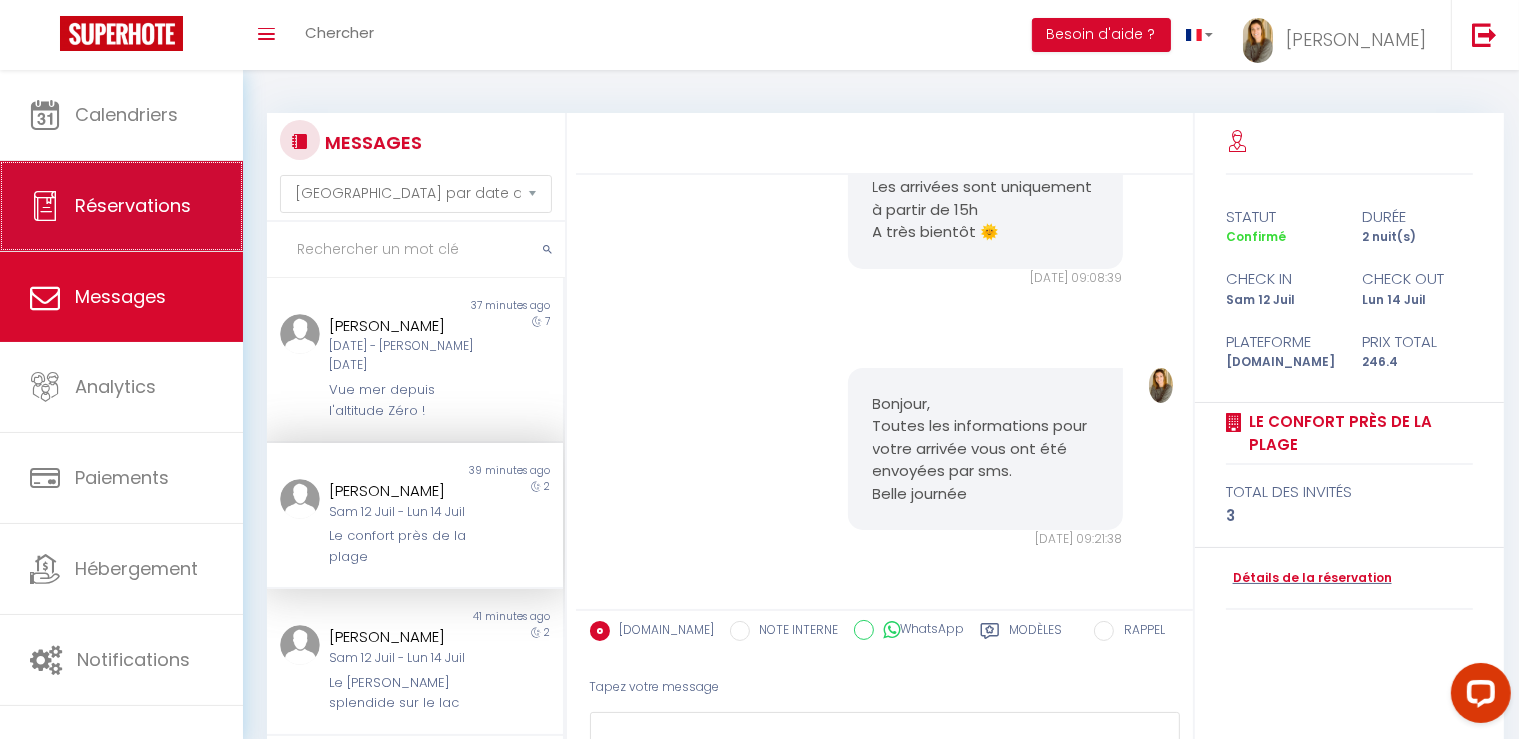 click on "Réservations" at bounding box center [121, 206] 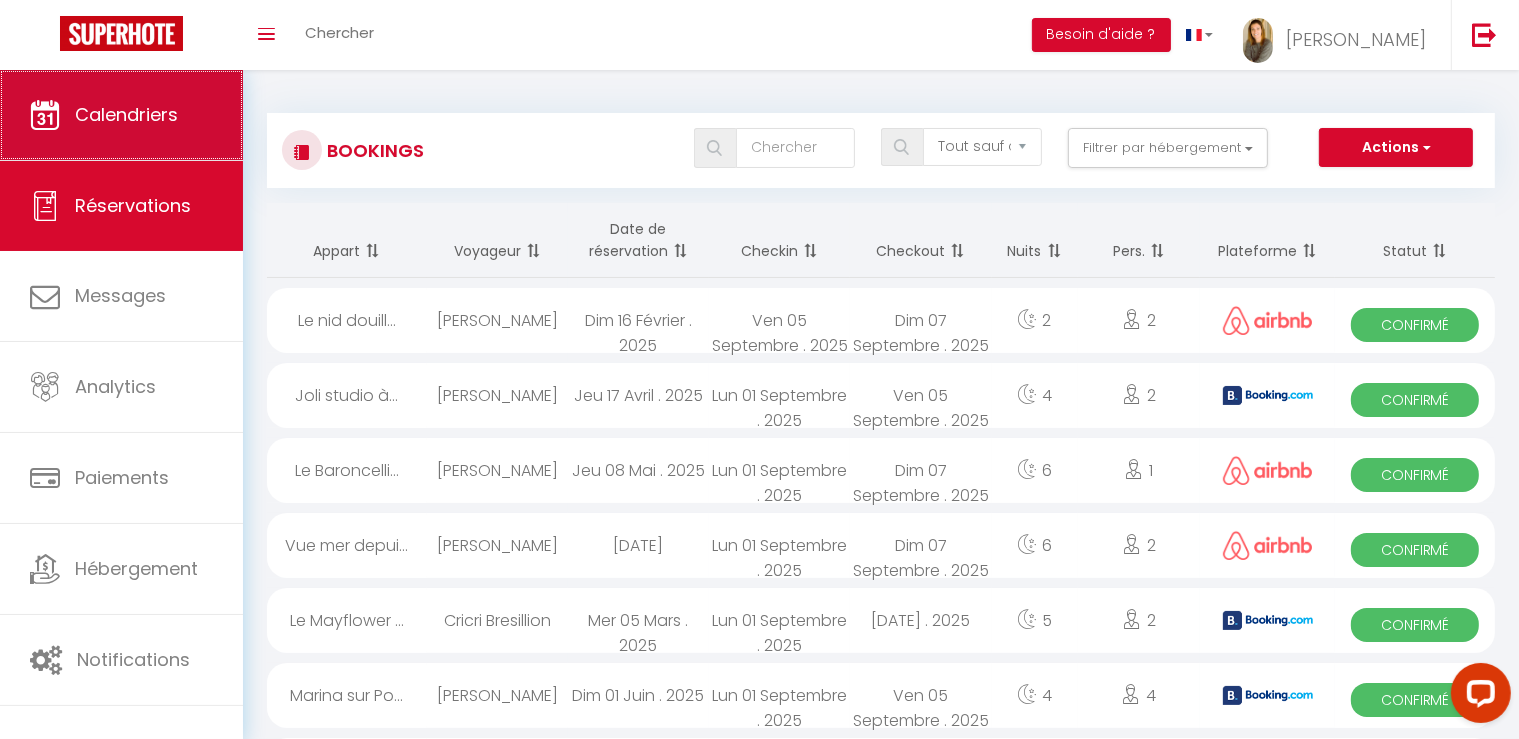 click on "Calendriers" at bounding box center (126, 114) 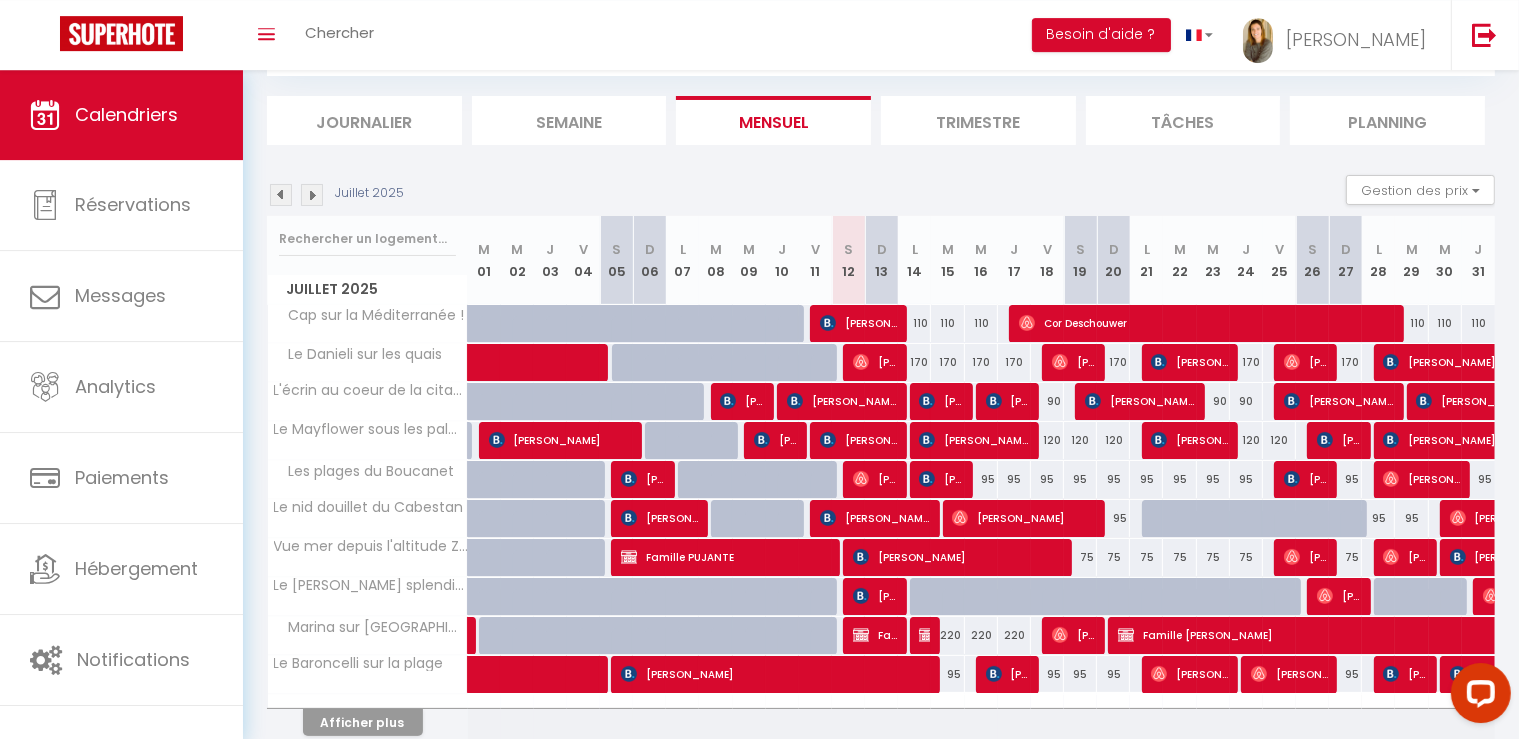 scroll, scrollTop: 195, scrollLeft: 0, axis: vertical 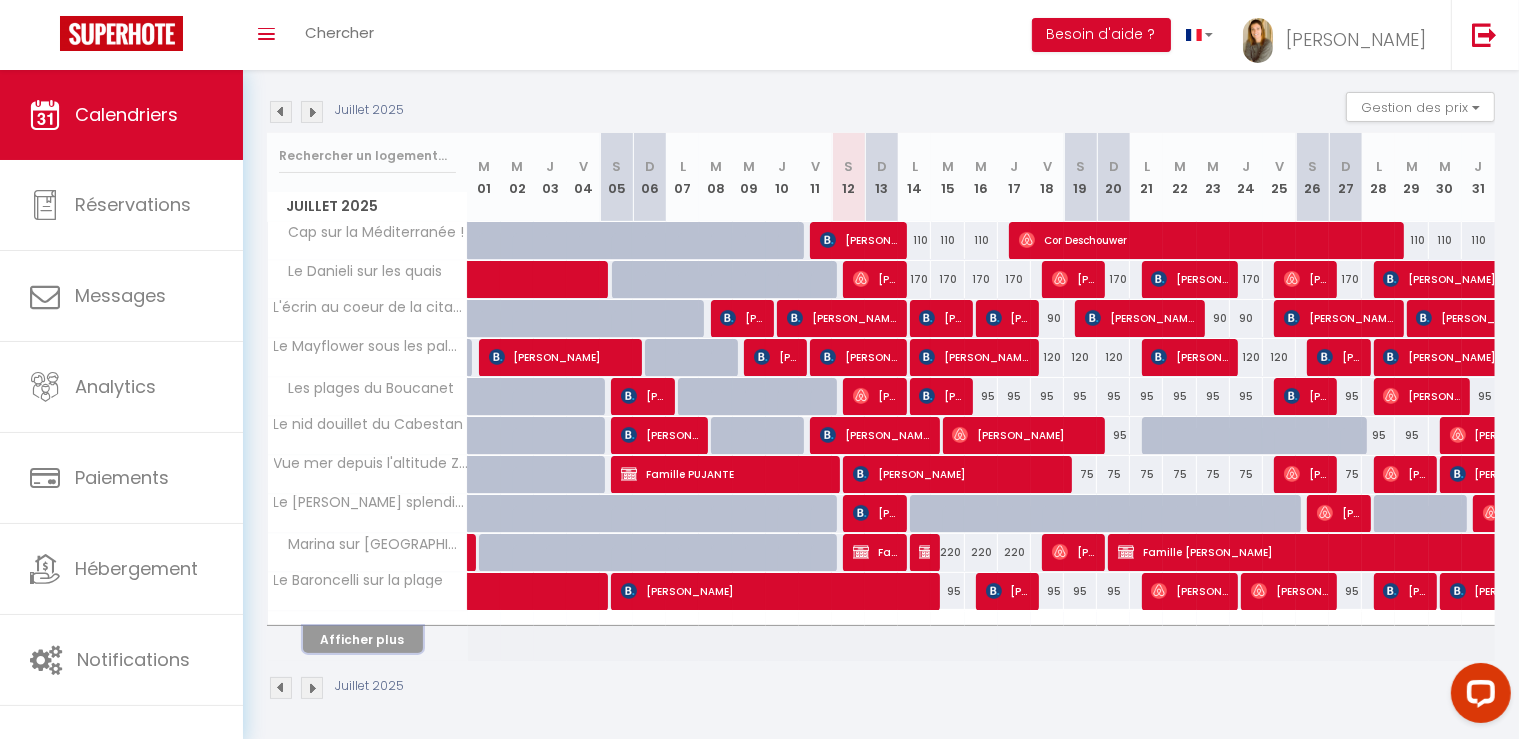 drag, startPoint x: 373, startPoint y: 644, endPoint x: 402, endPoint y: 587, distance: 63.953106 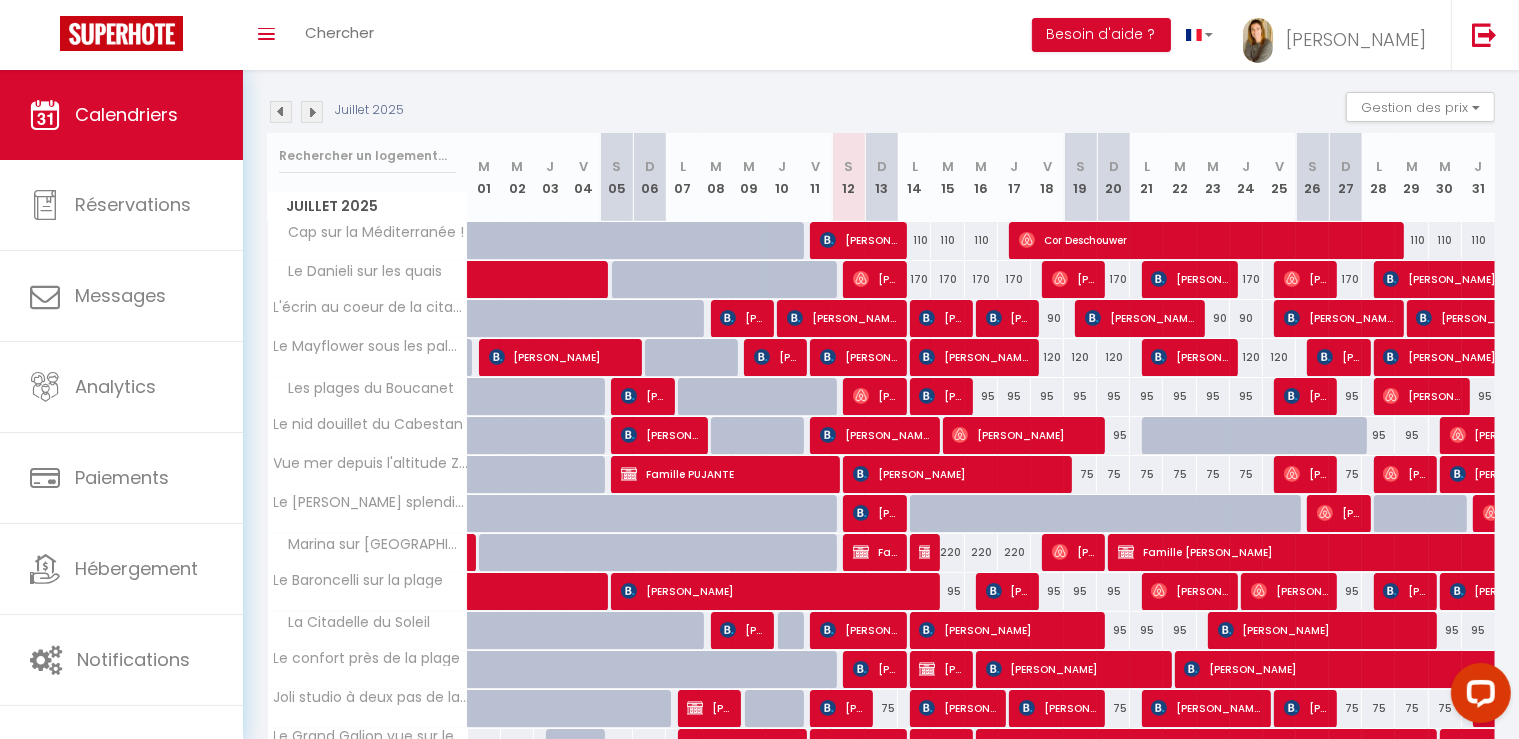 scroll, scrollTop: 340, scrollLeft: 0, axis: vertical 